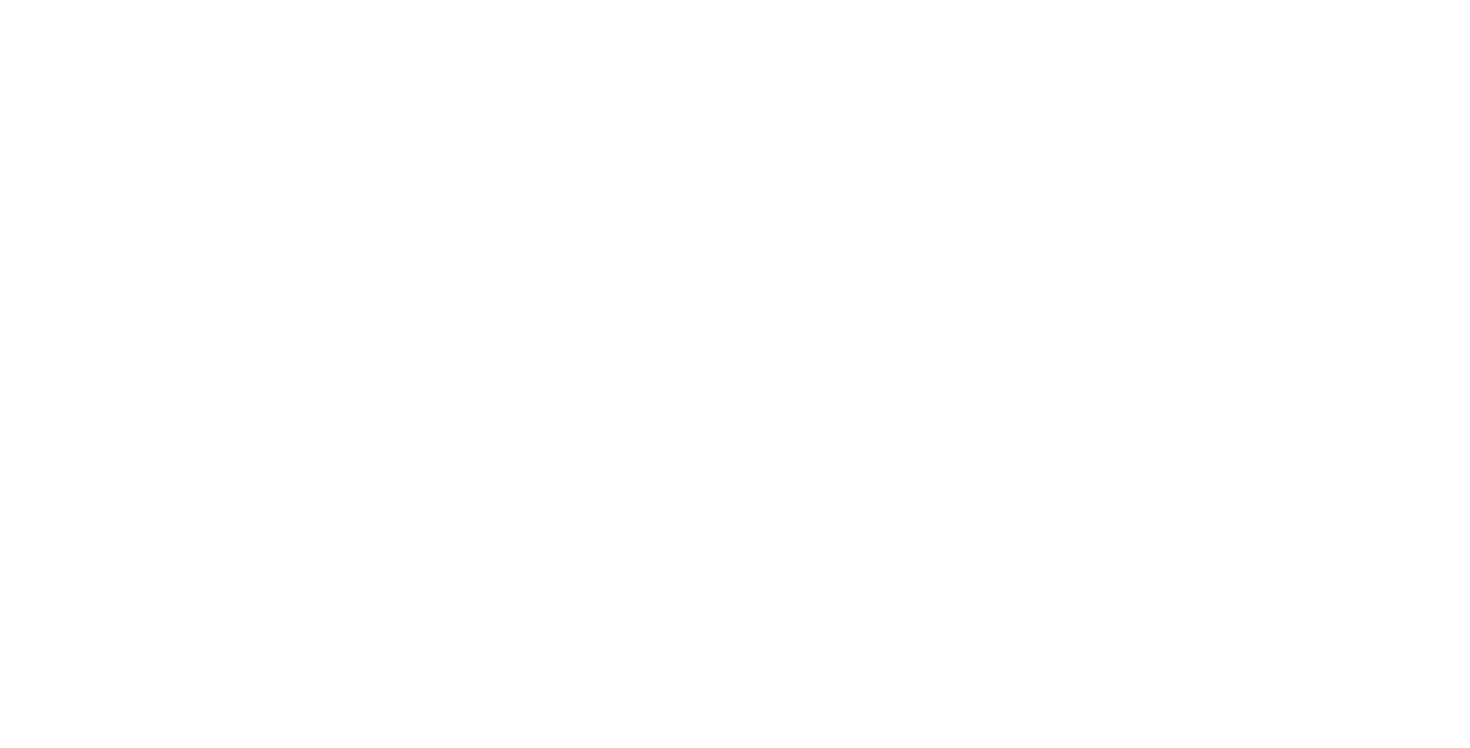 scroll, scrollTop: 0, scrollLeft: 0, axis: both 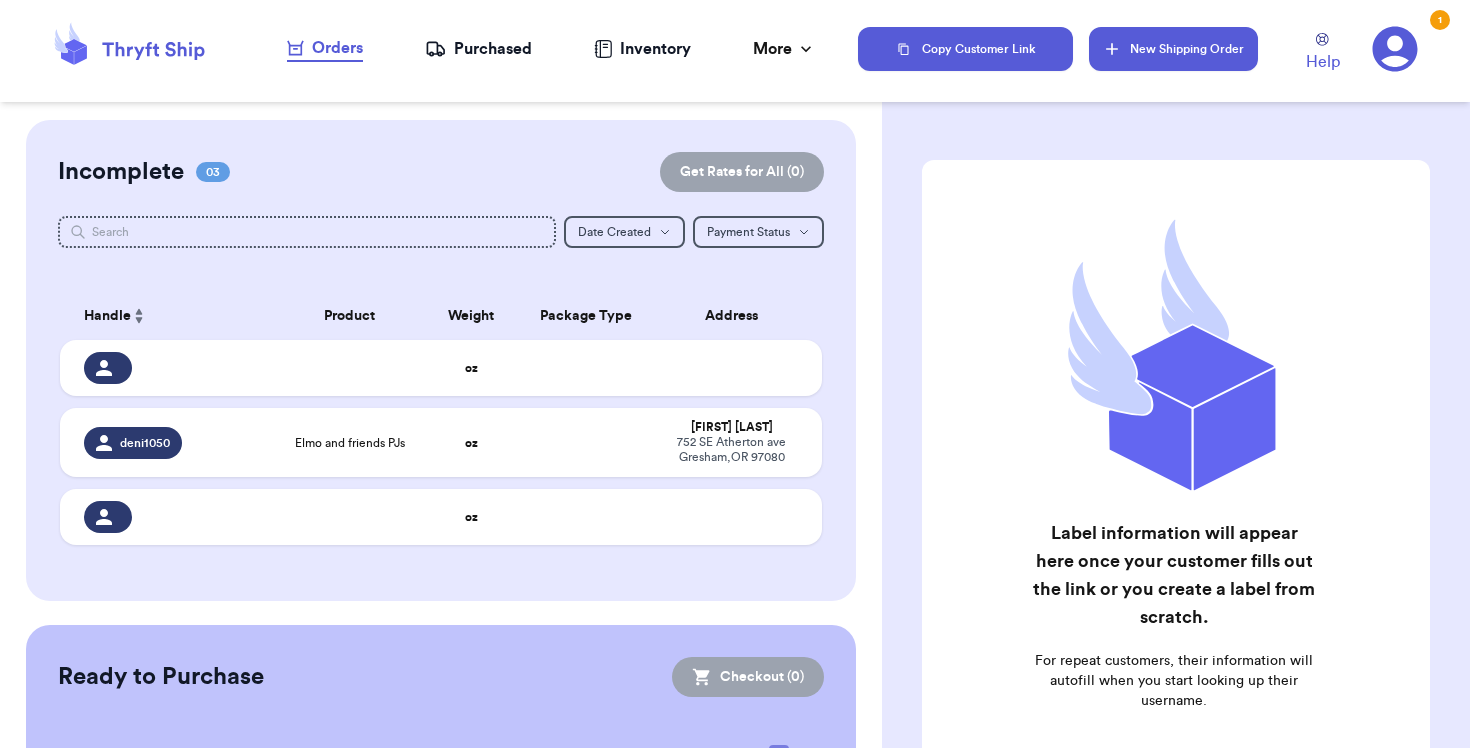 click on "New Shipping Order" at bounding box center (1173, 49) 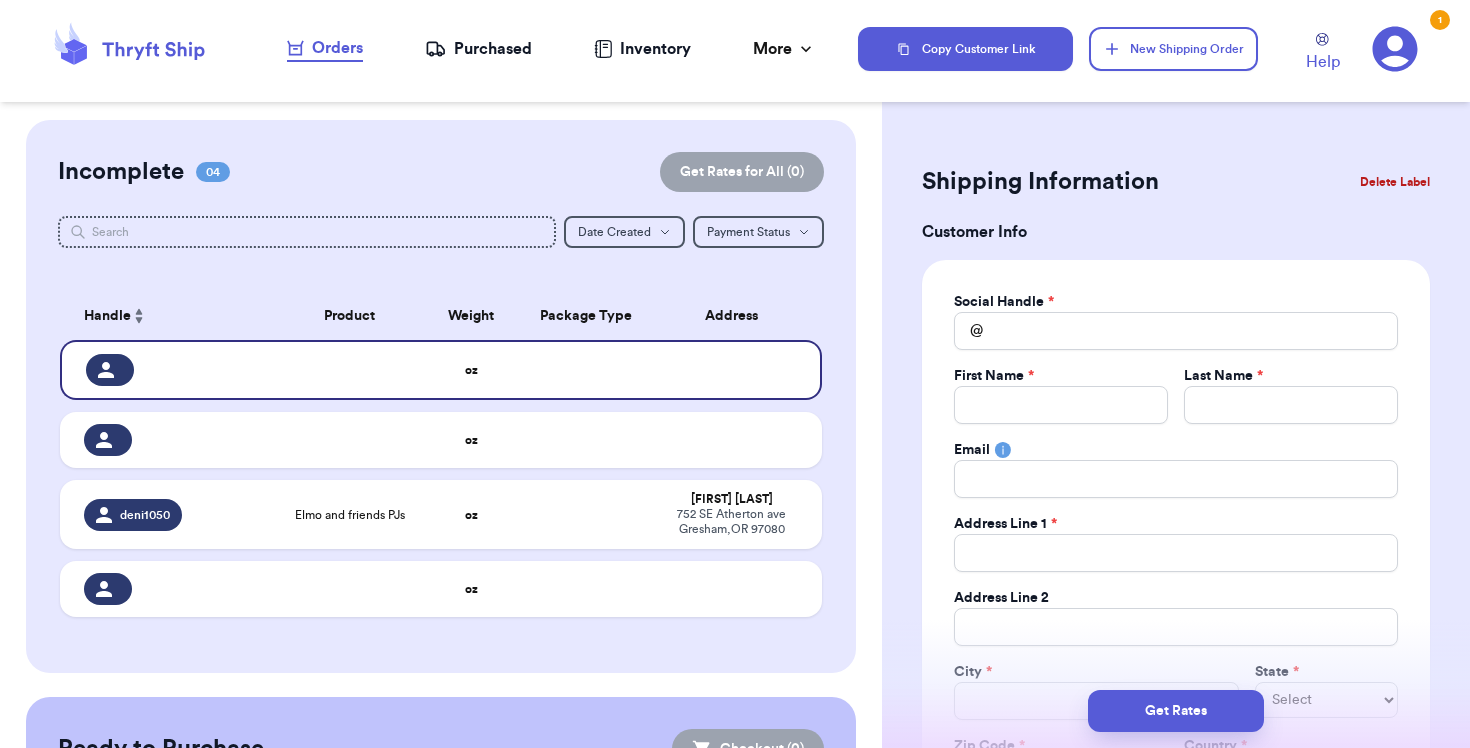 type 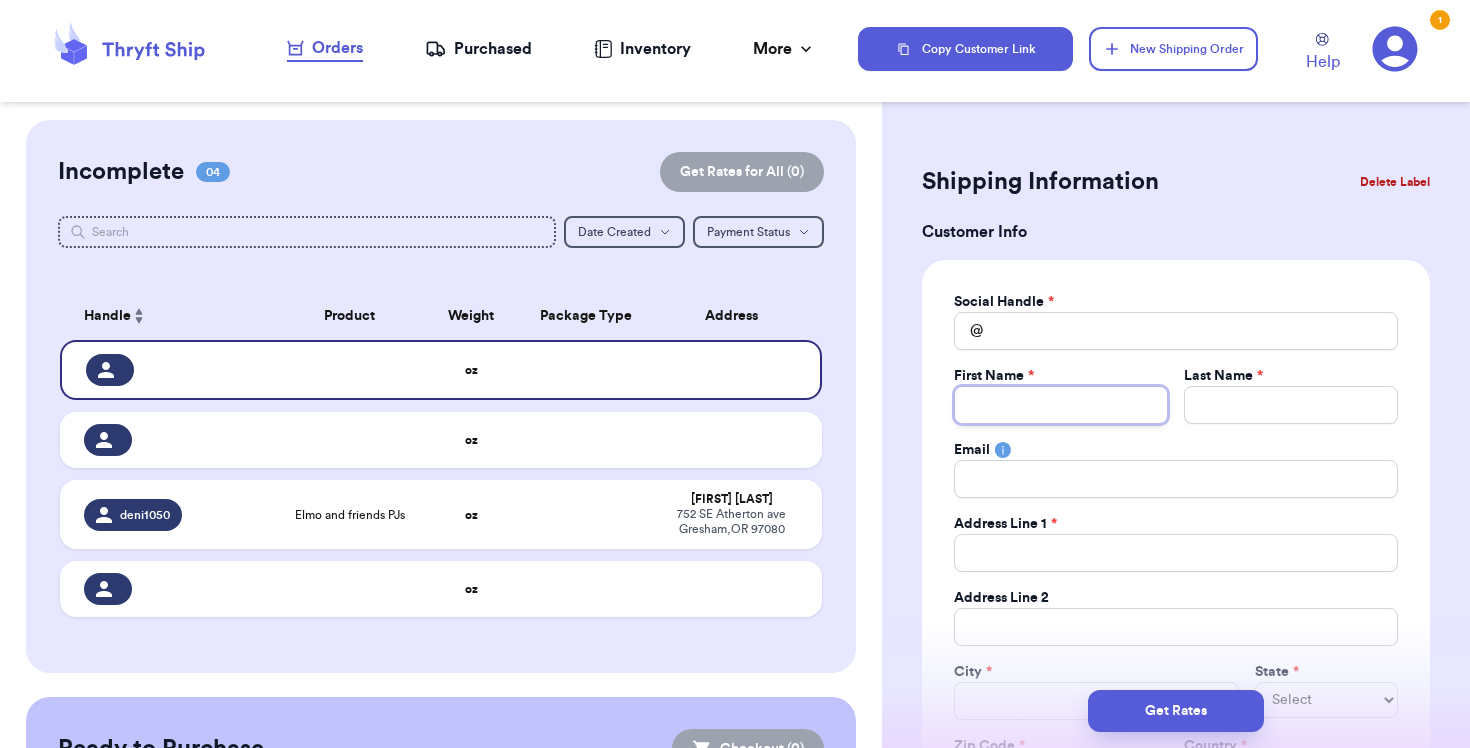 type on "c" 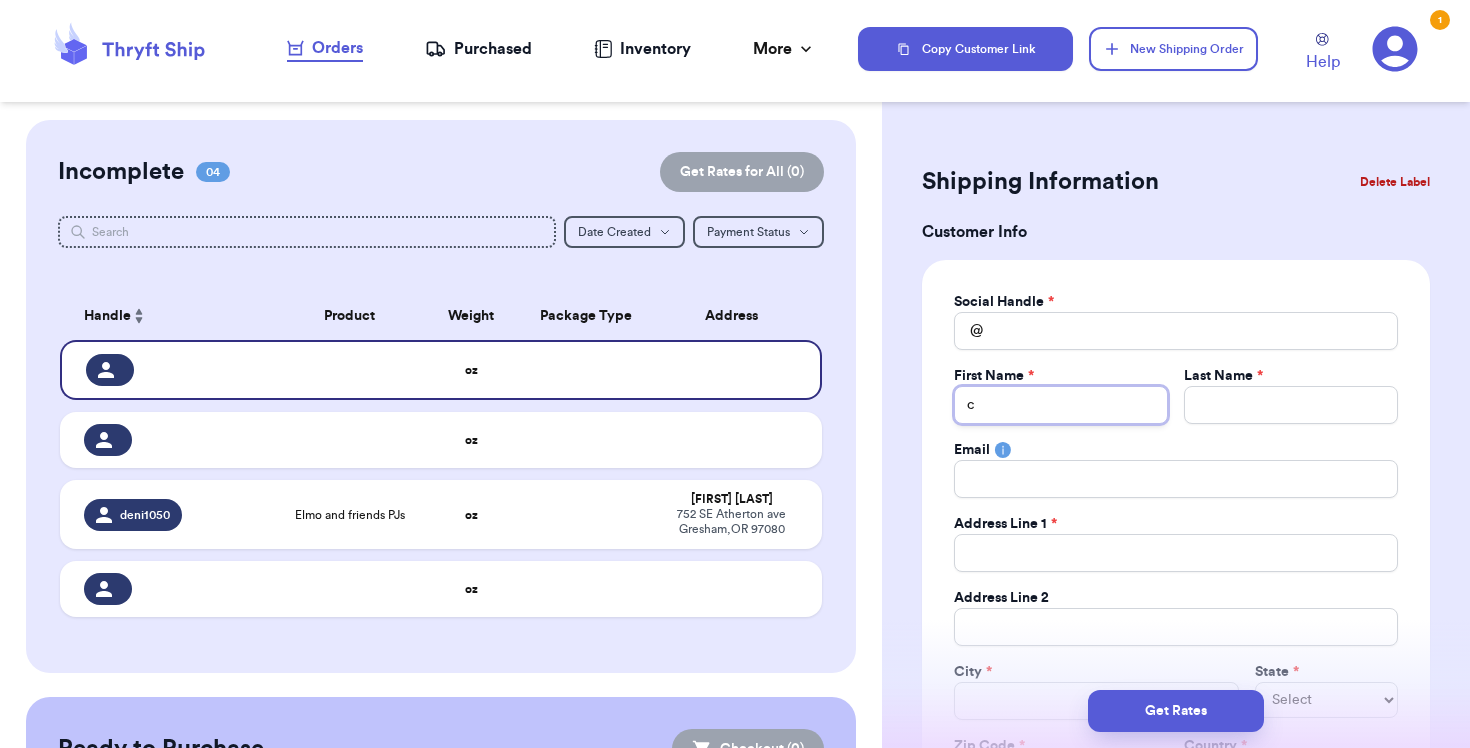 type 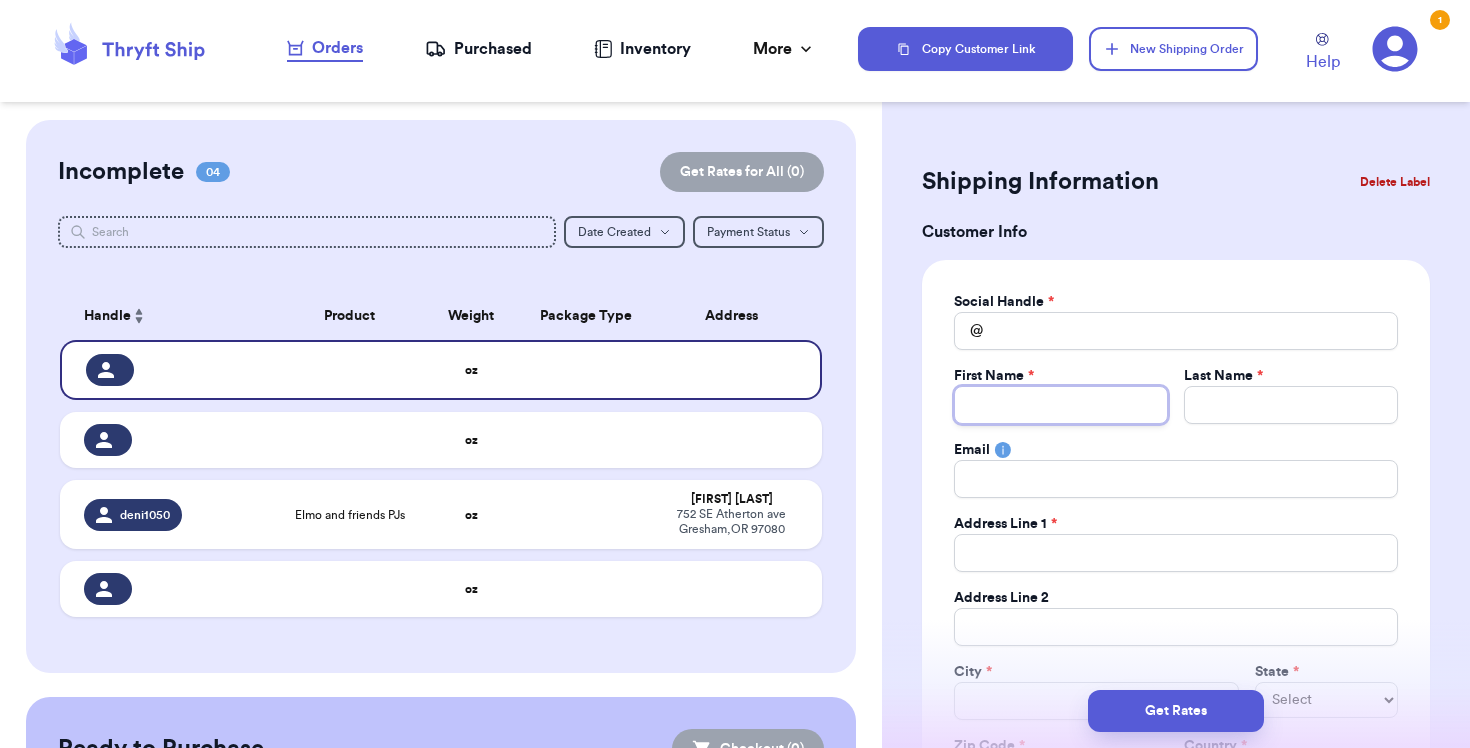 type on "c" 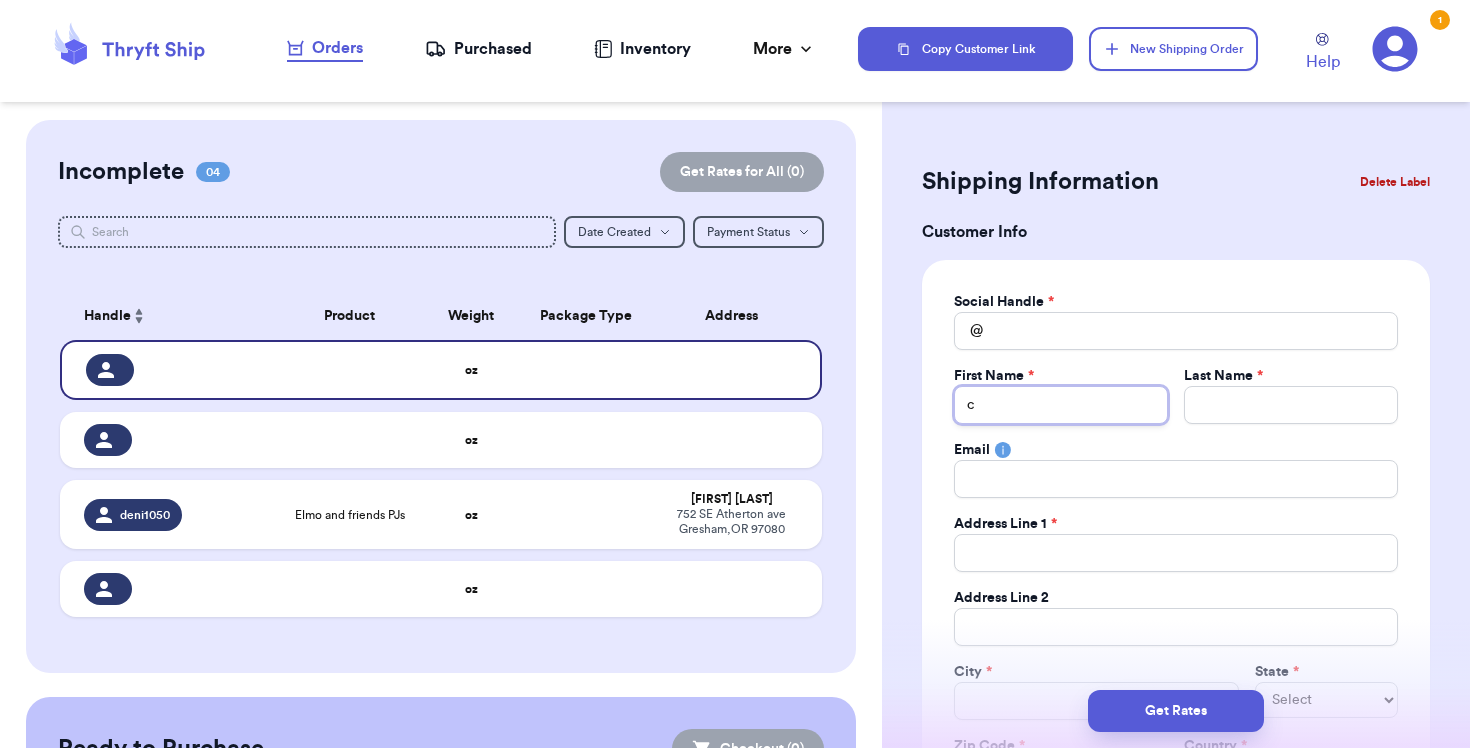 type on "ca" 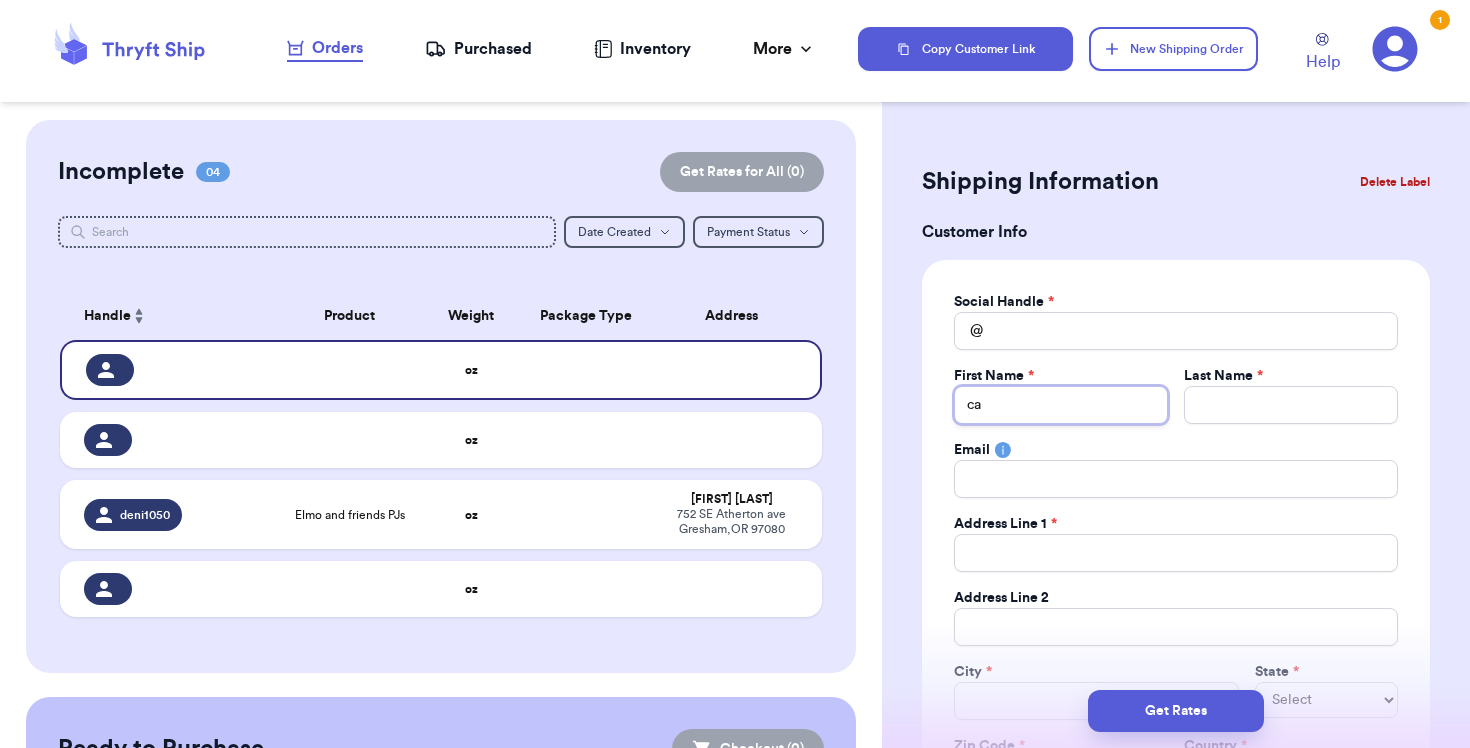type on "cas" 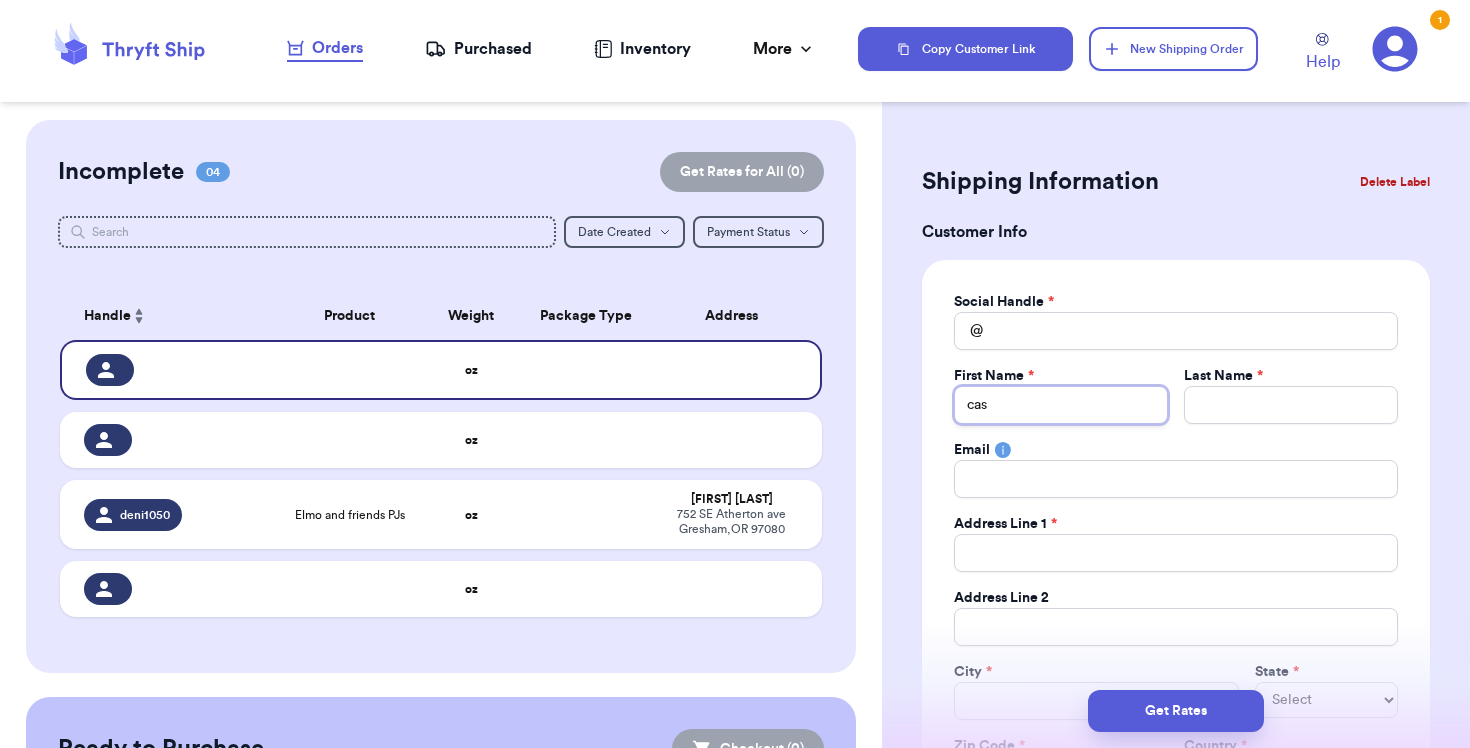 type on "cass" 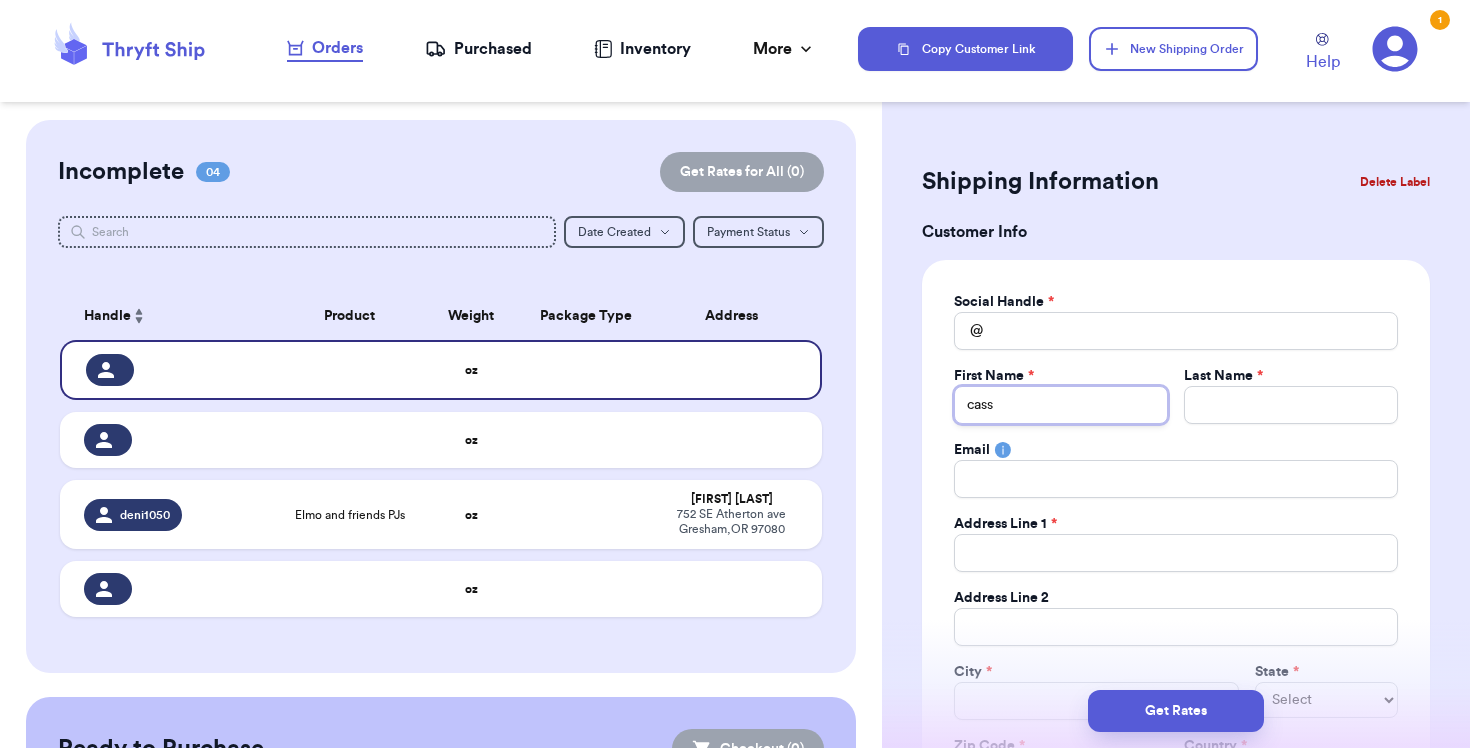 type on "cass" 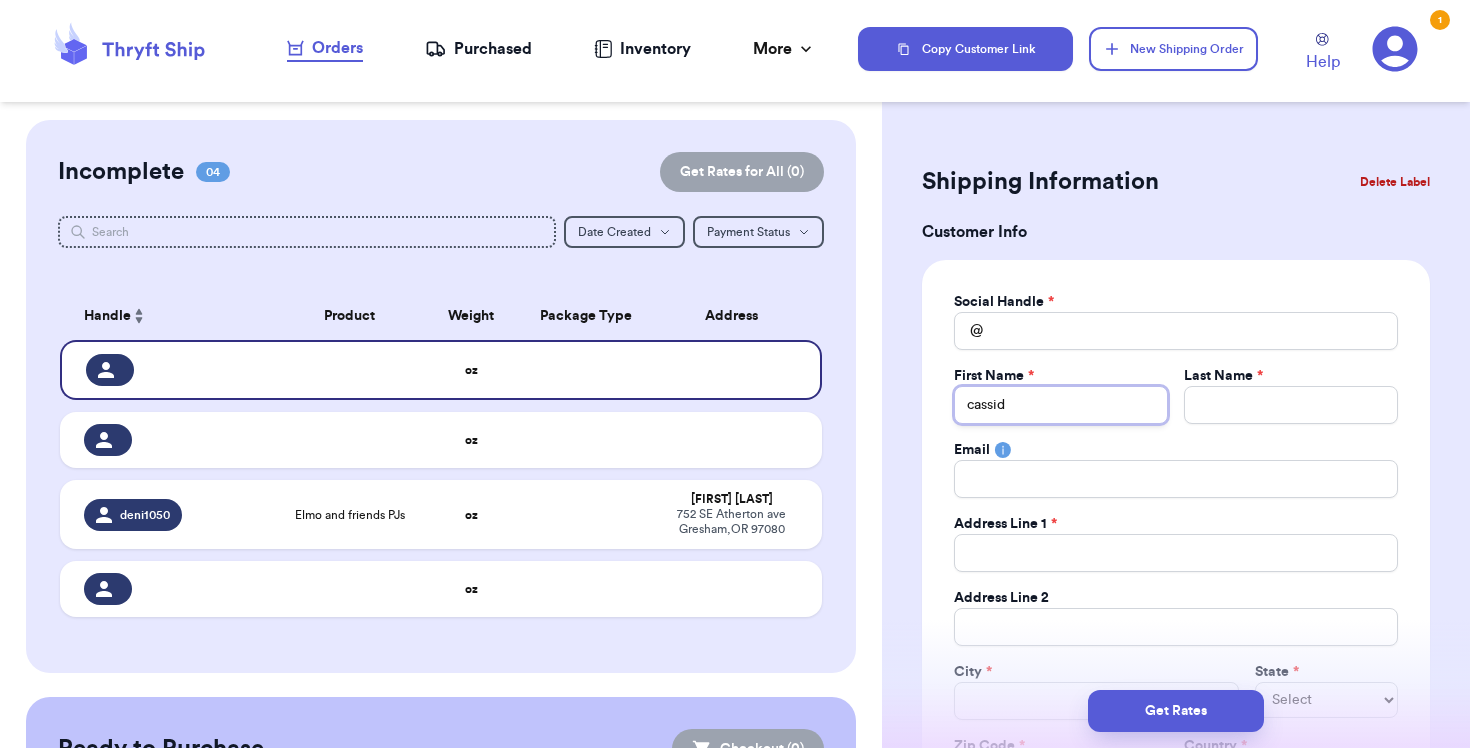 type on "[FIRST]" 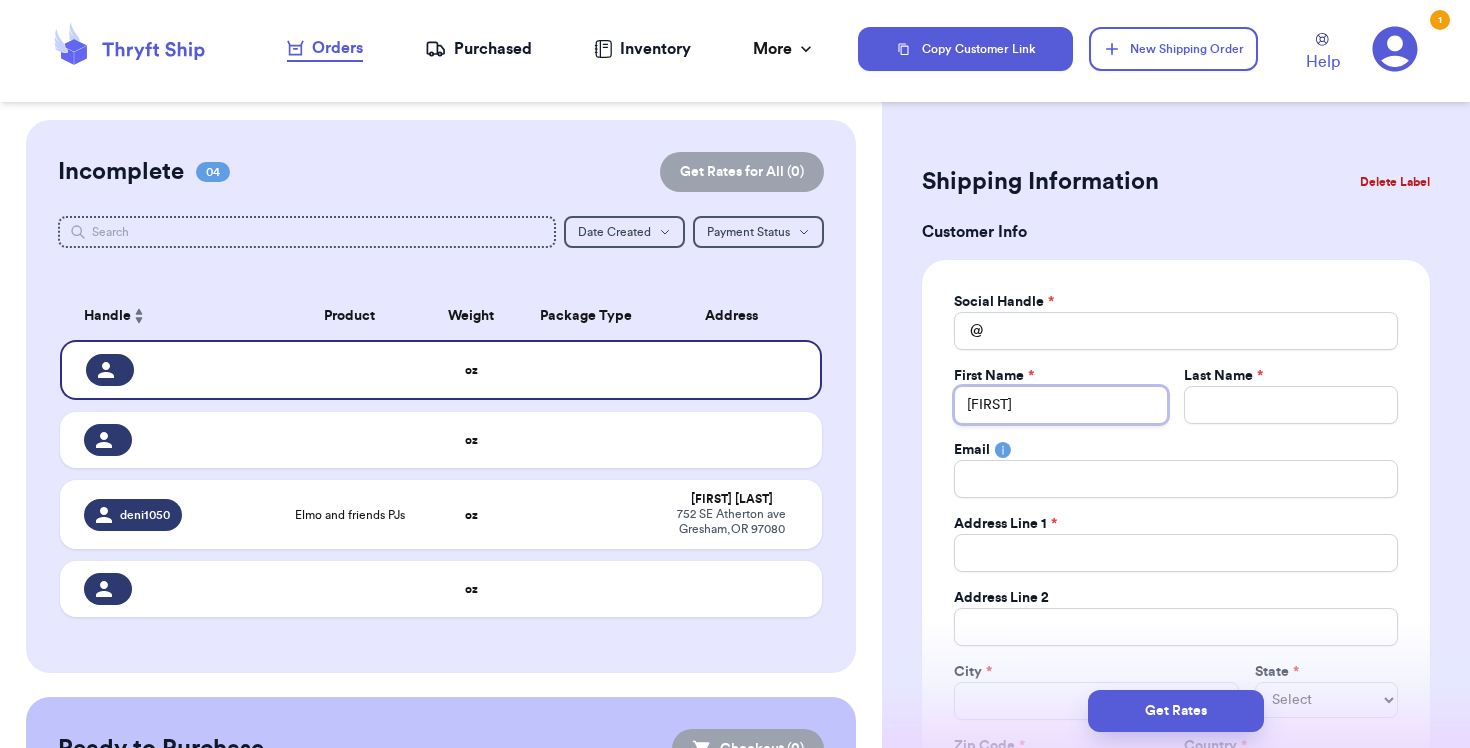type on "[FIRST]" 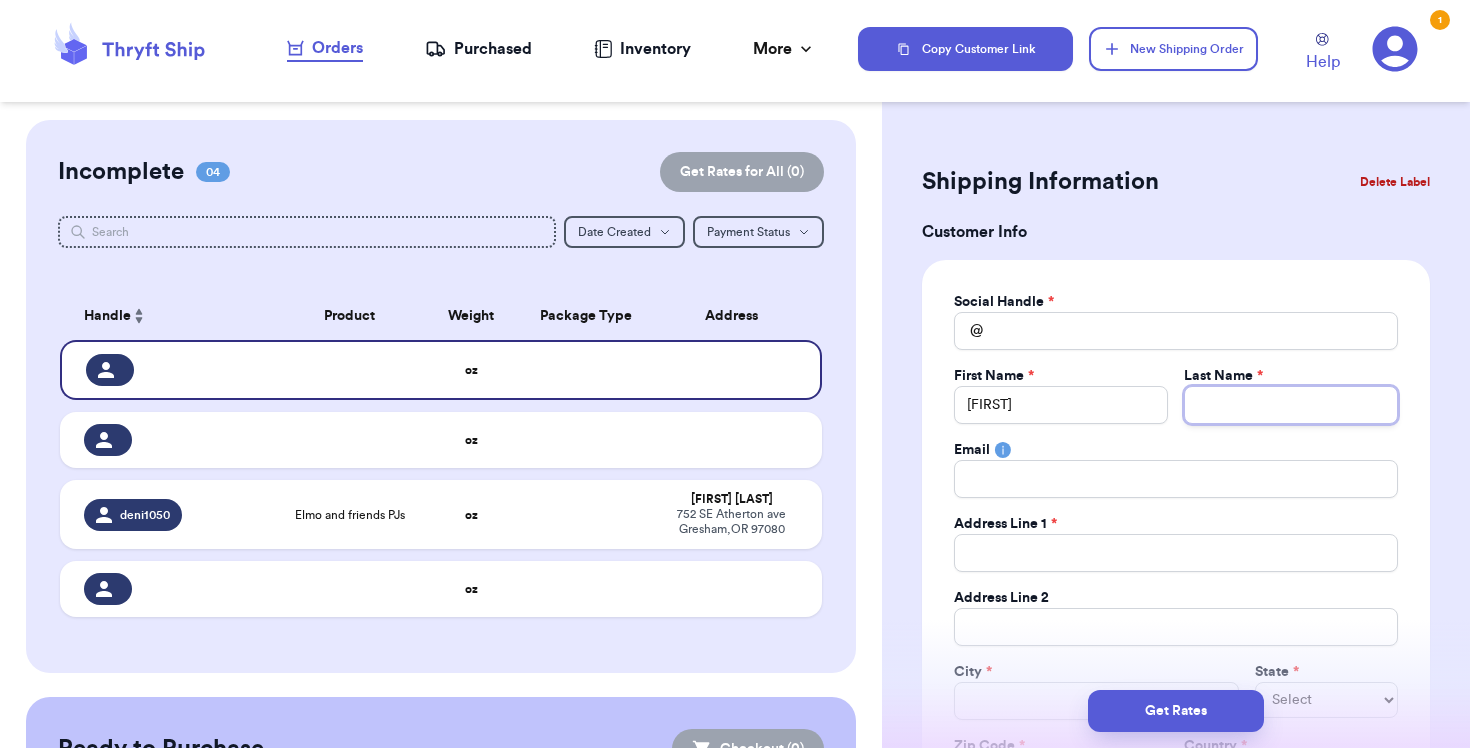 type 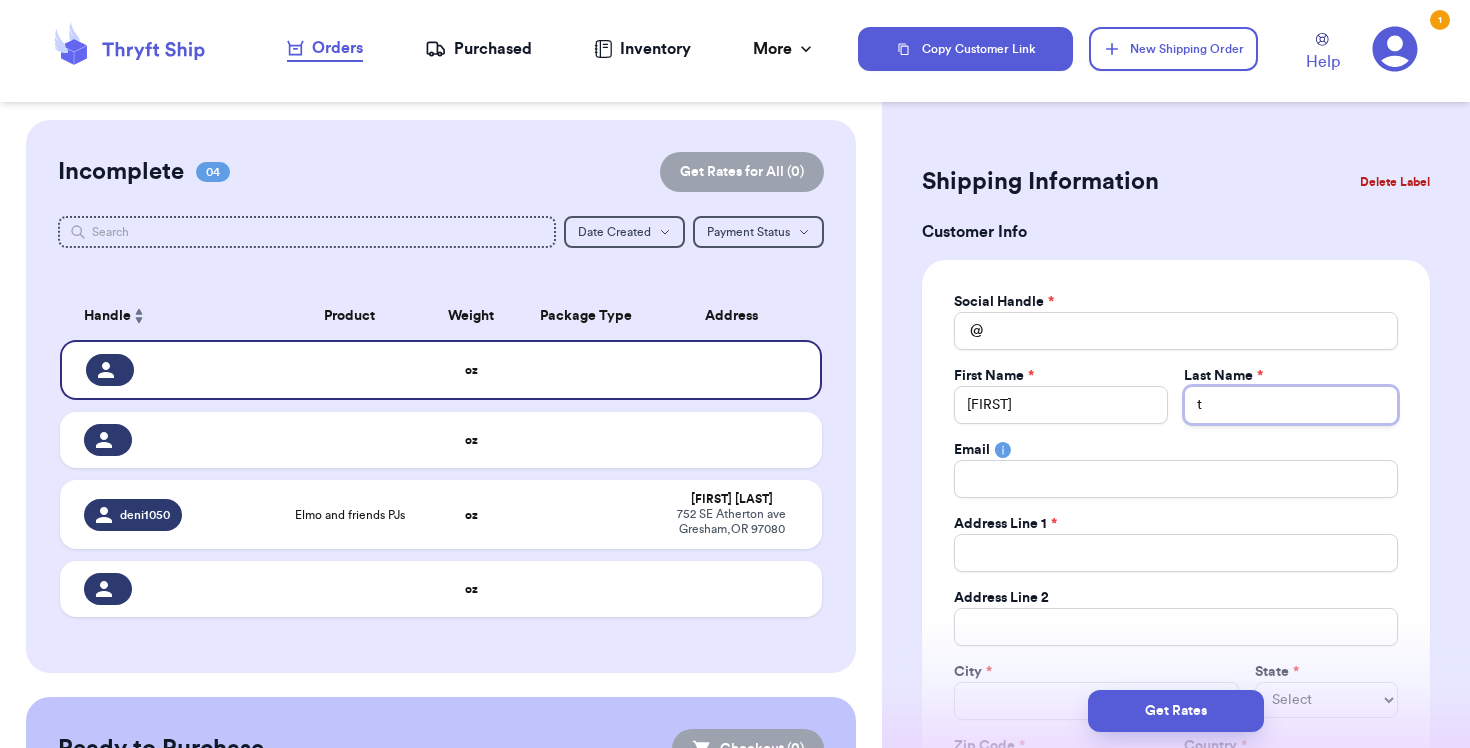 type 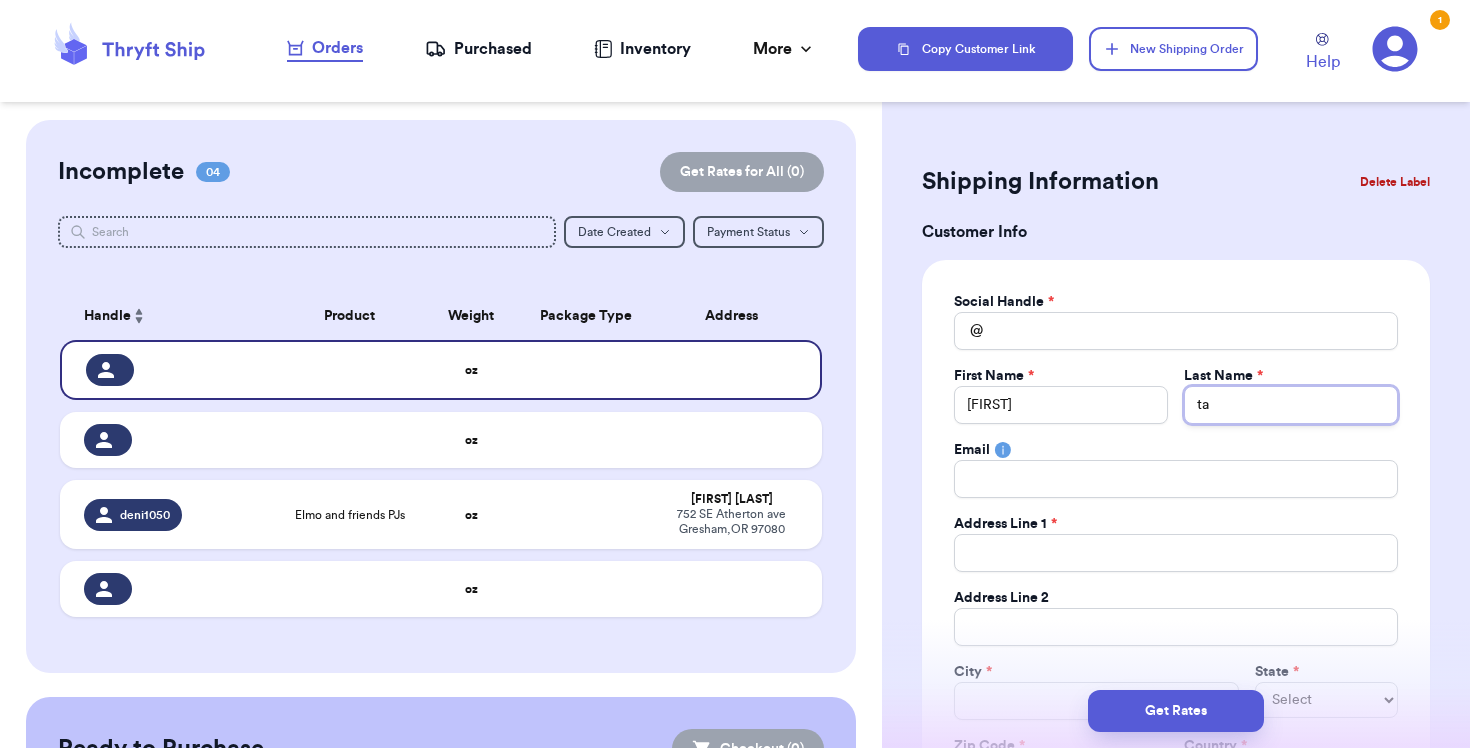 type on "tam" 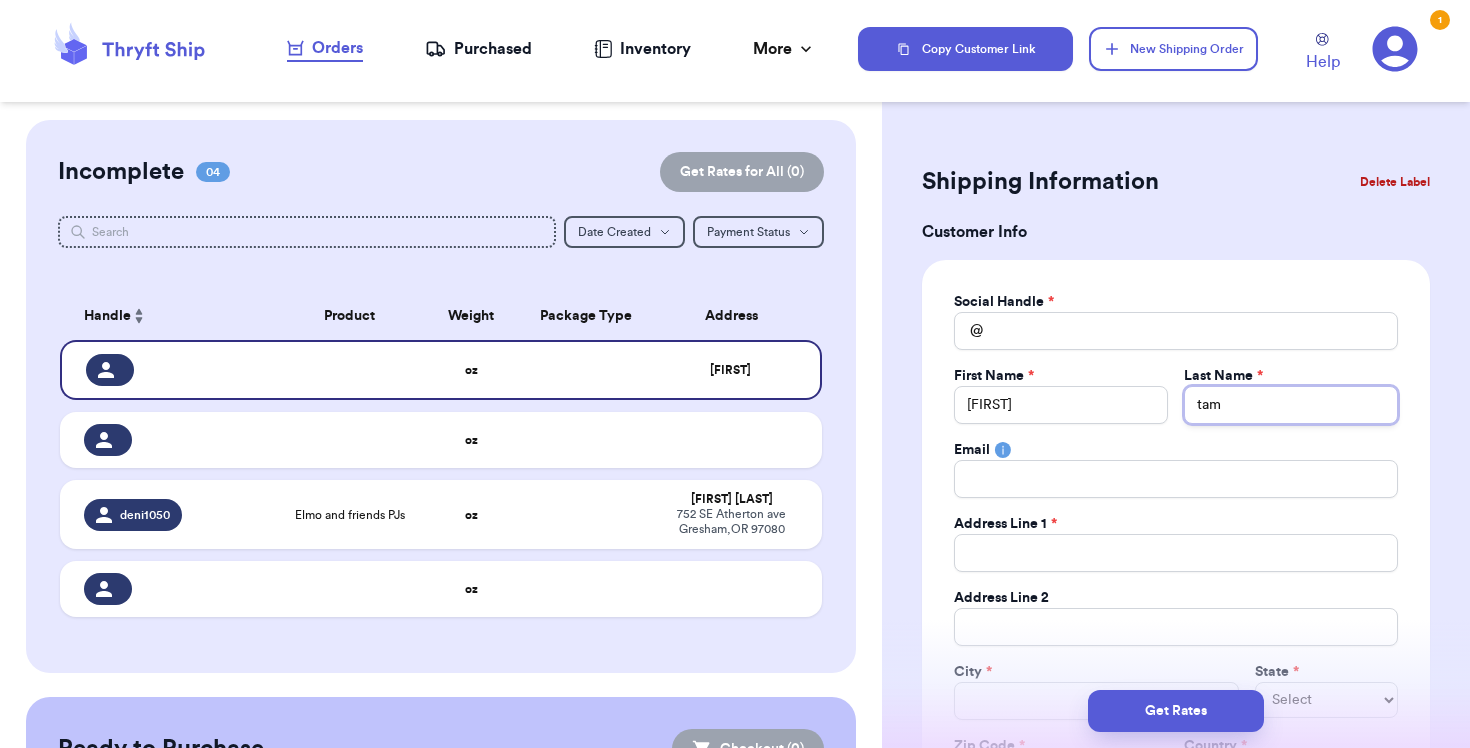 type on "tam" 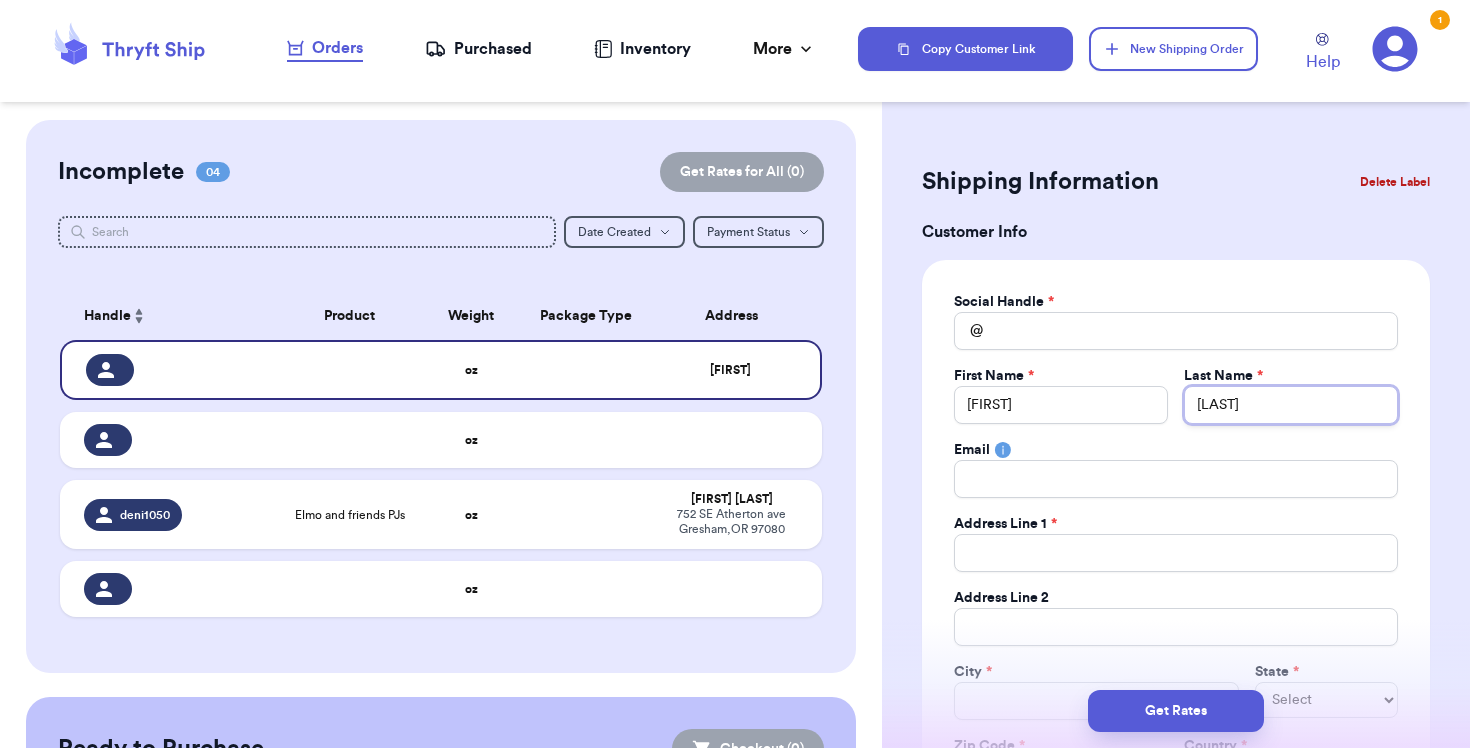 type on "tam" 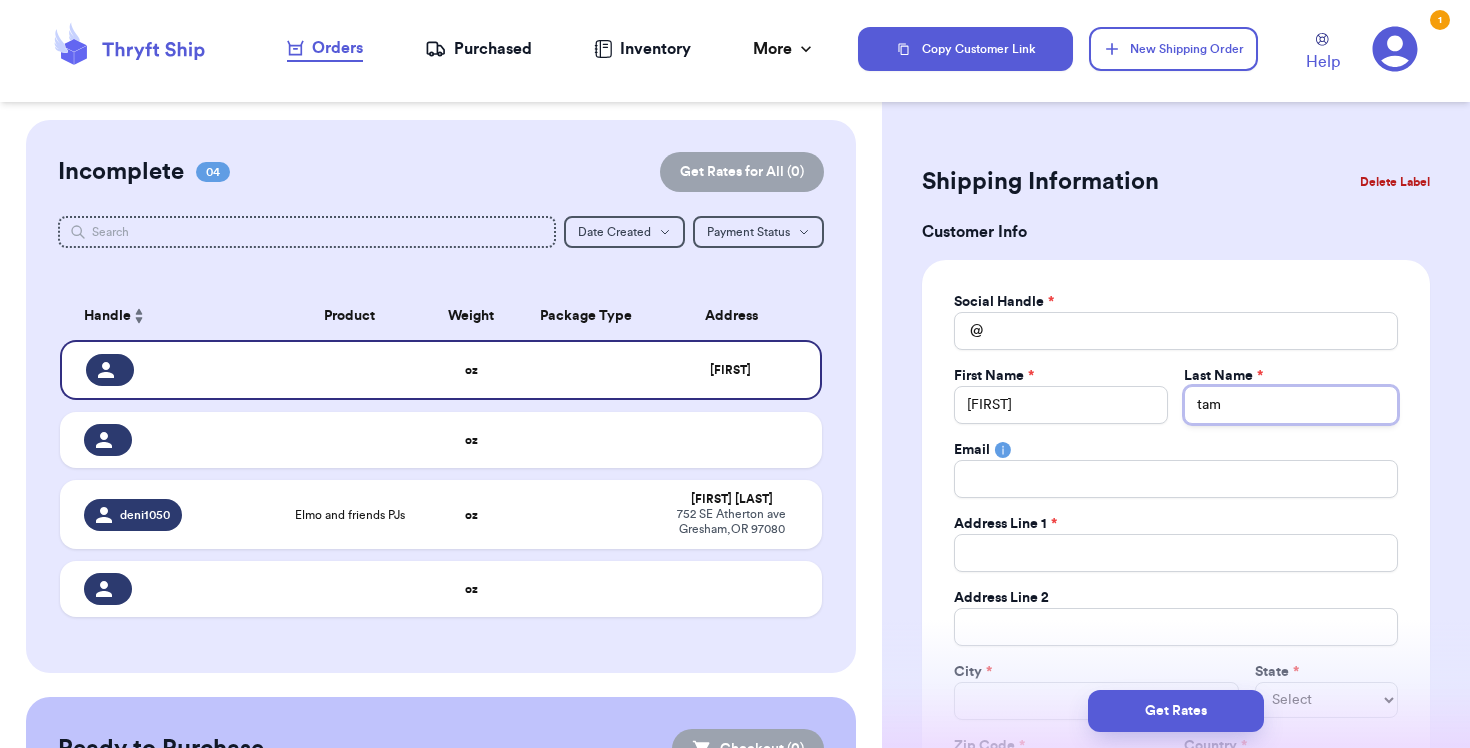 type on "tam" 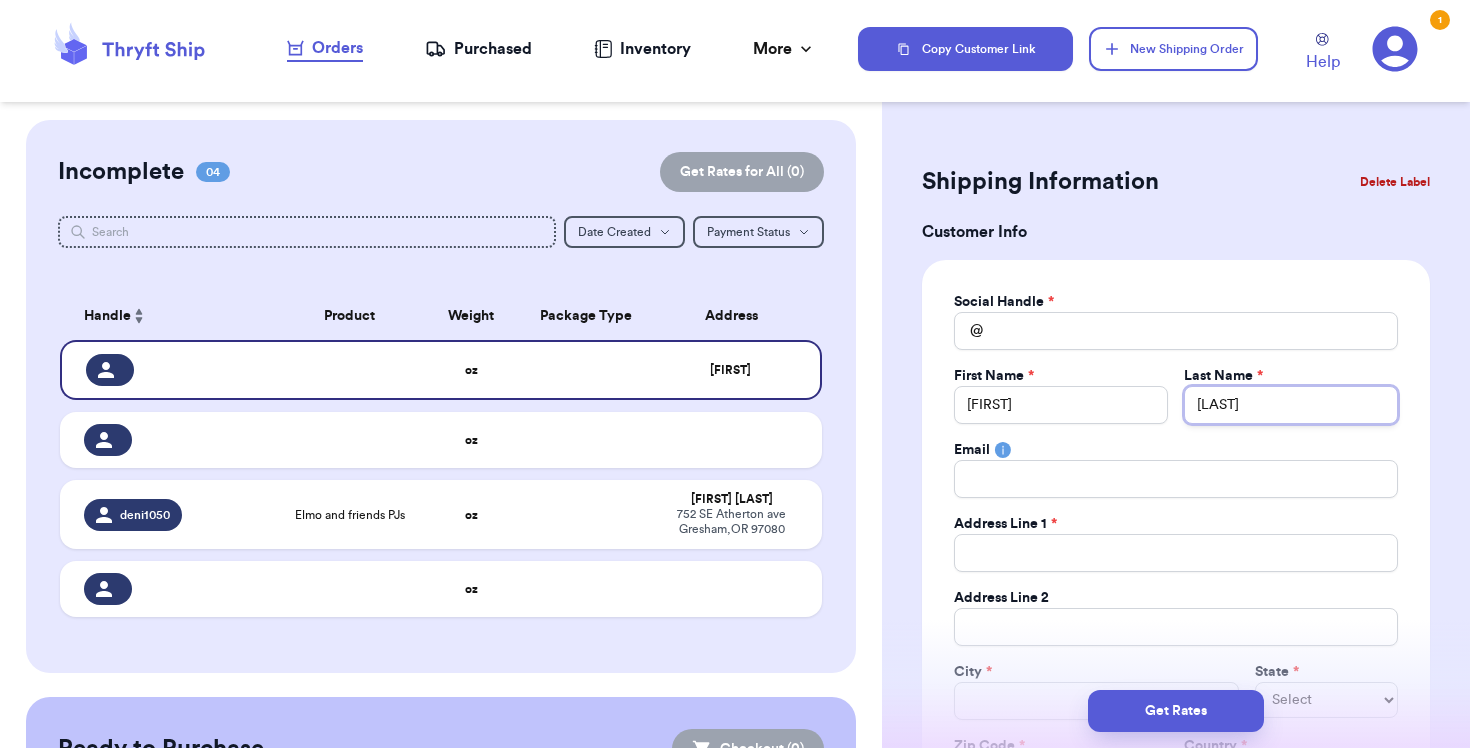 type on "[LAST]" 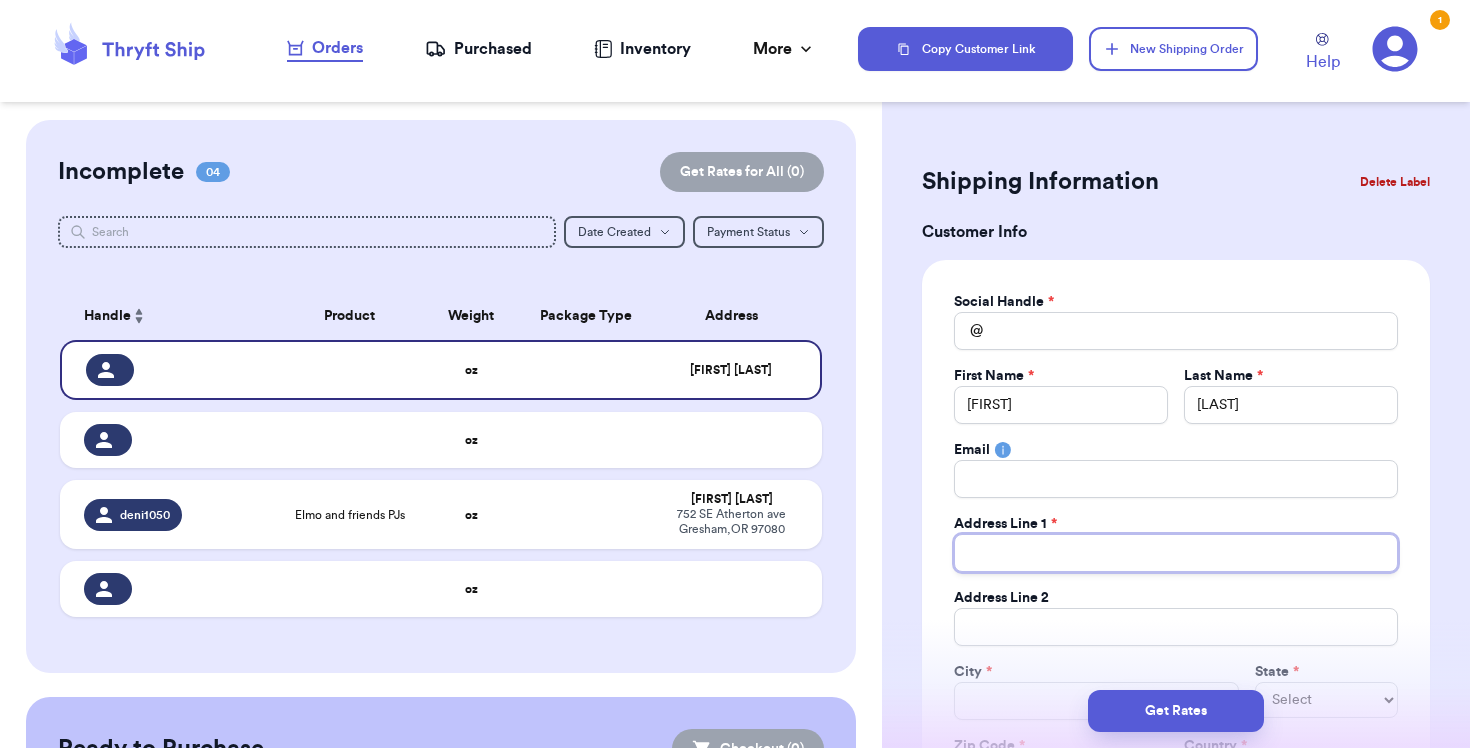 type 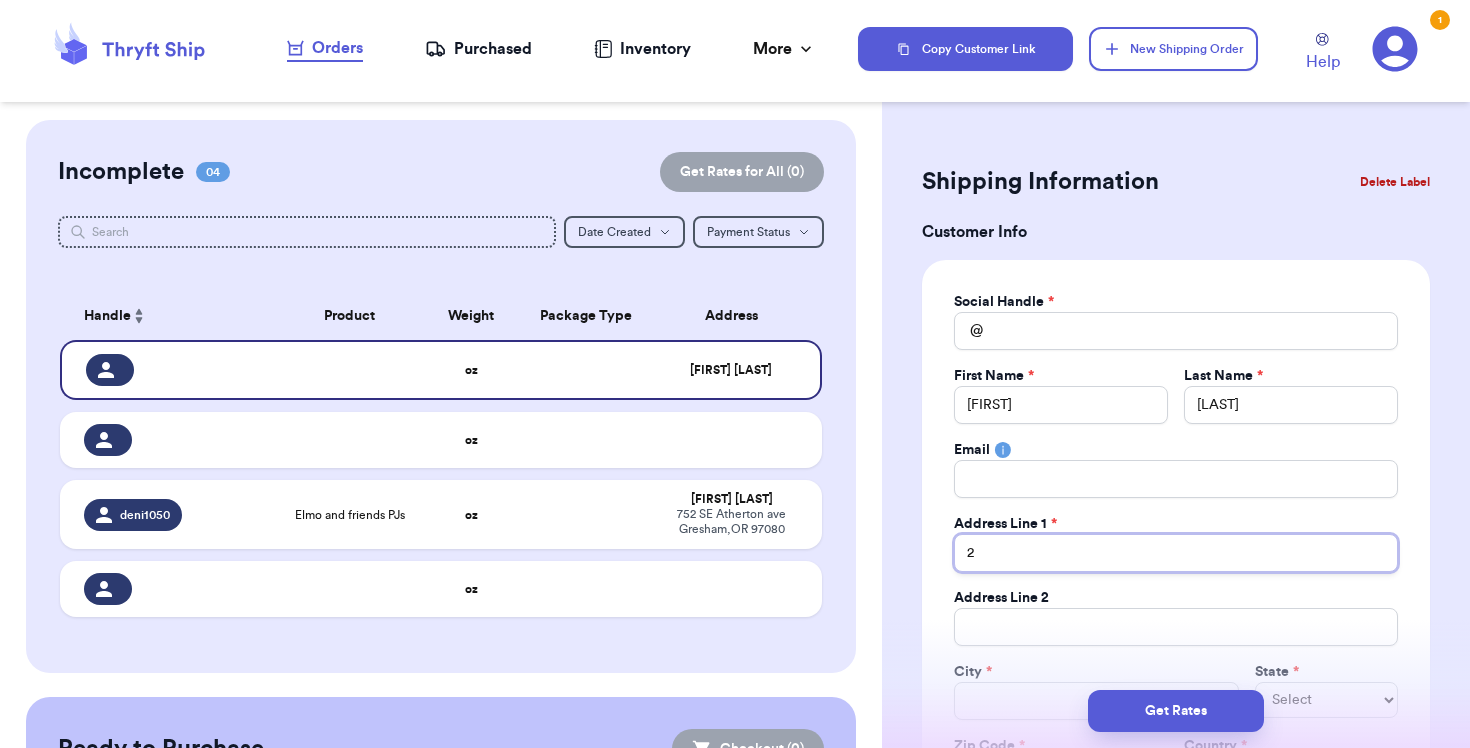 type on "21" 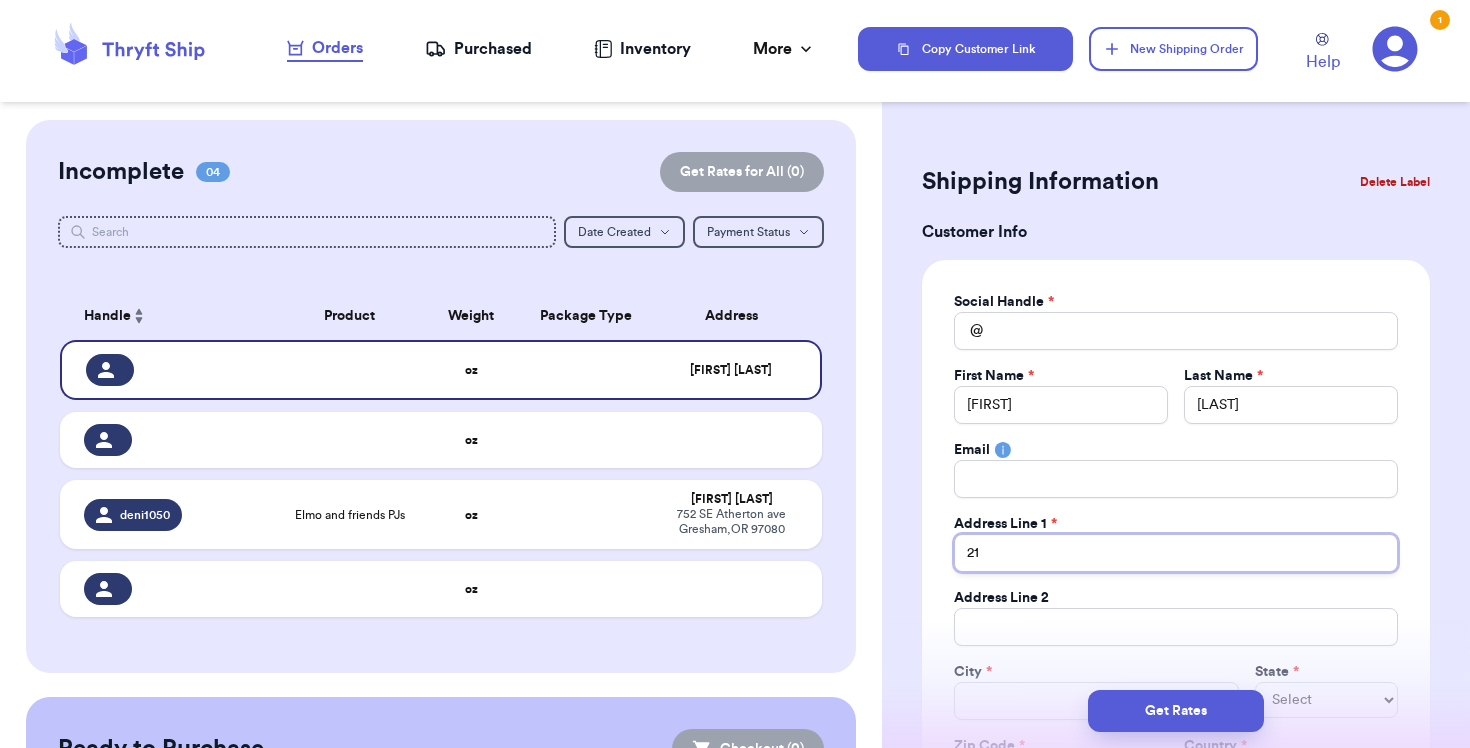 type on "215" 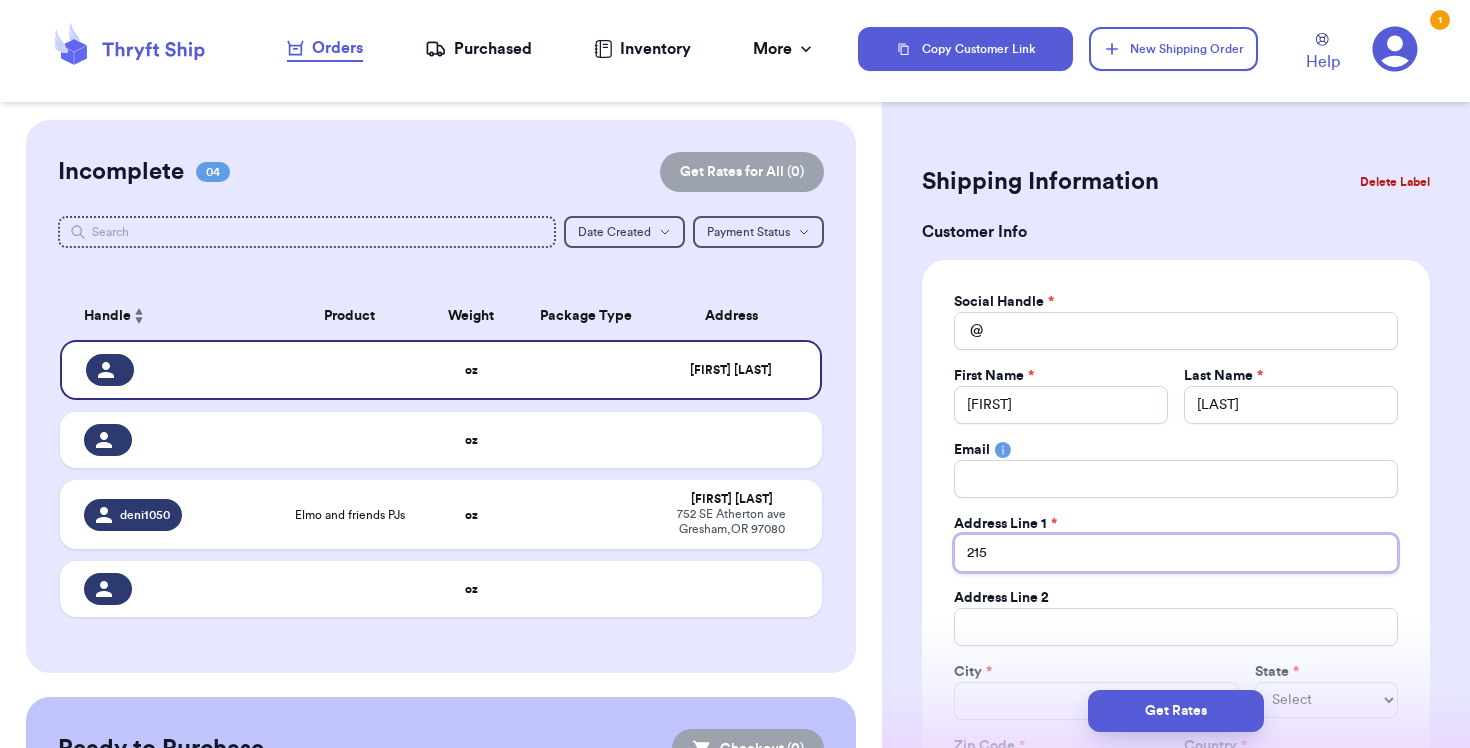 type on "215" 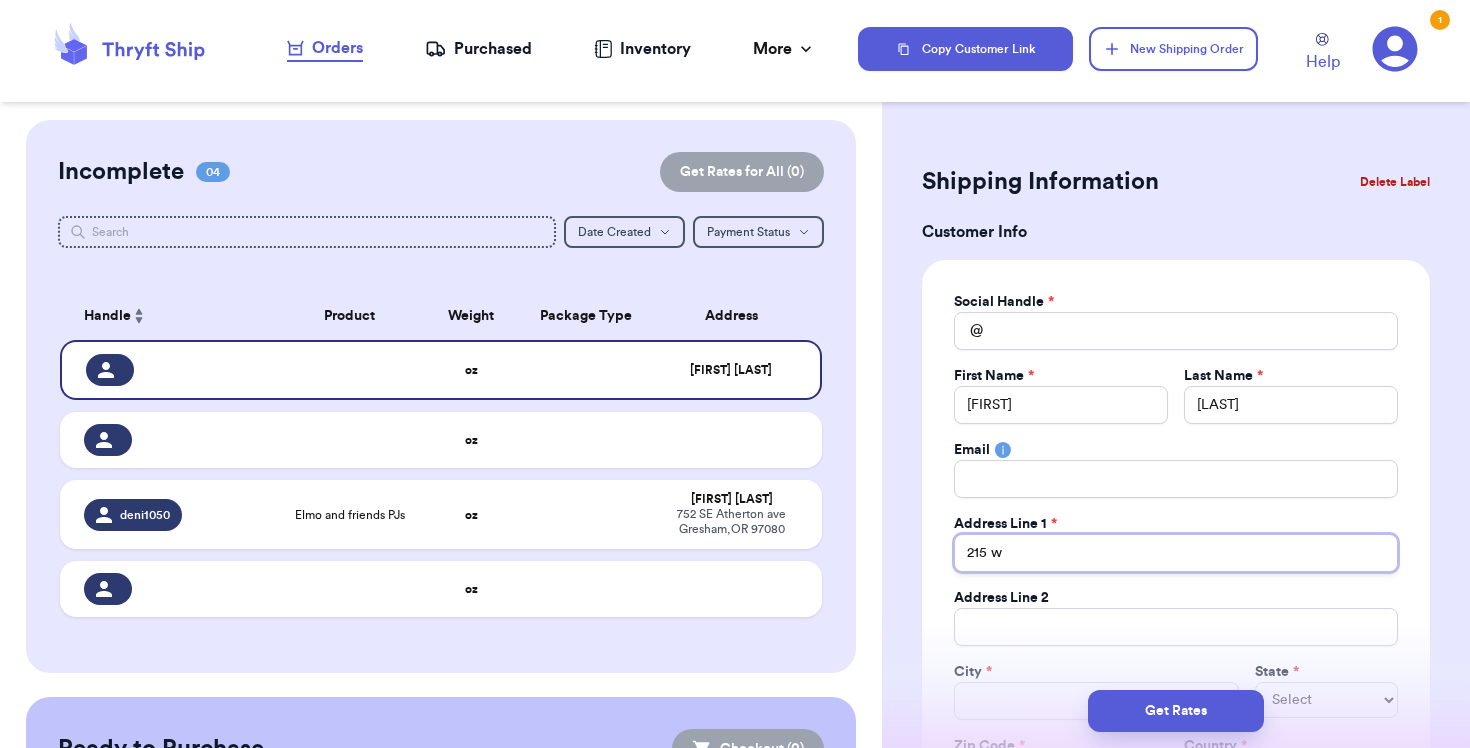 type on "215 w" 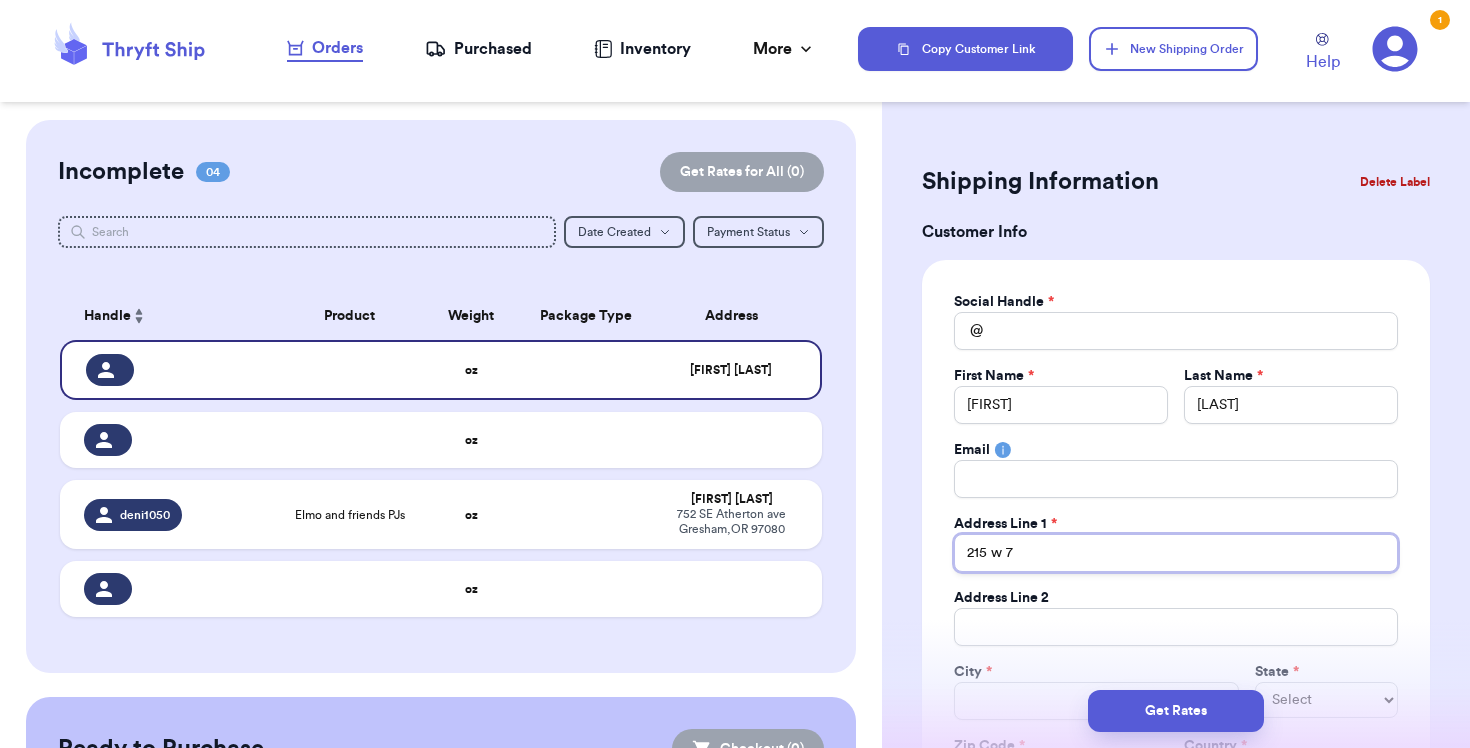 type on "215 w 7t" 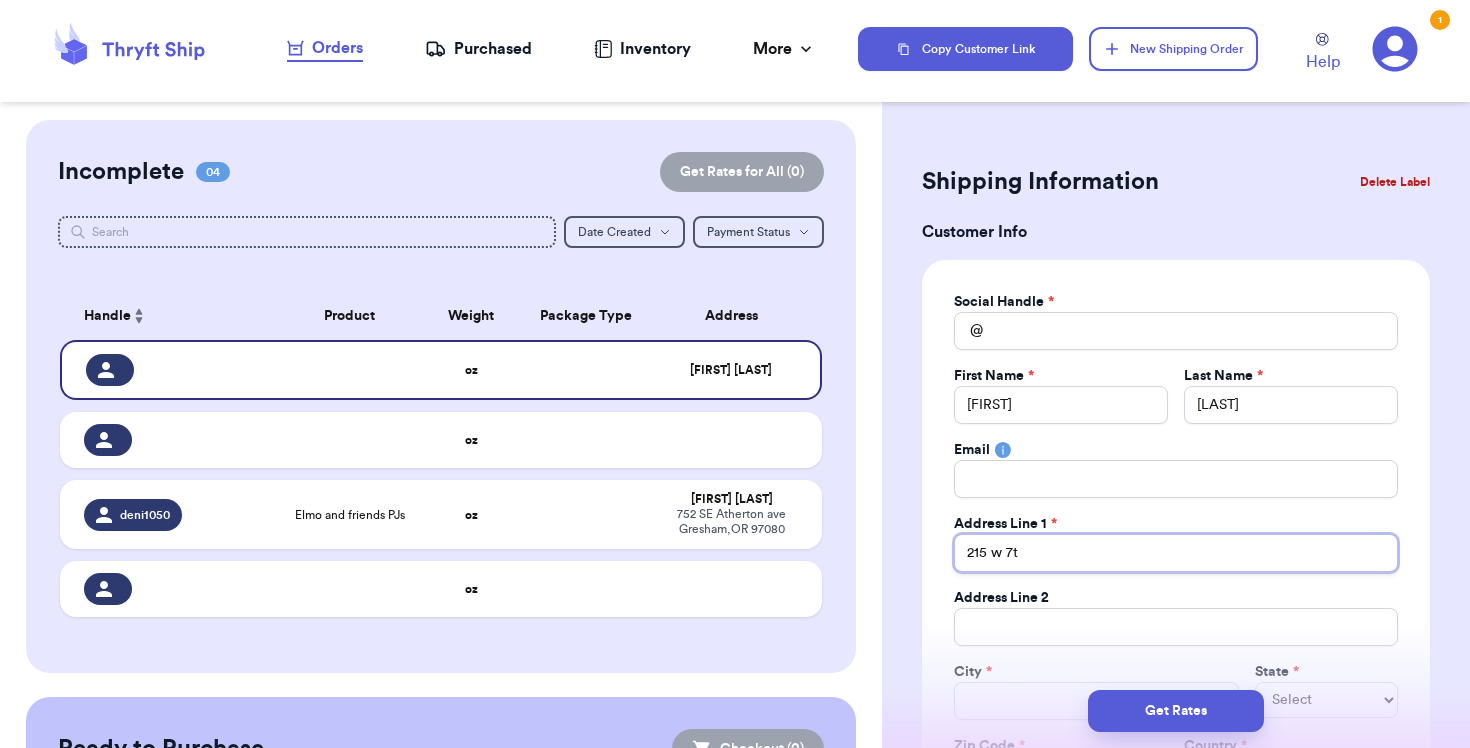 type on "215 w 7th" 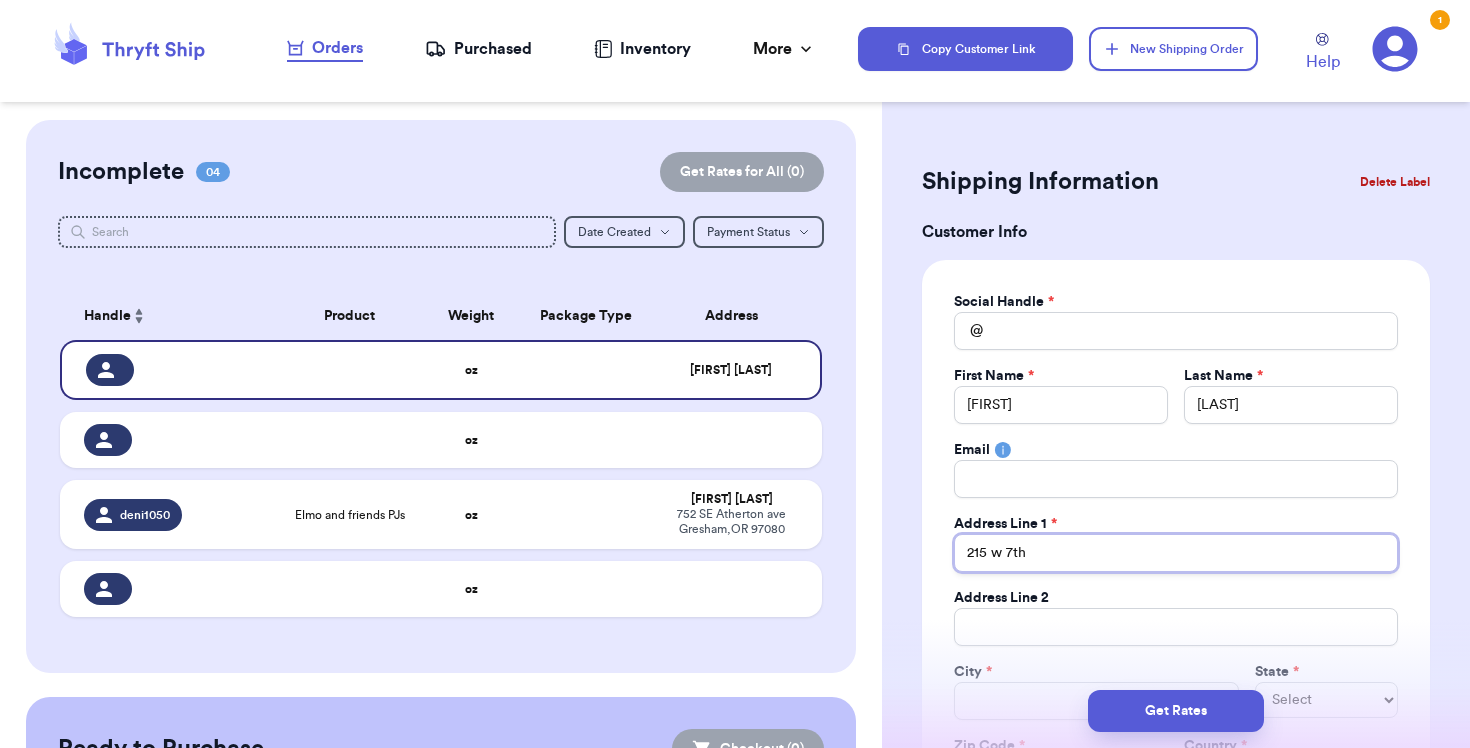 type on "215 w 7th" 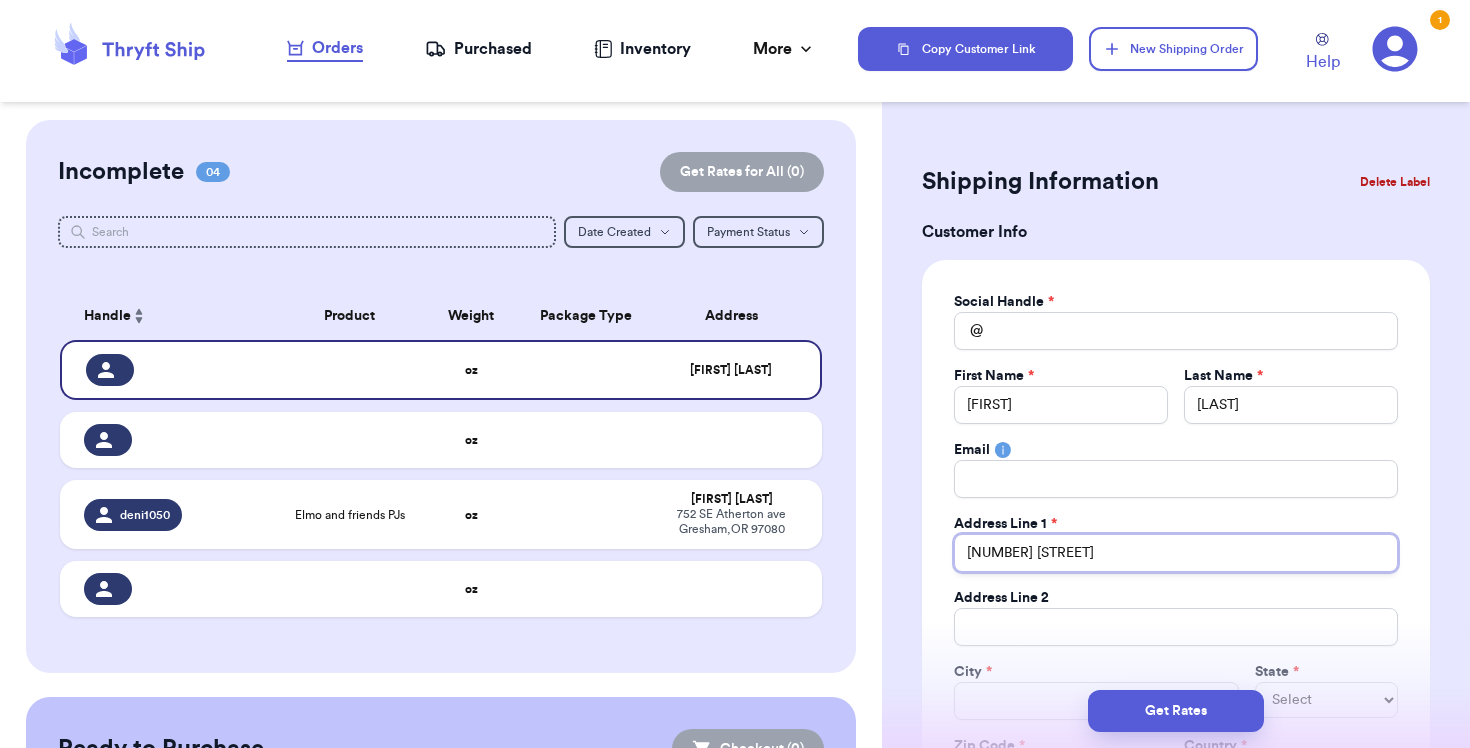 type 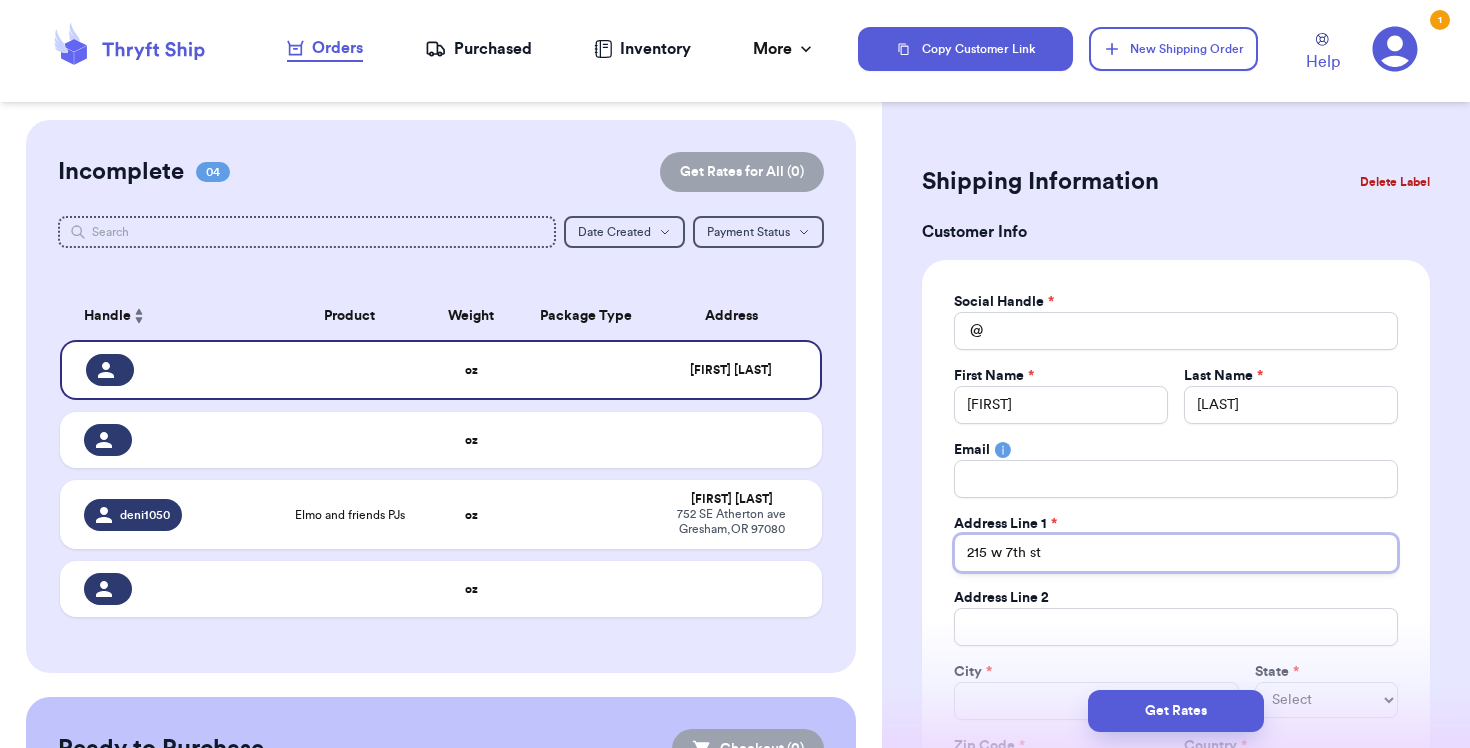 type on "215 w 7th st" 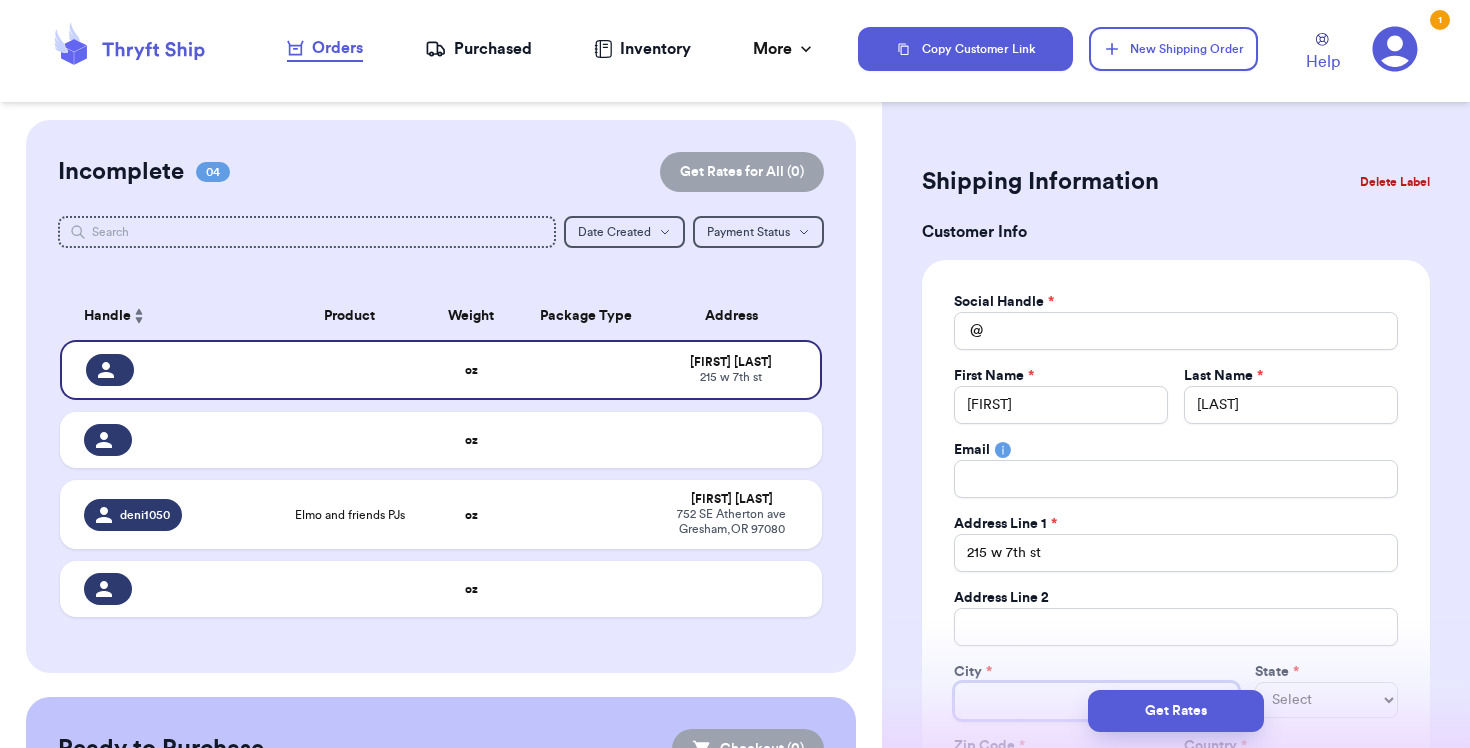 type 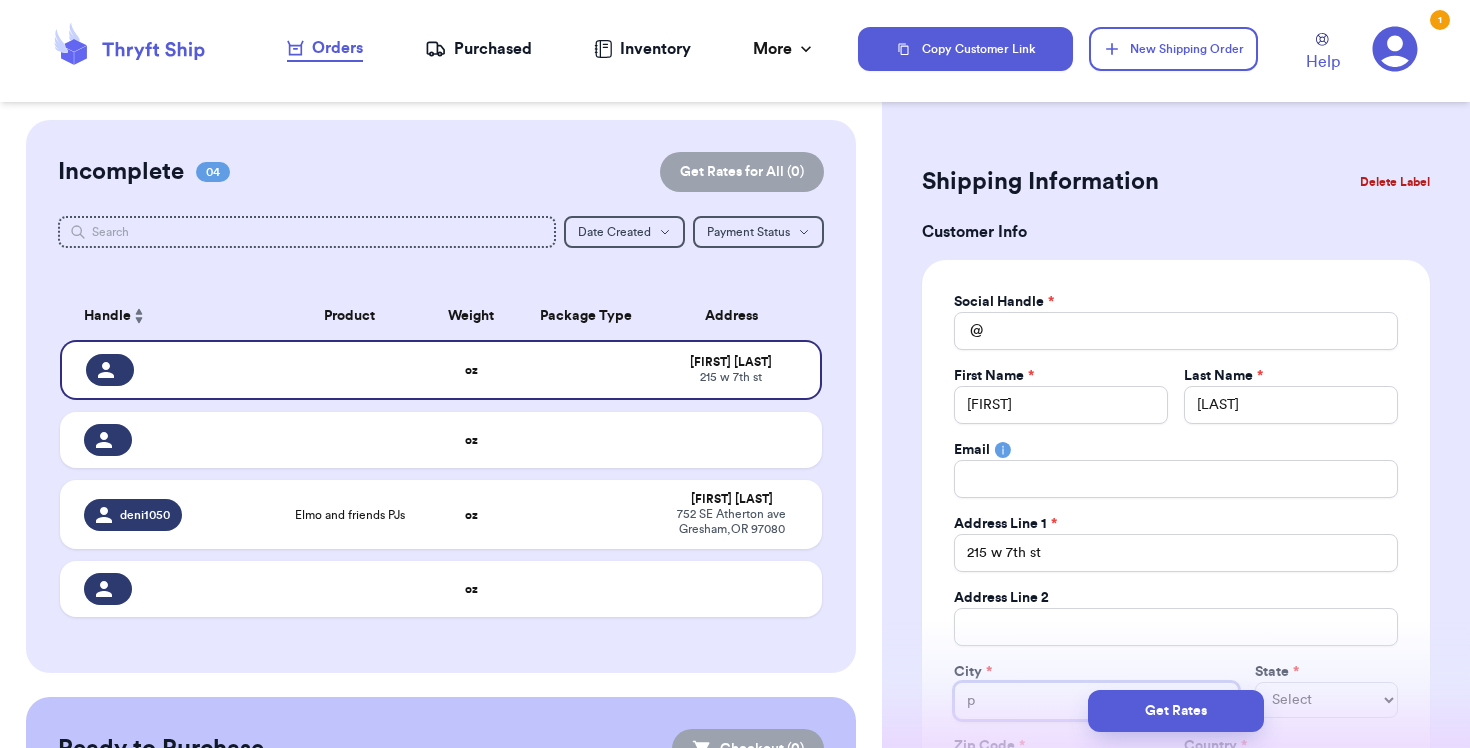 type on "po" 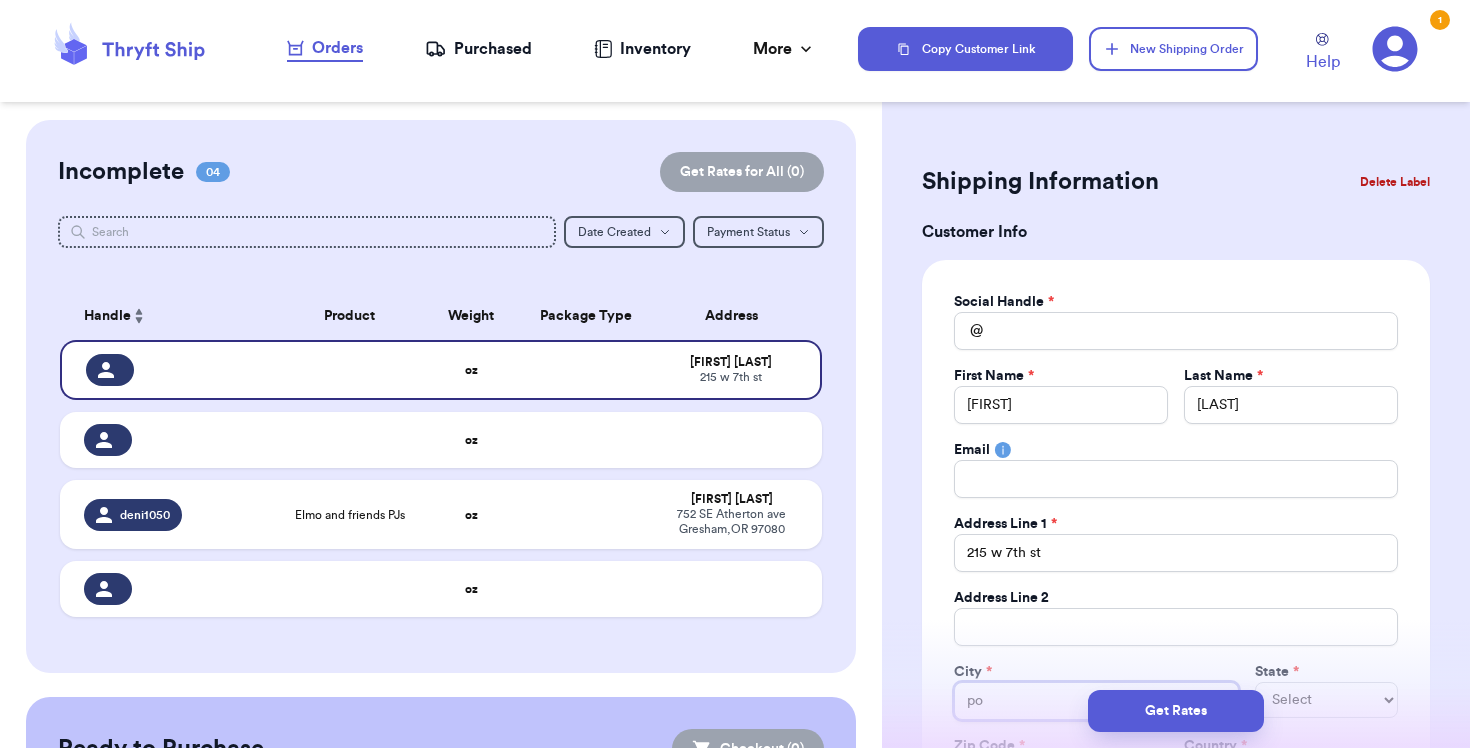 type on "por" 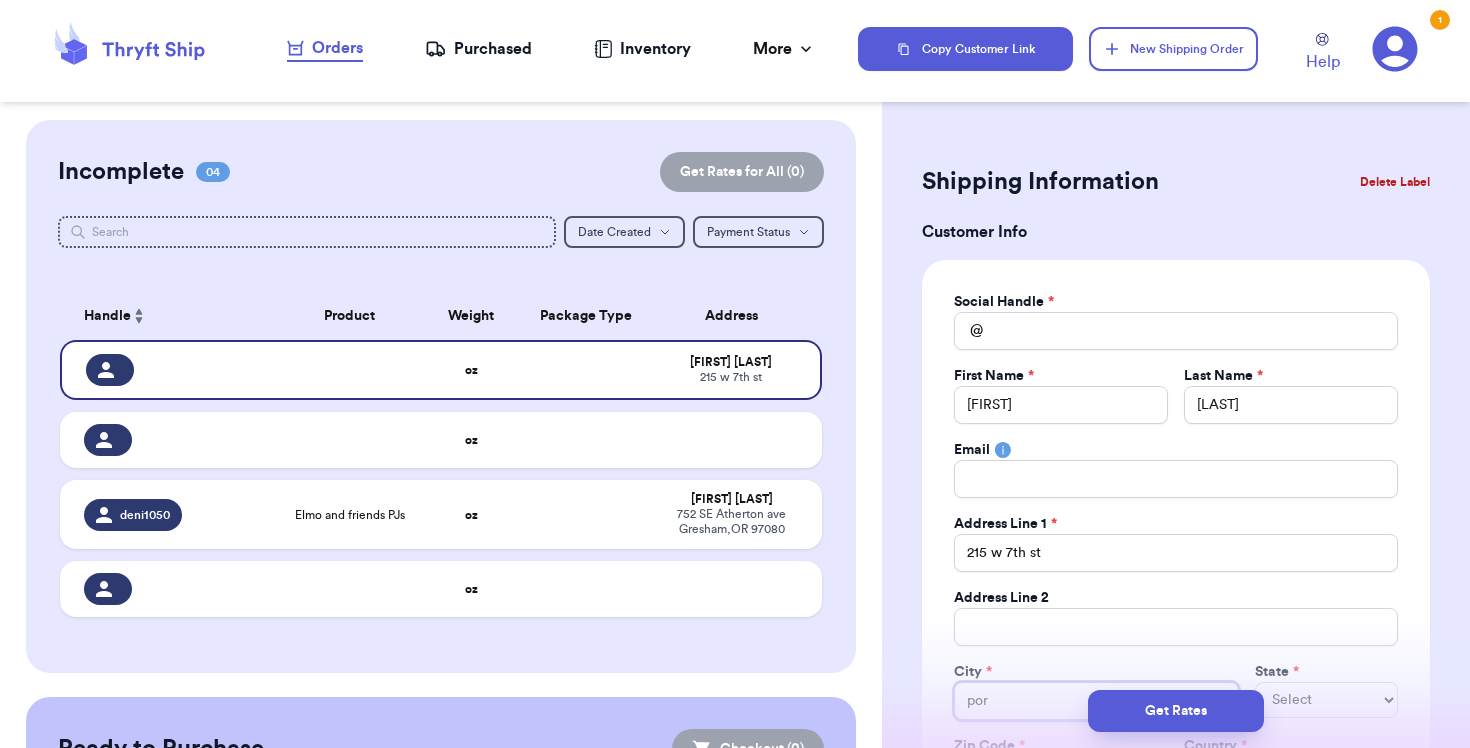 type on "port" 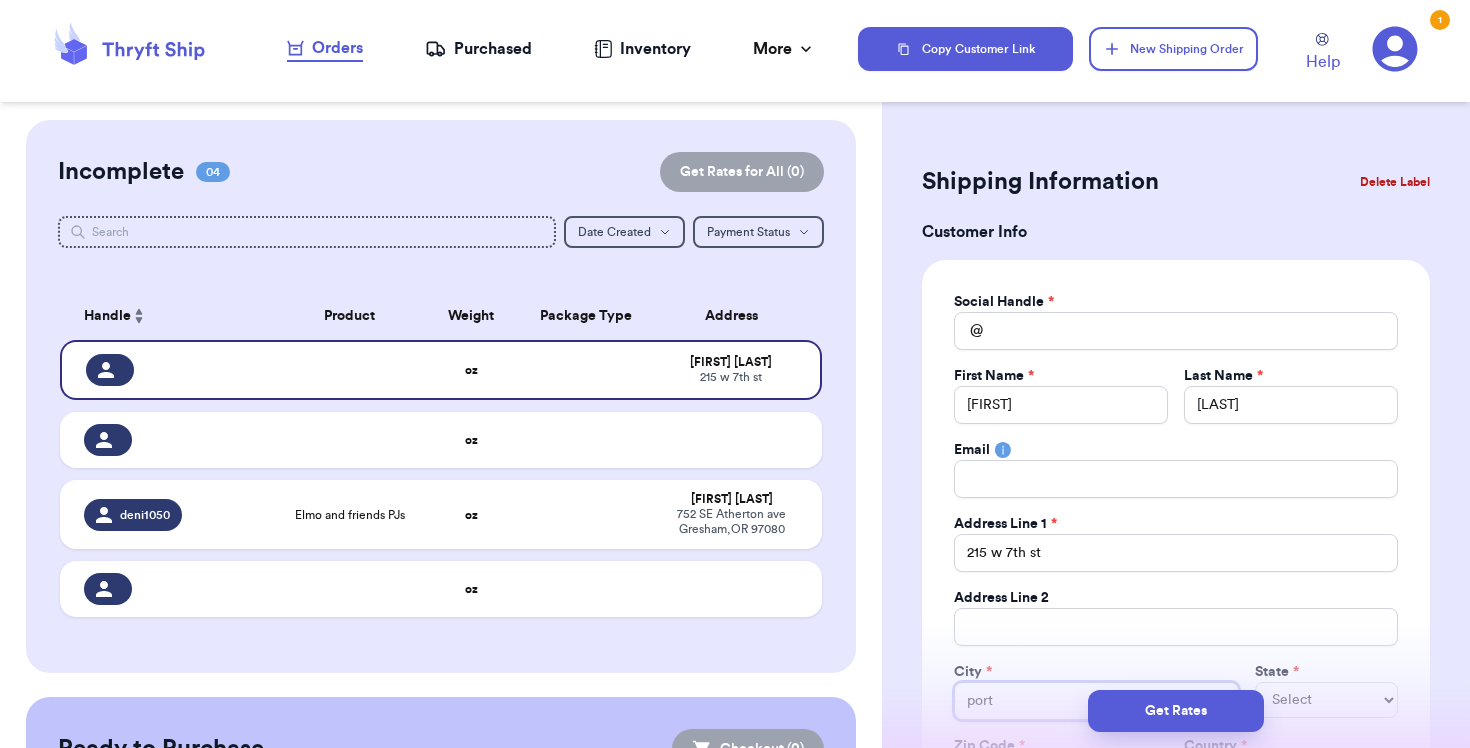 type on "port" 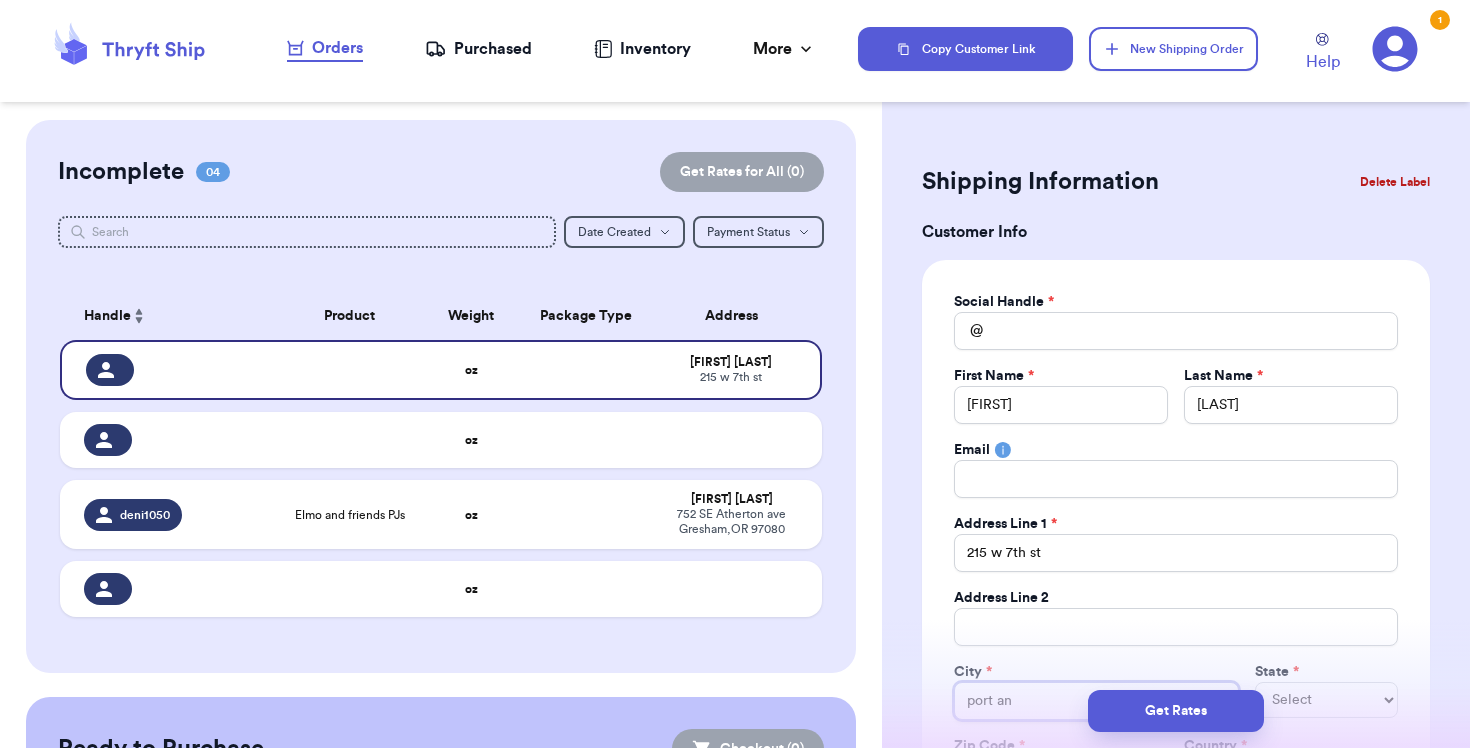 type on "port ang" 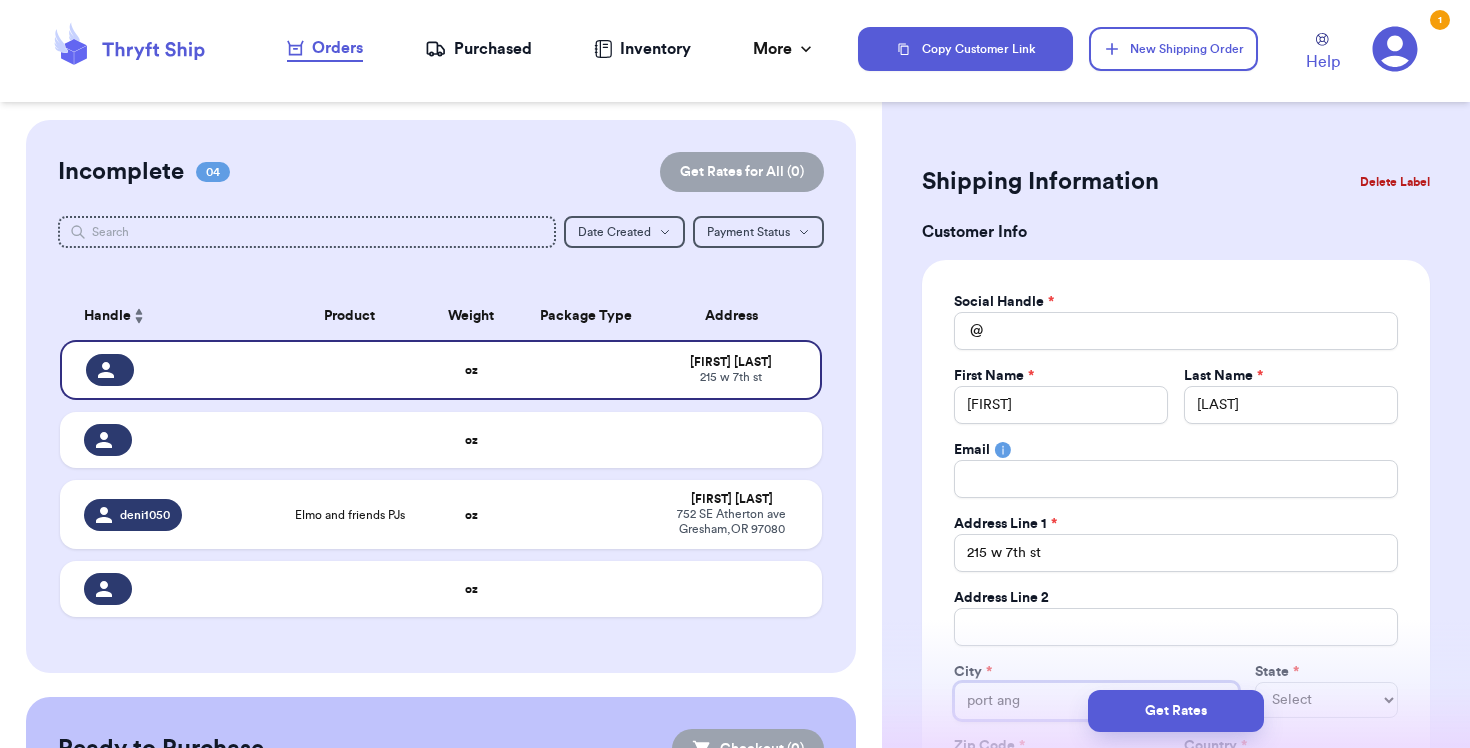 type on "port ange" 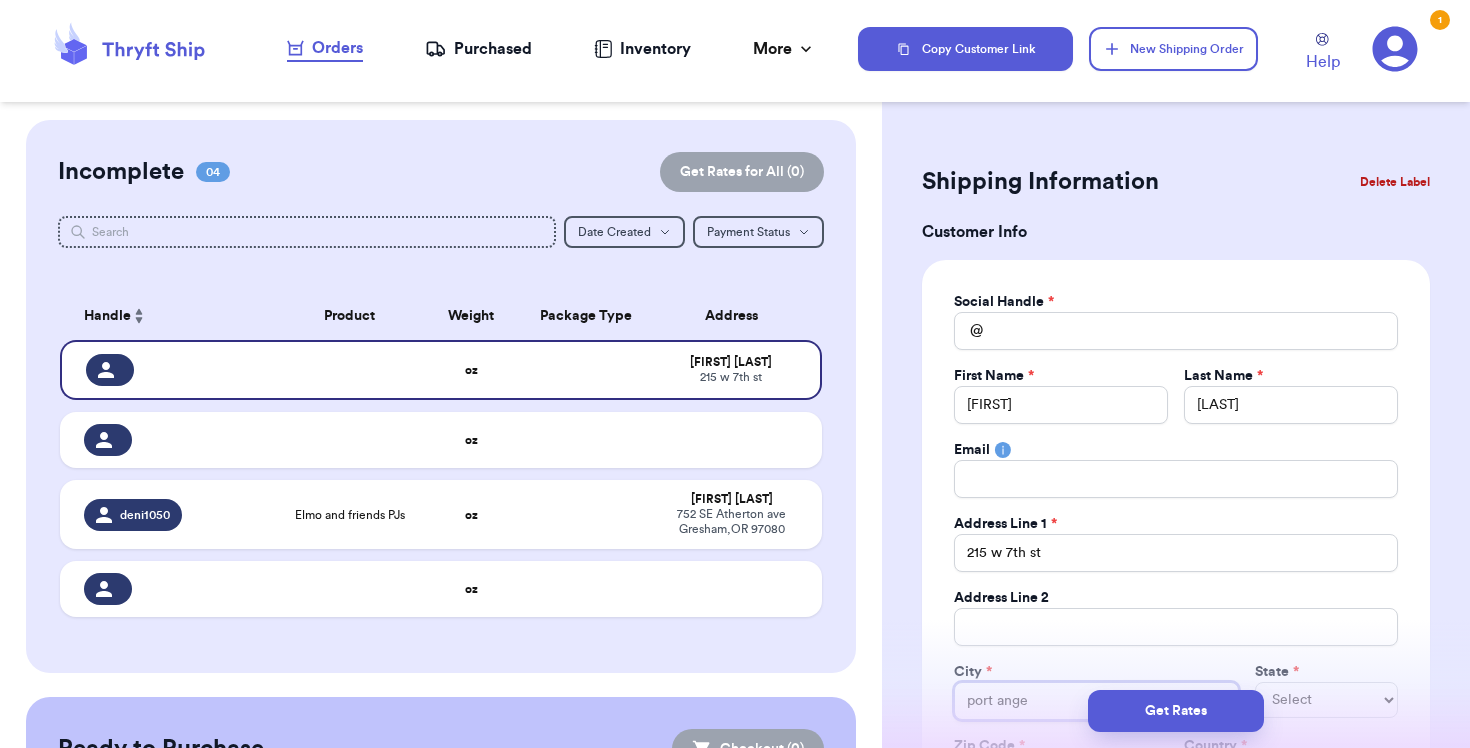 type on "port angel" 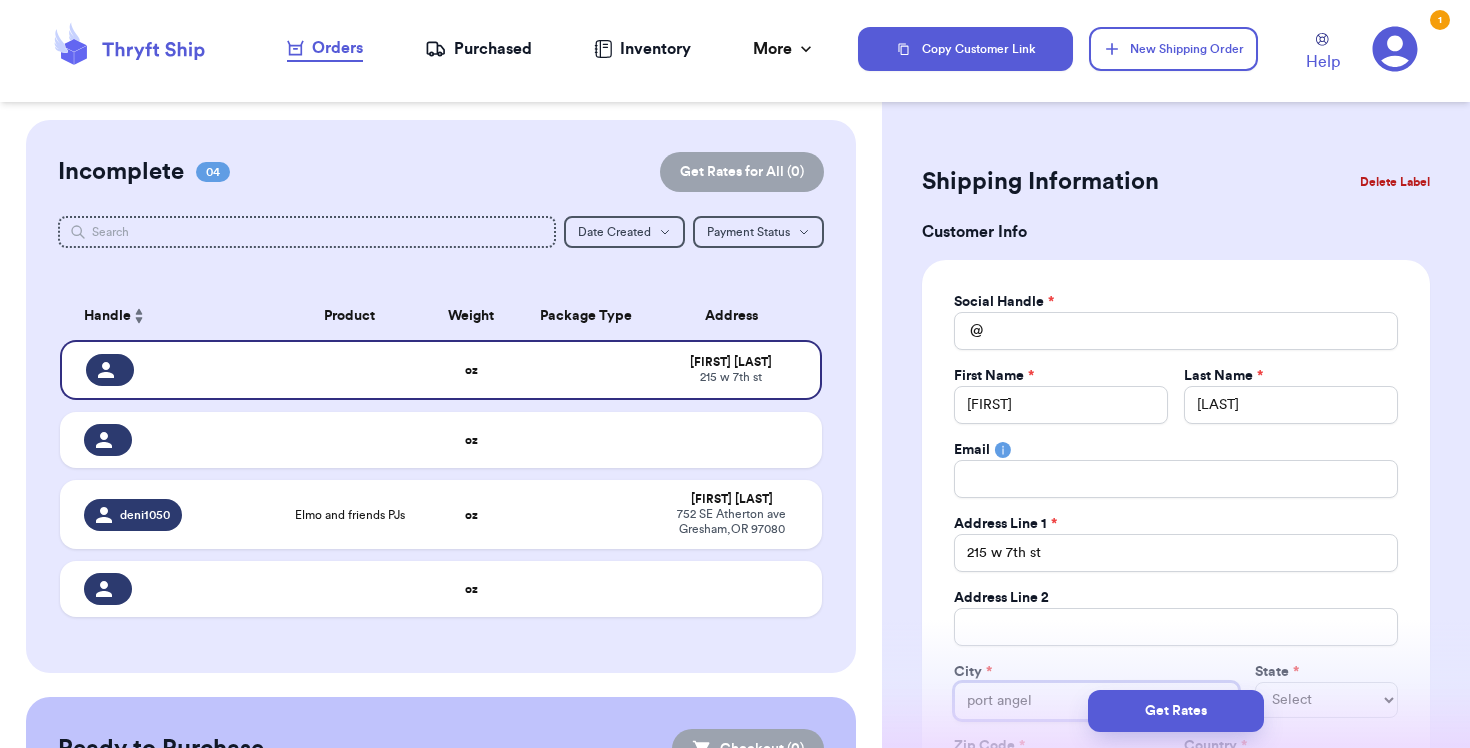 type on "port angele" 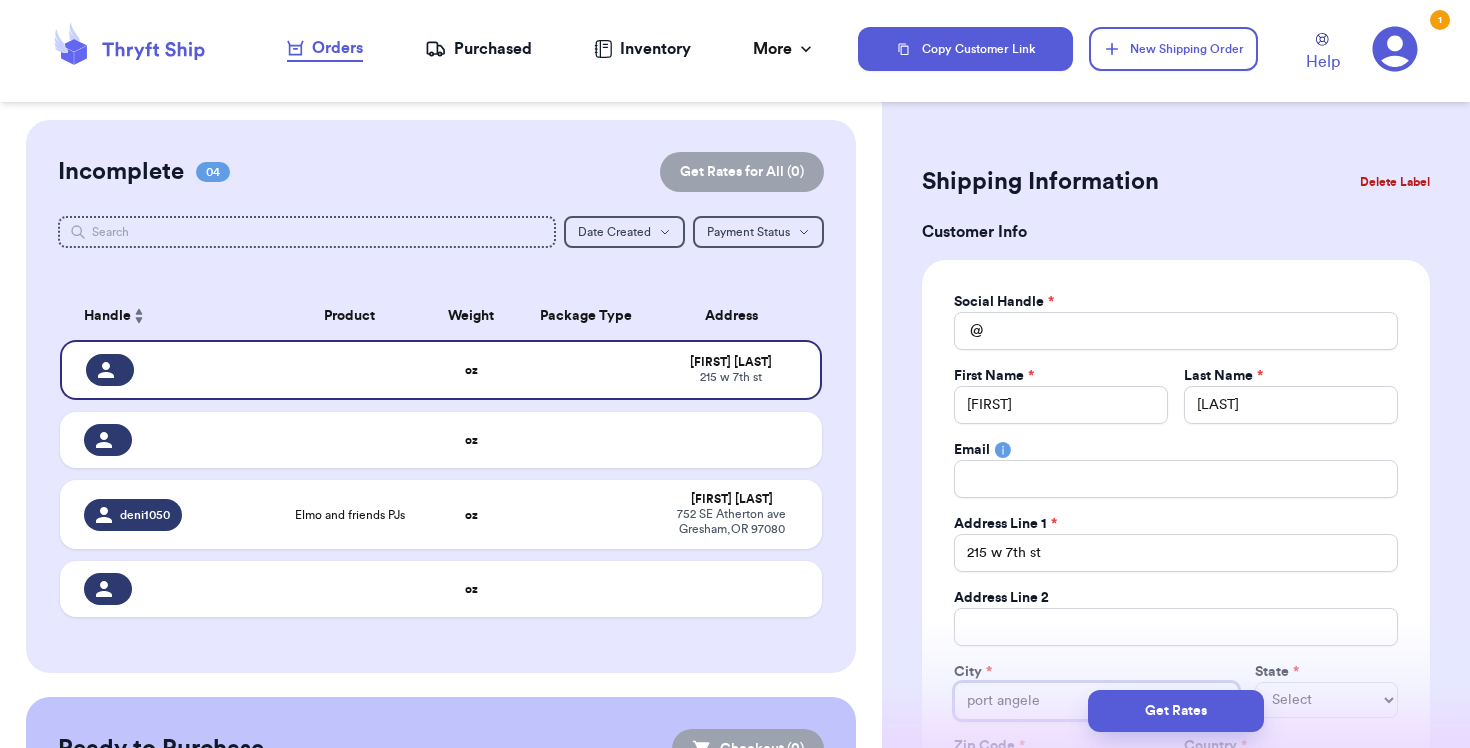 type on "port angeles" 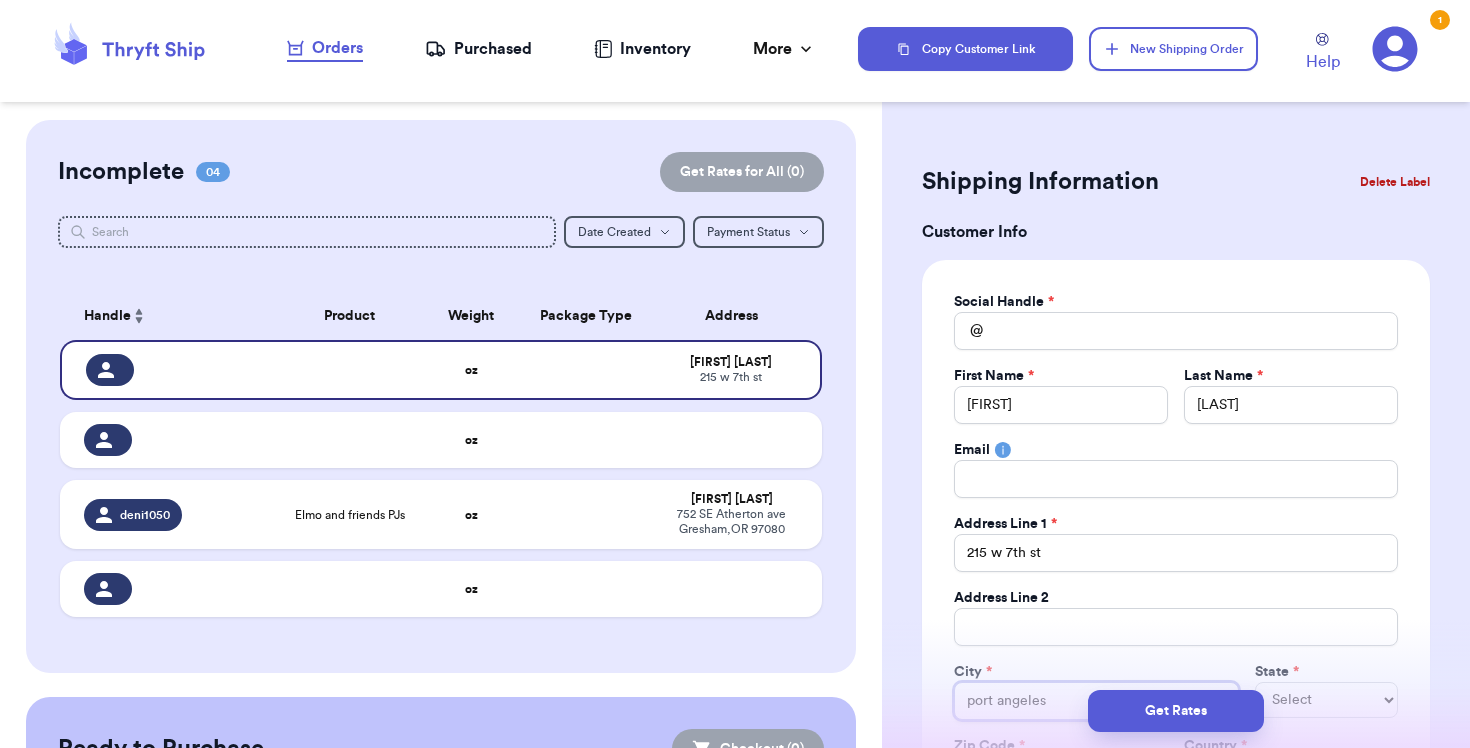 type on "port angeles" 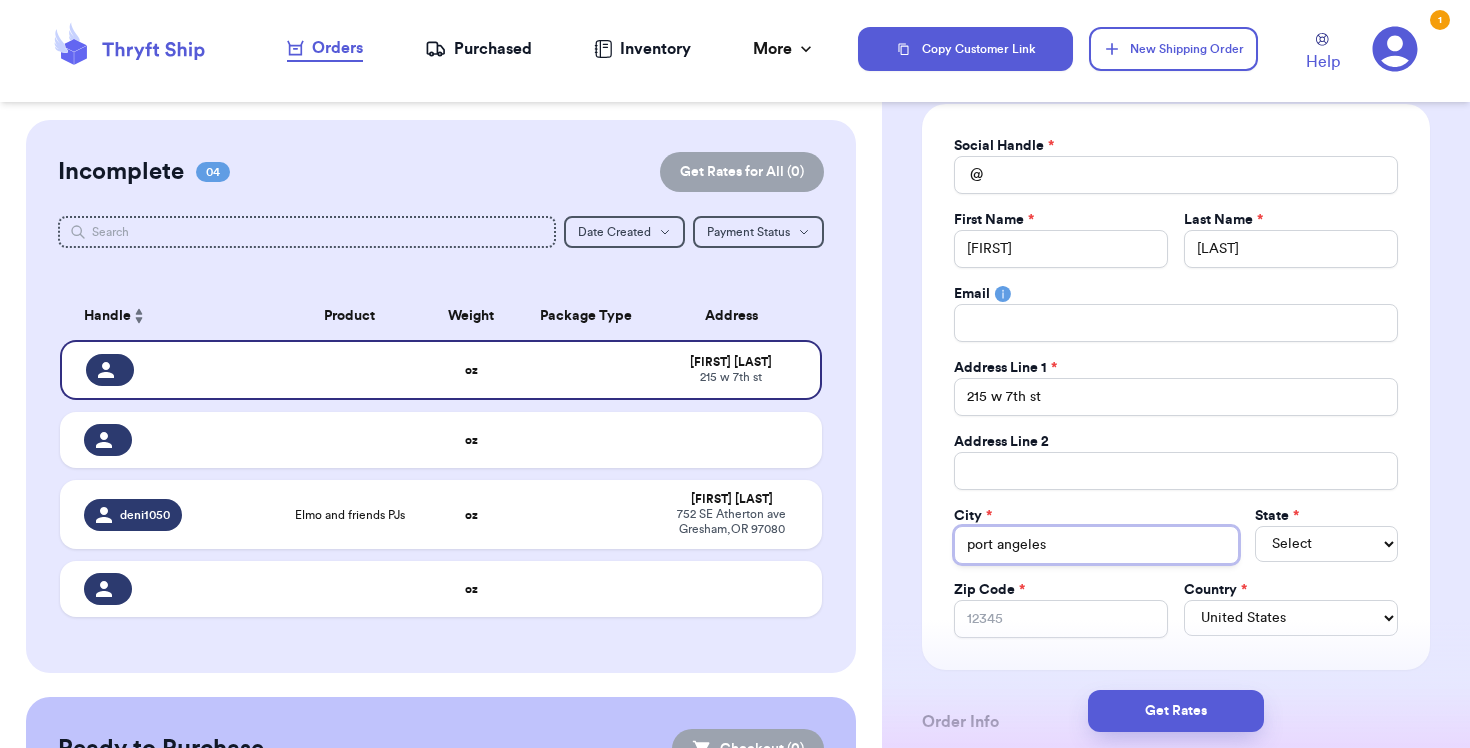 scroll, scrollTop: 346, scrollLeft: 0, axis: vertical 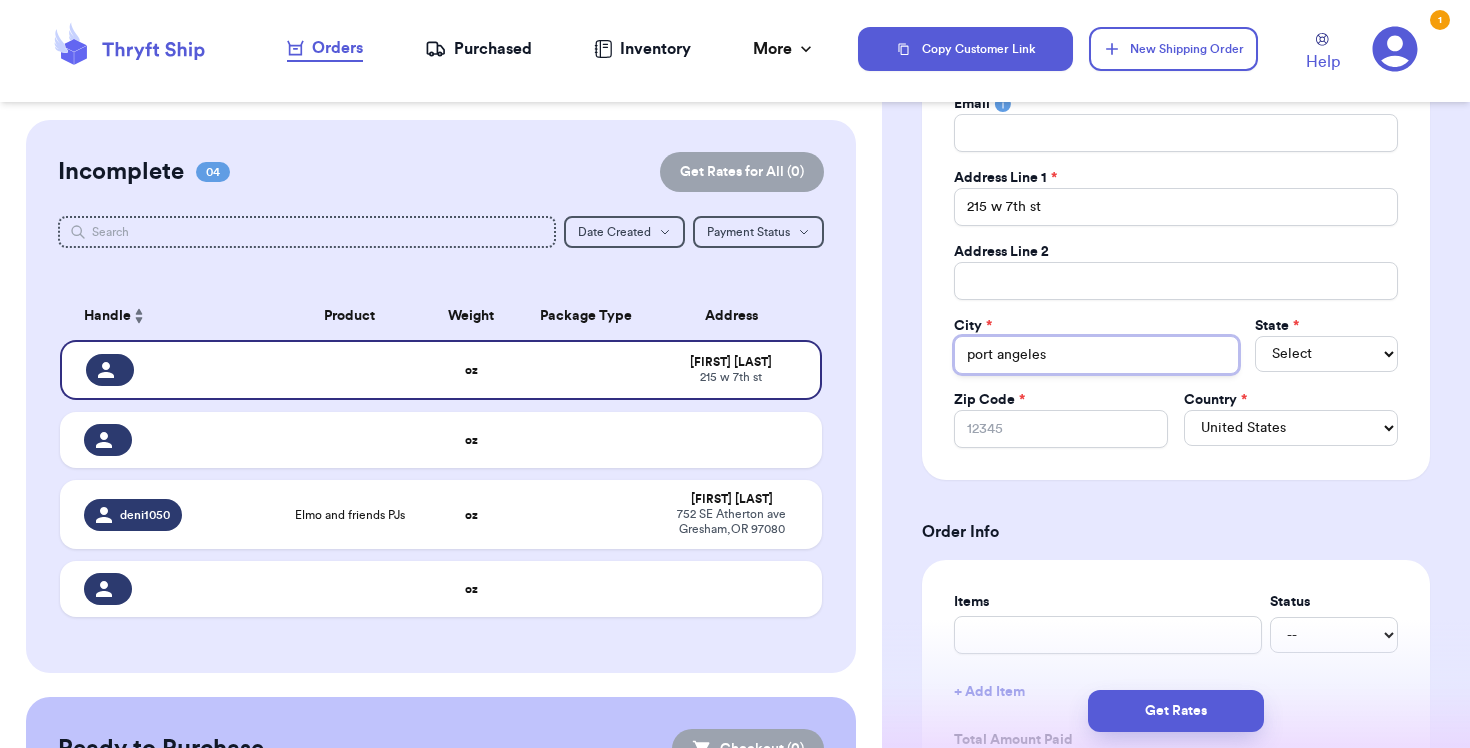 type on "port angeles" 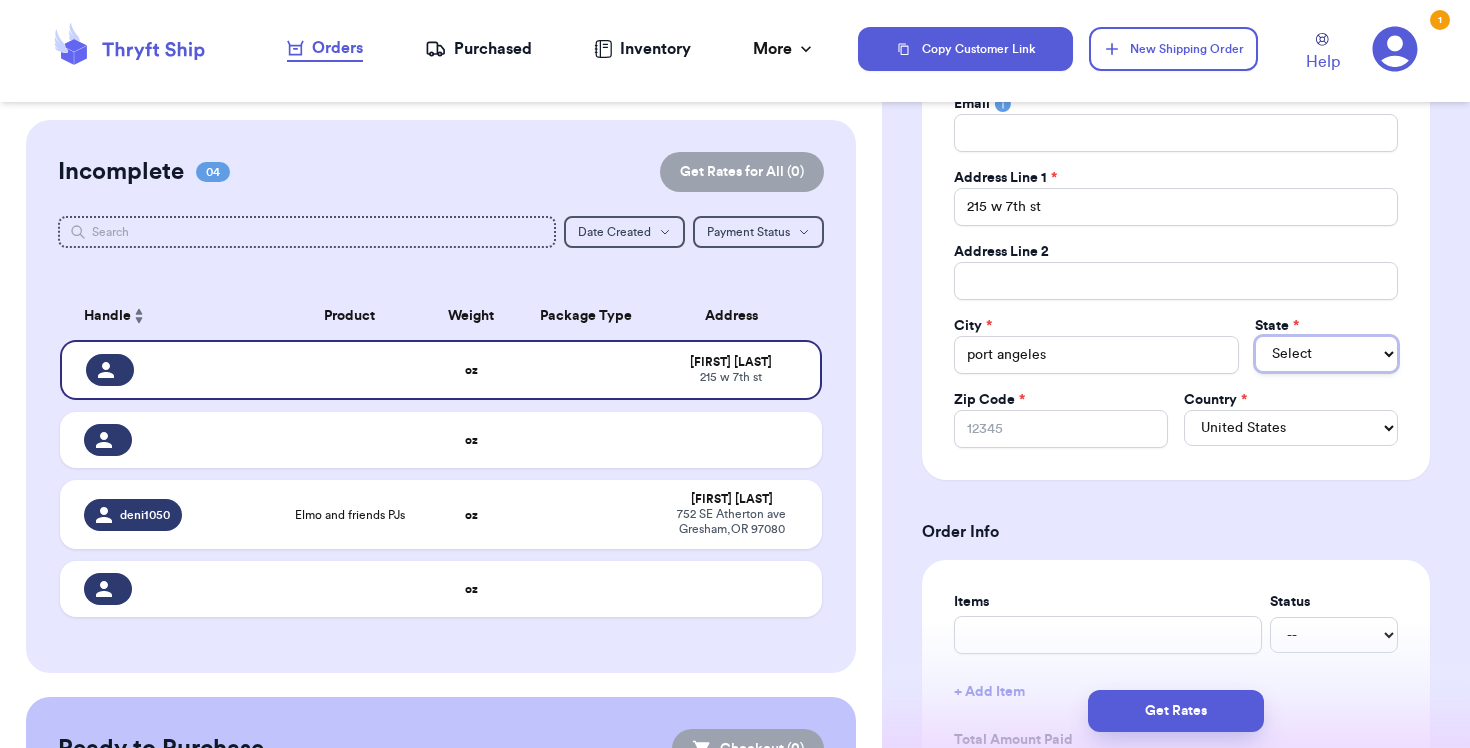 type 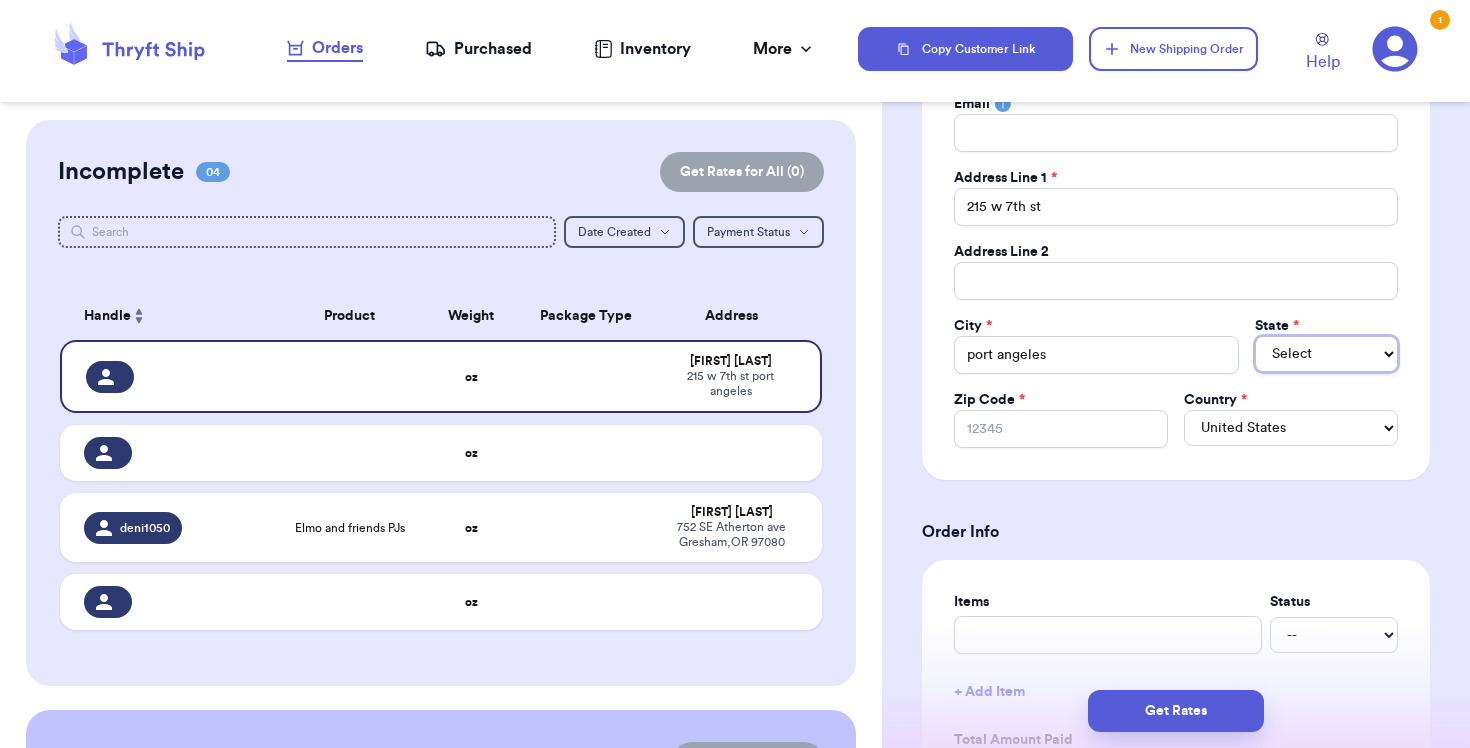 select on "WA" 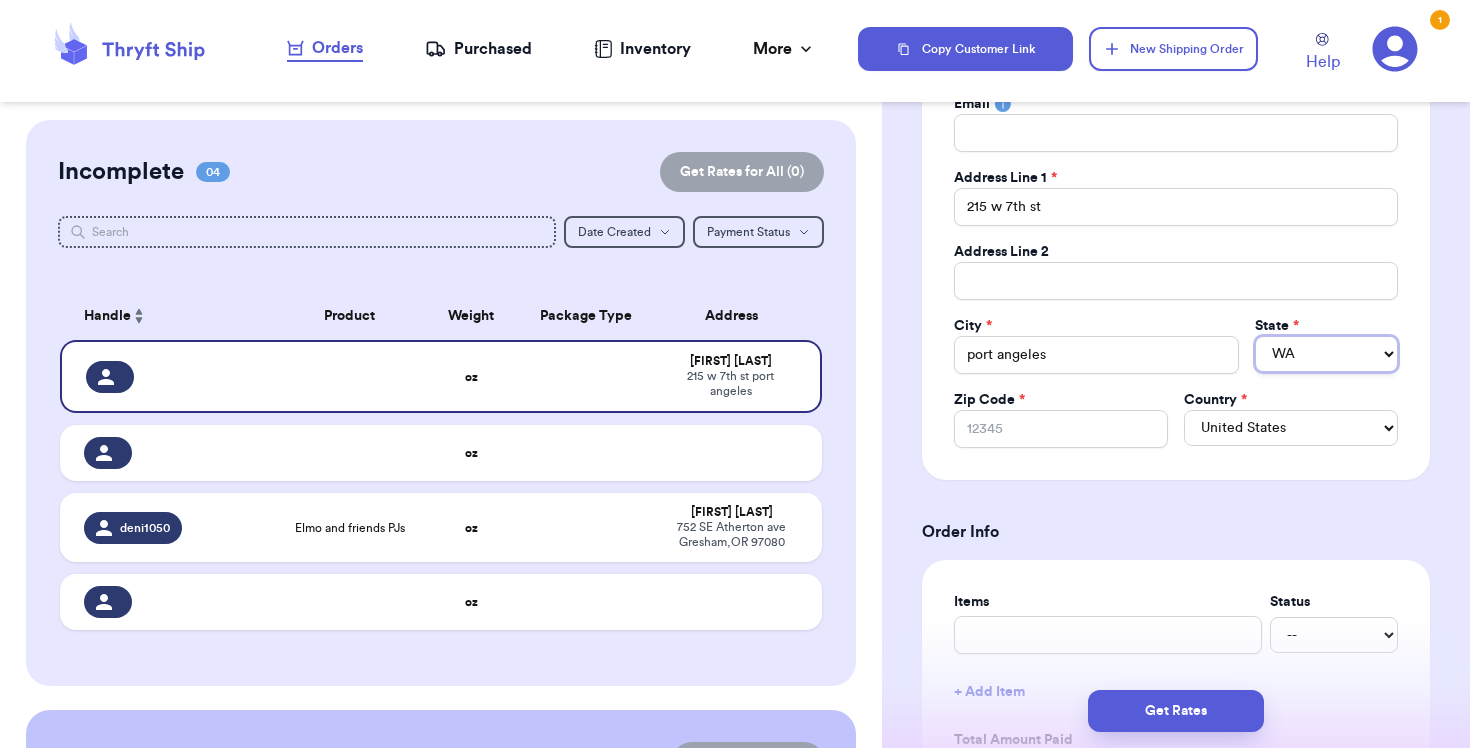 type 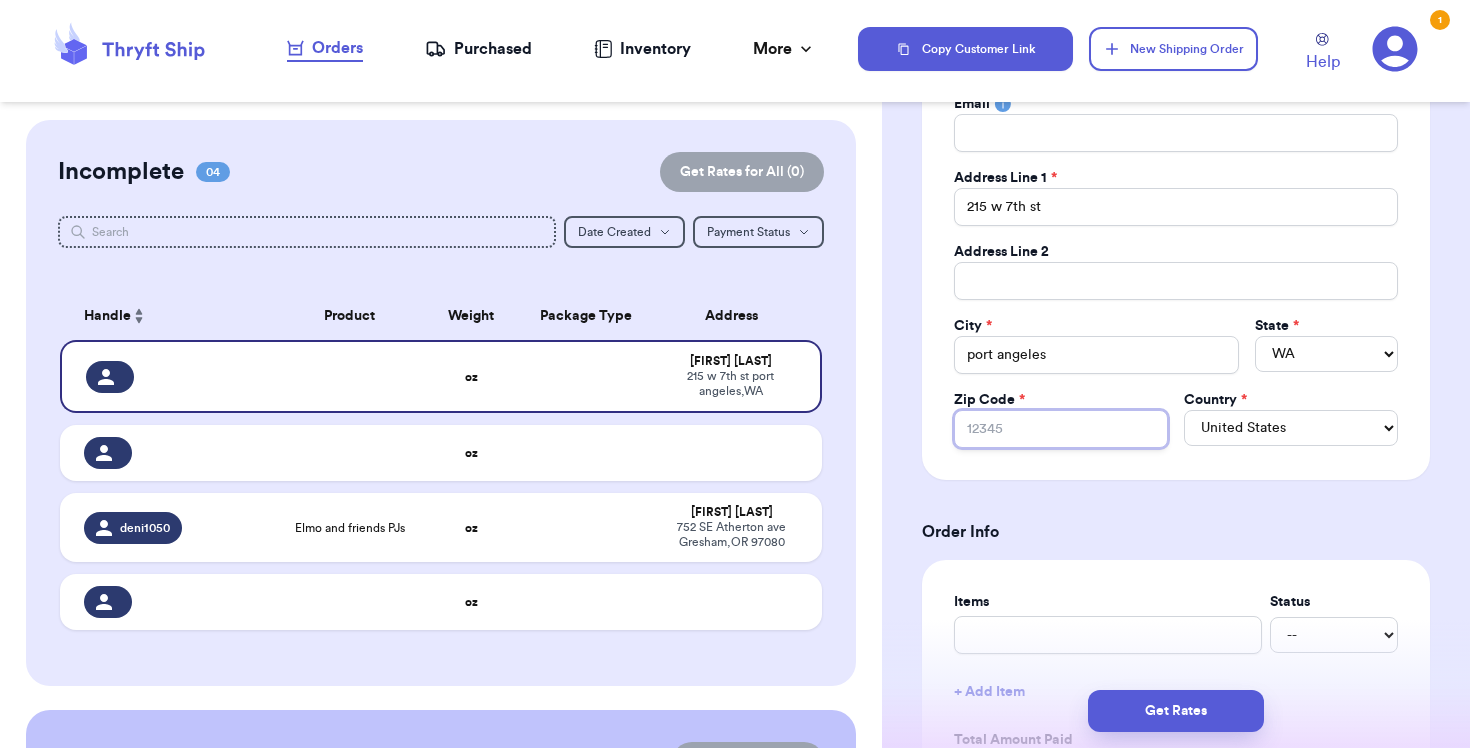 type on "9" 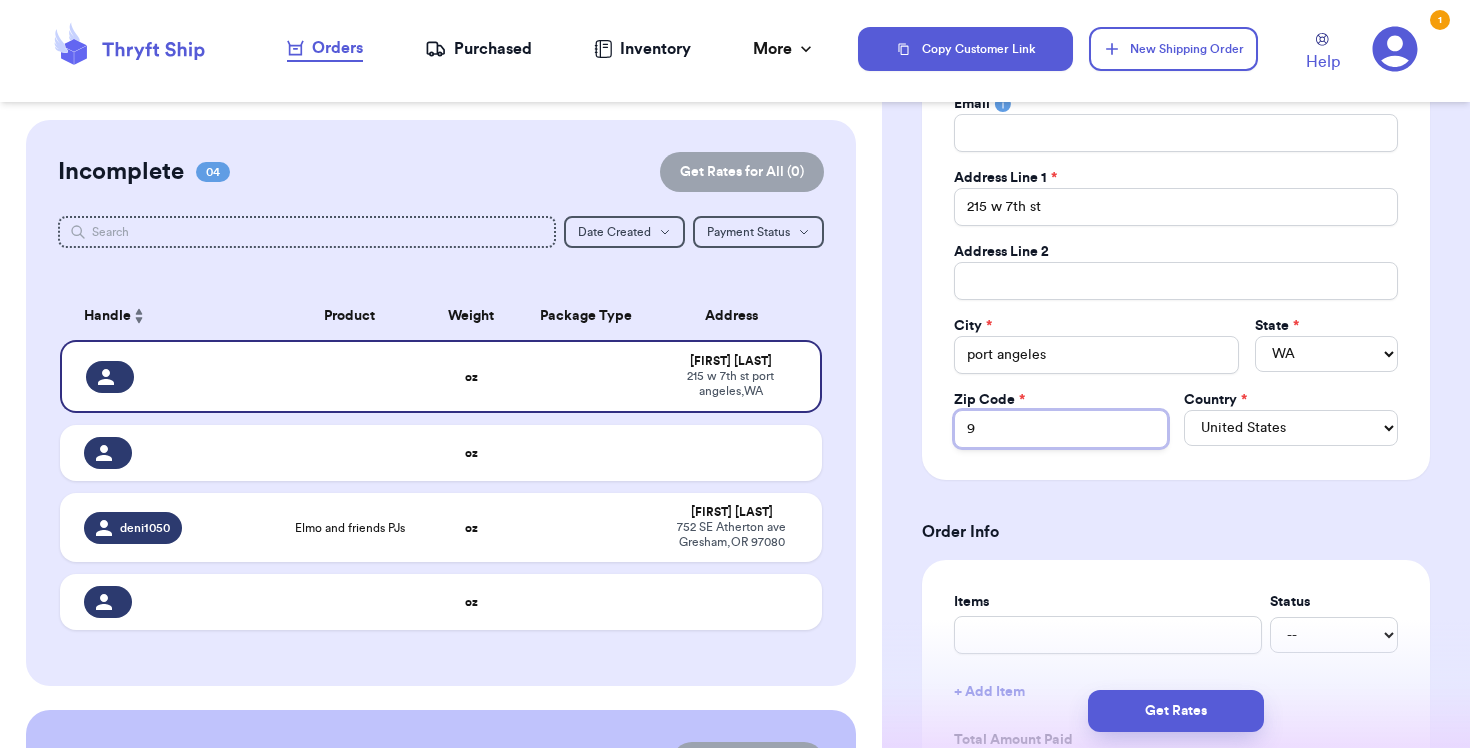 type 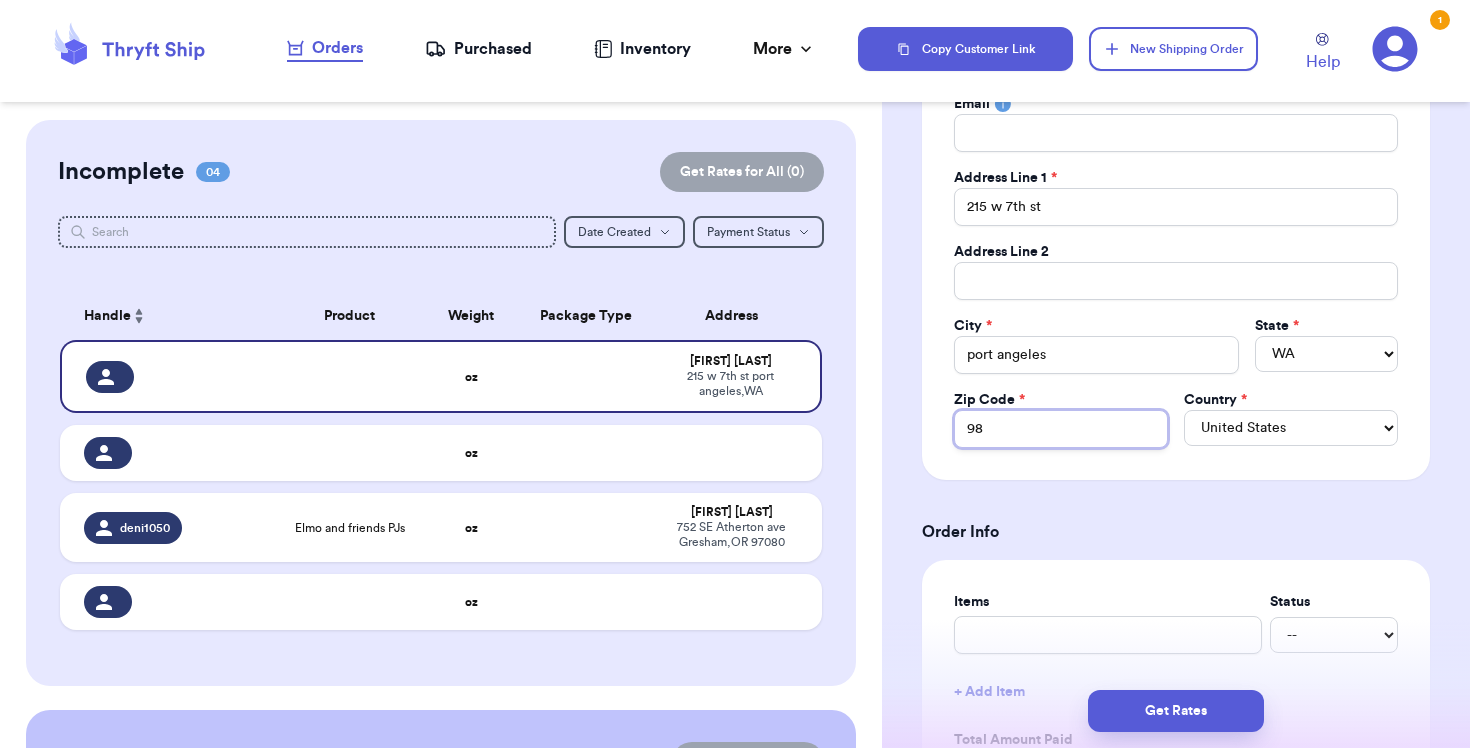 type on "983" 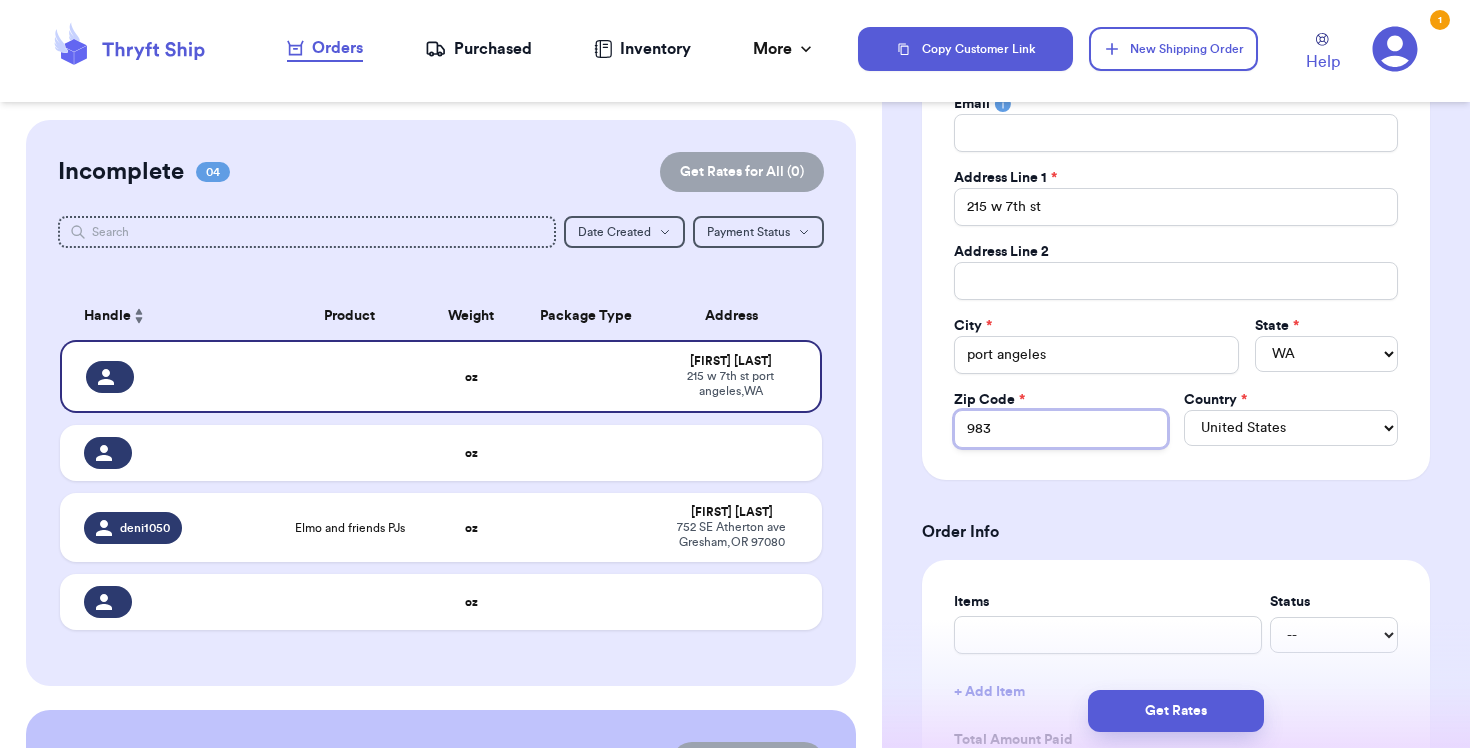 type on "9836" 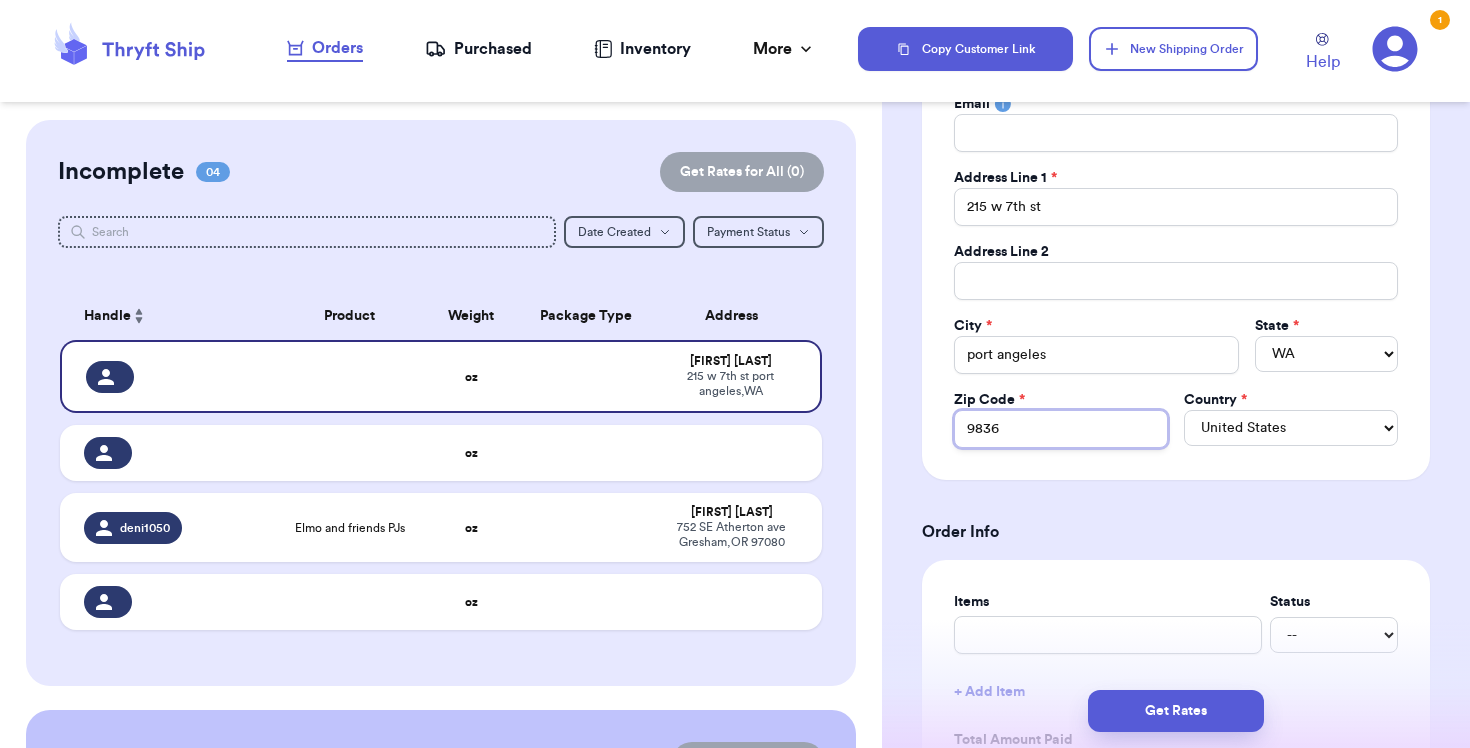 type on "98362" 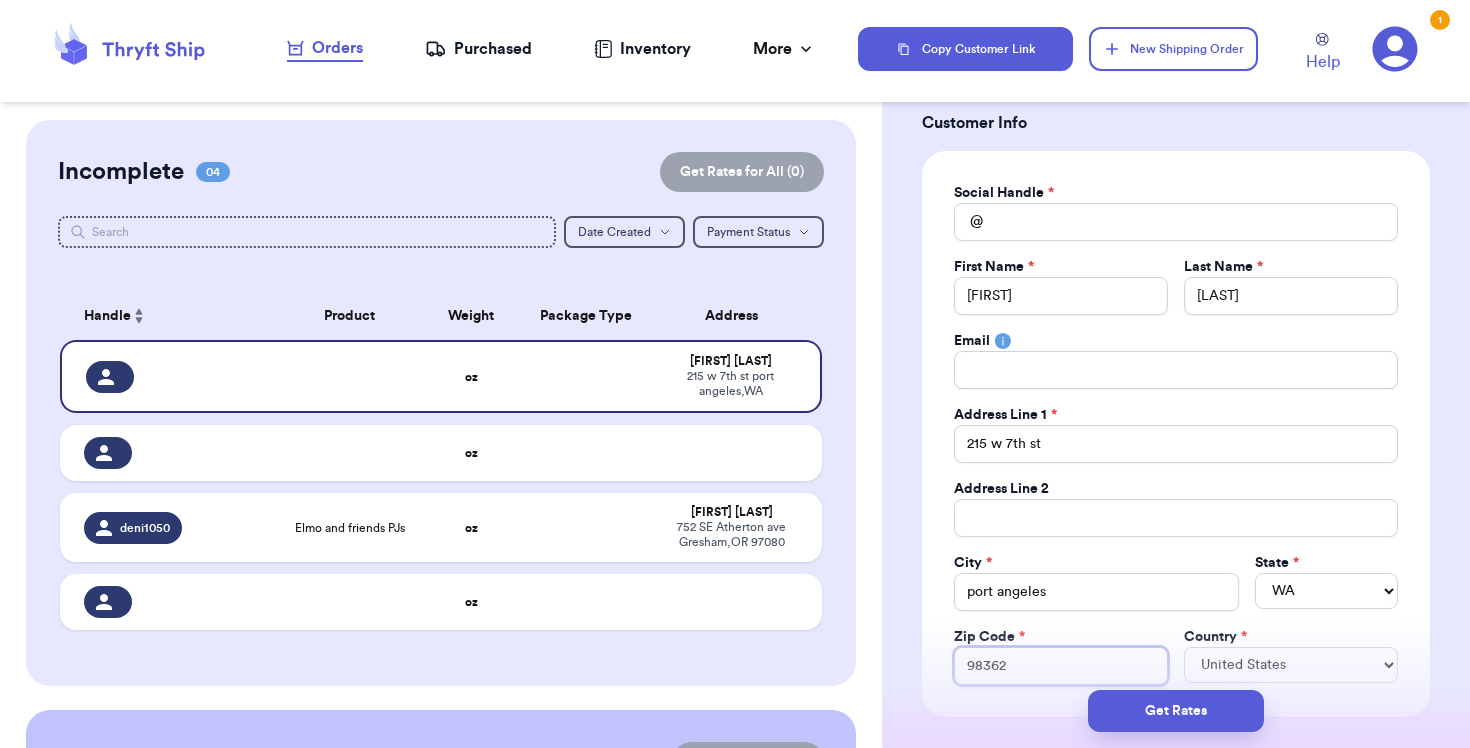 scroll, scrollTop: 120, scrollLeft: 0, axis: vertical 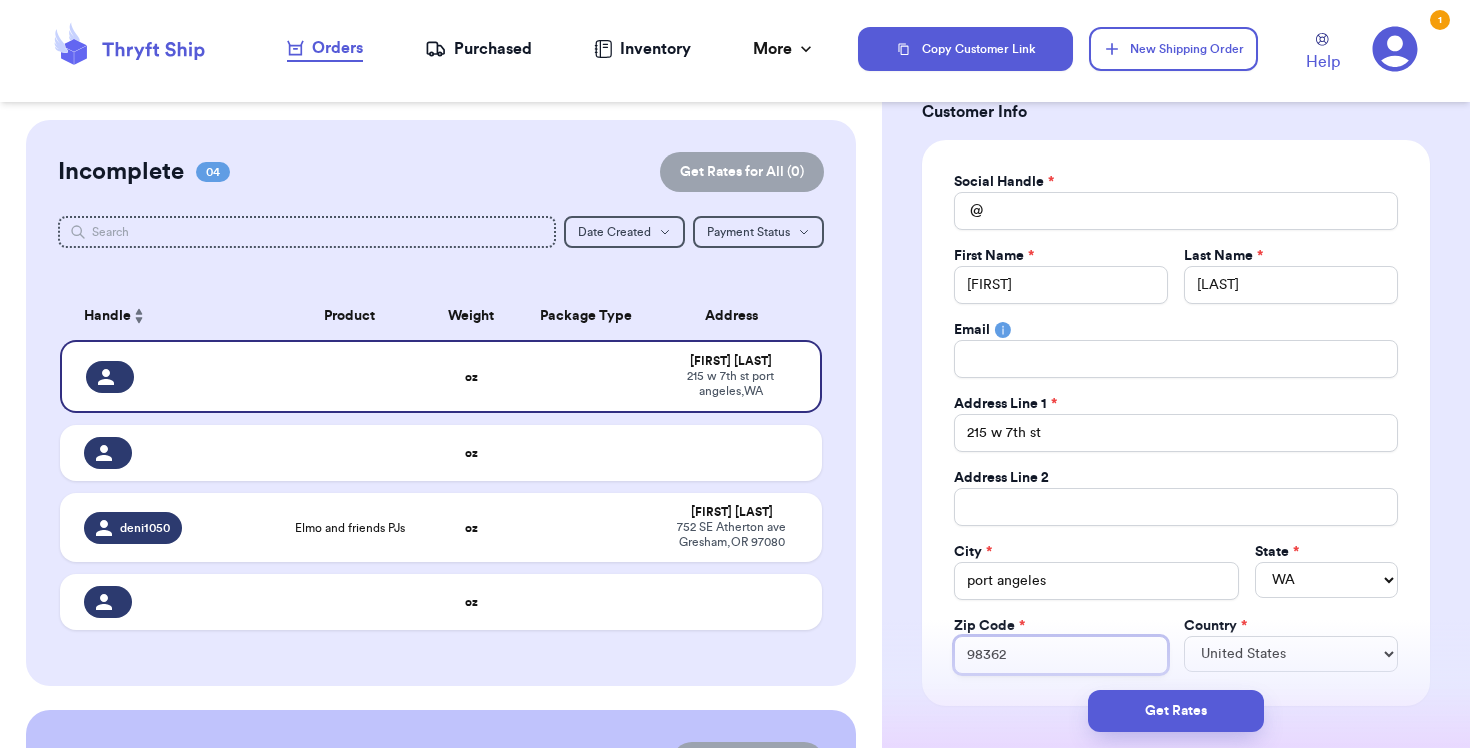 type 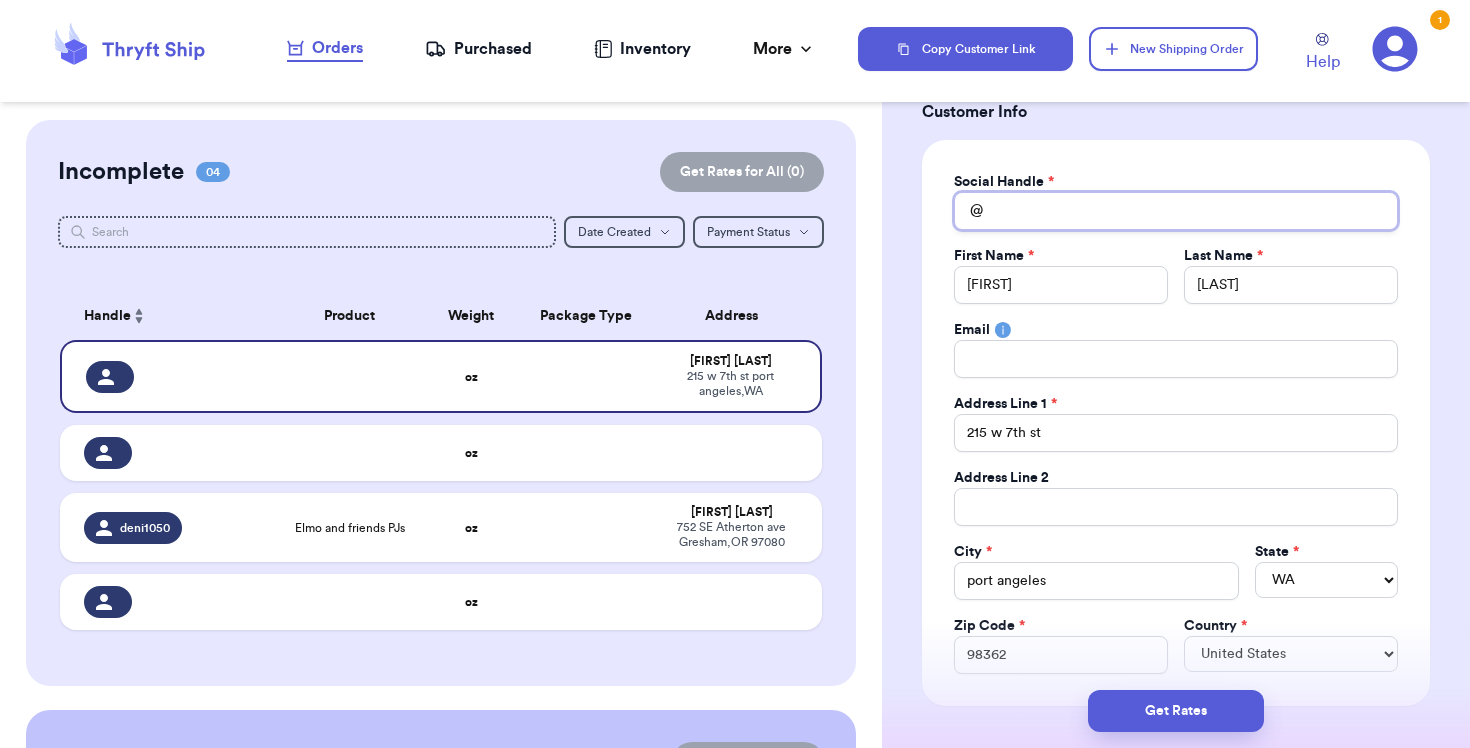 click on "Total Amount Paid" at bounding box center [1176, 211] 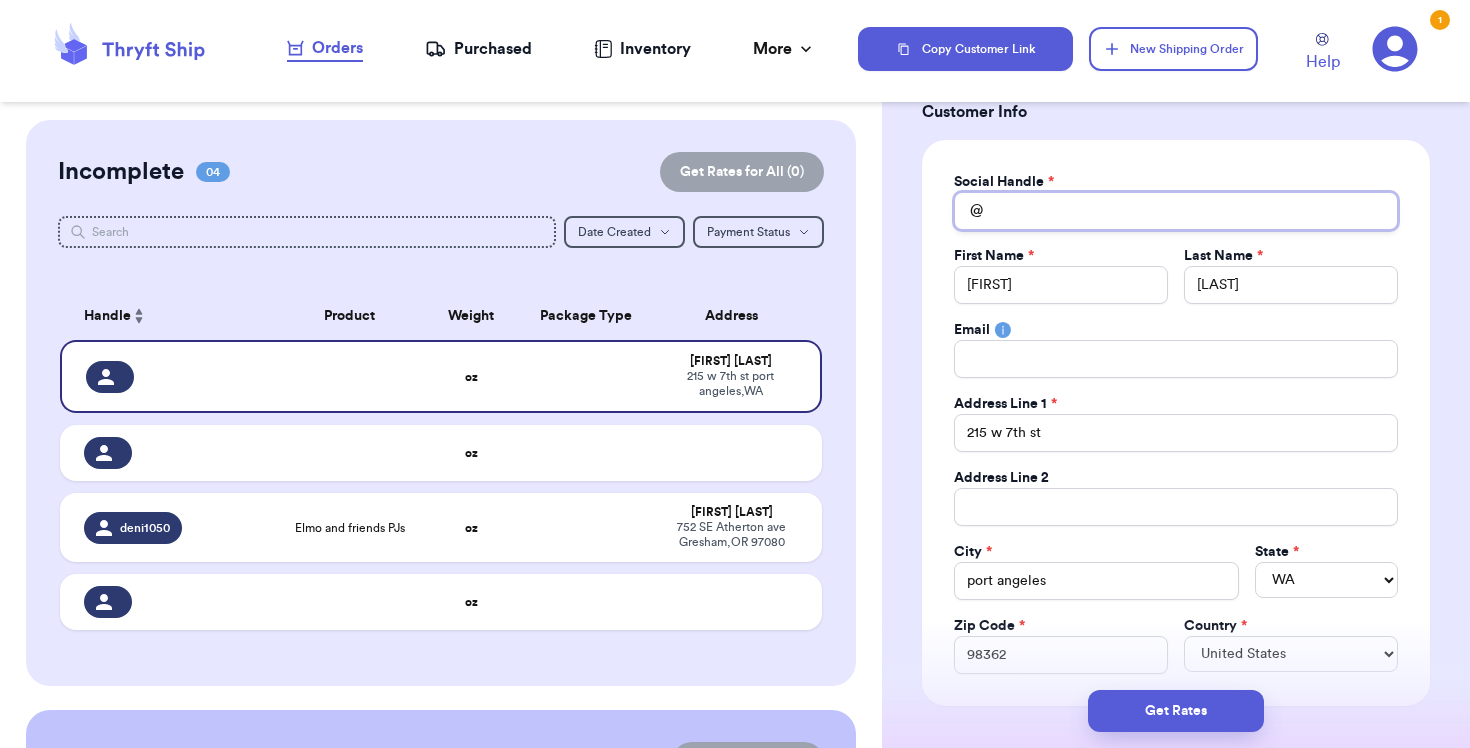 type 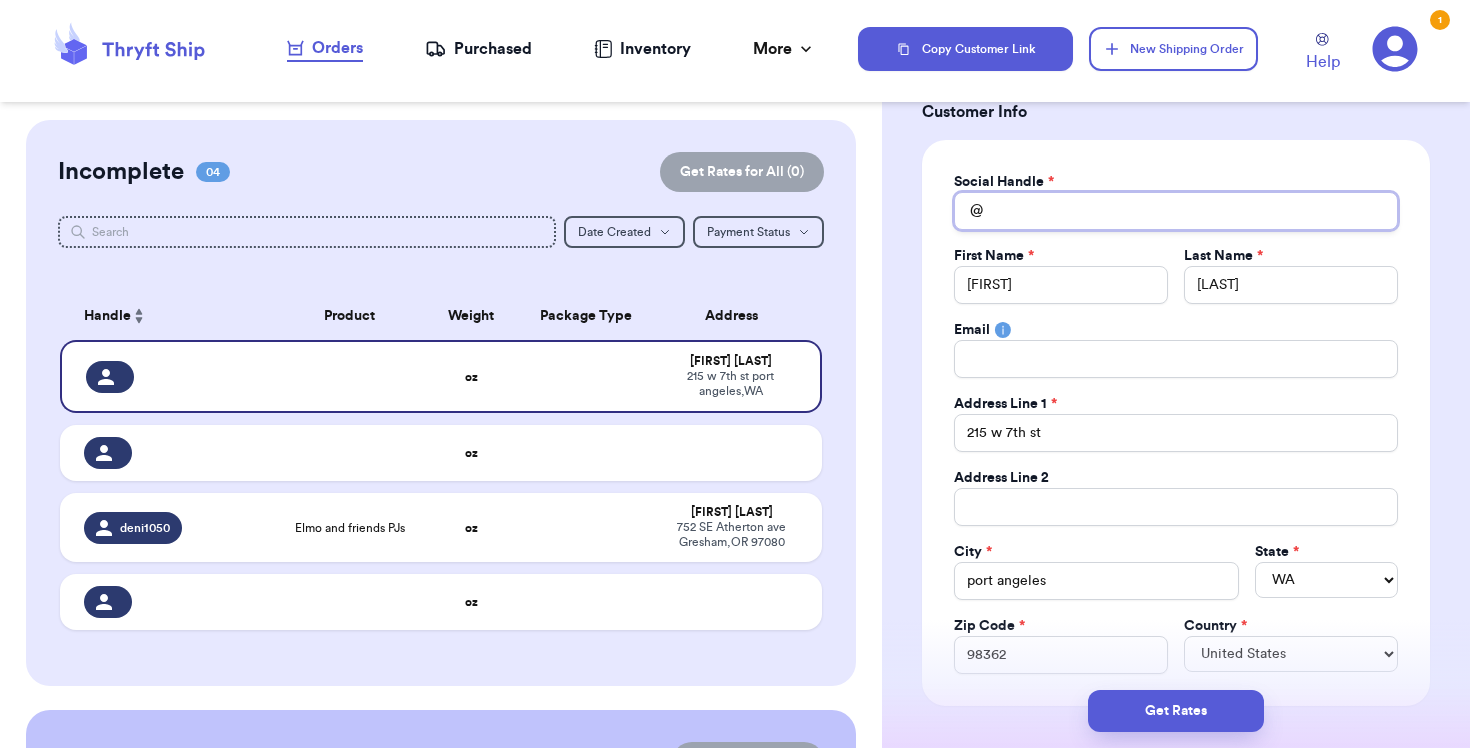 type on "c" 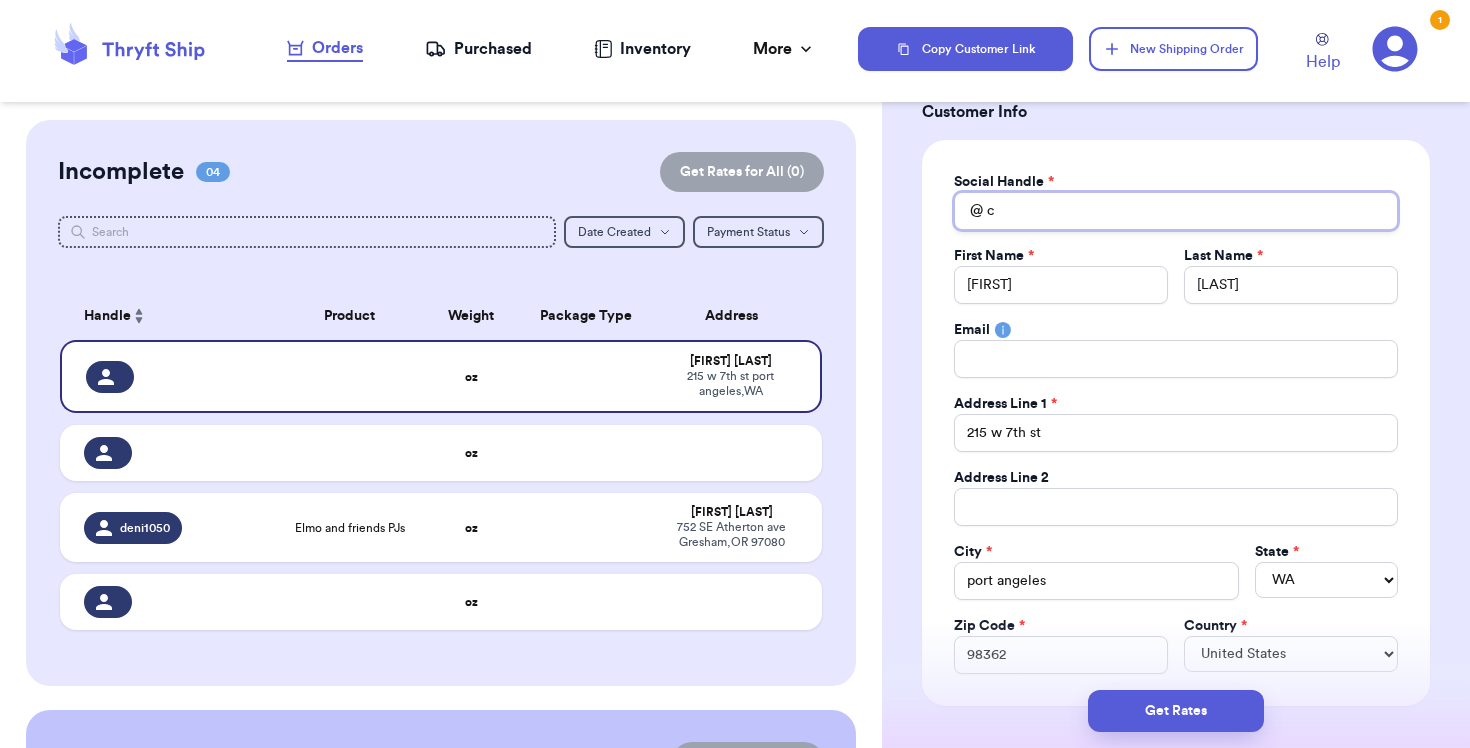 type 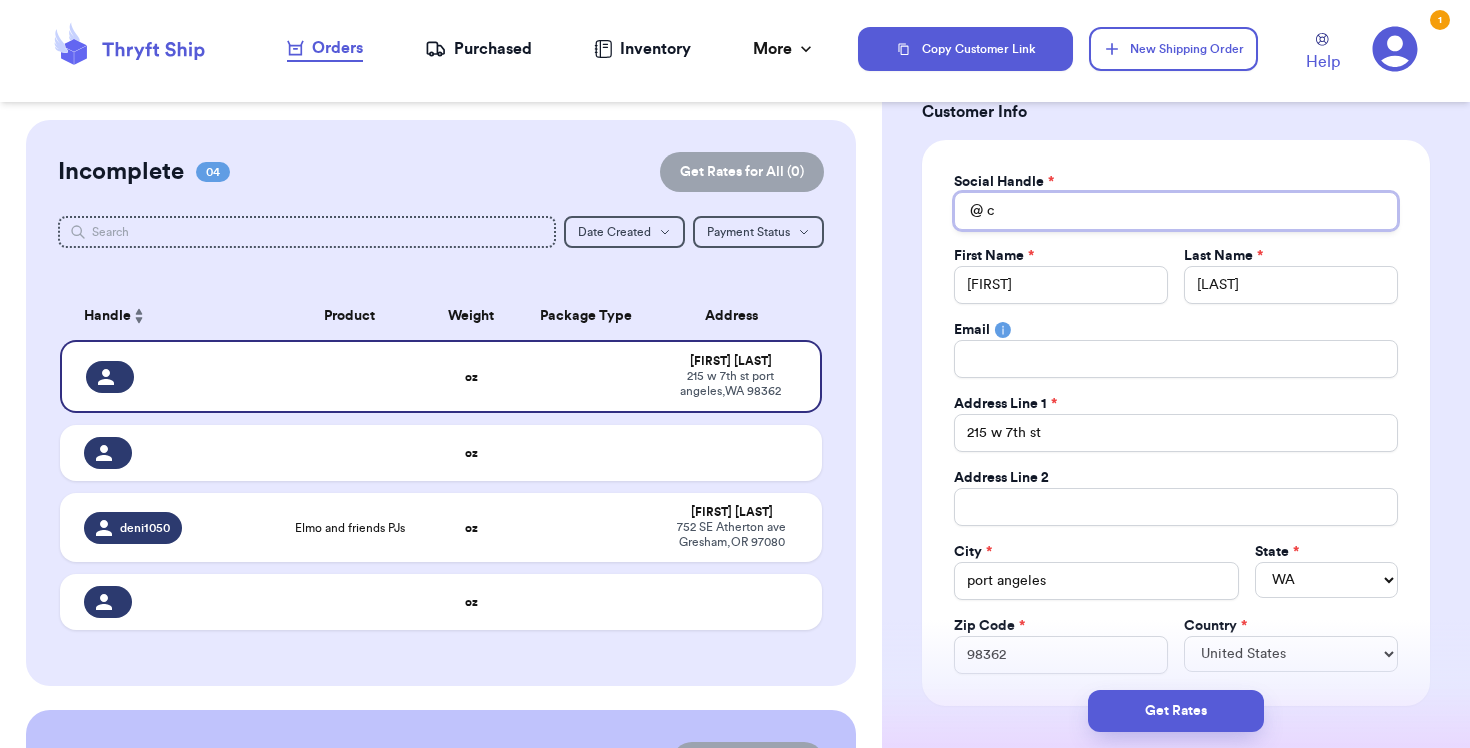 type on "cd" 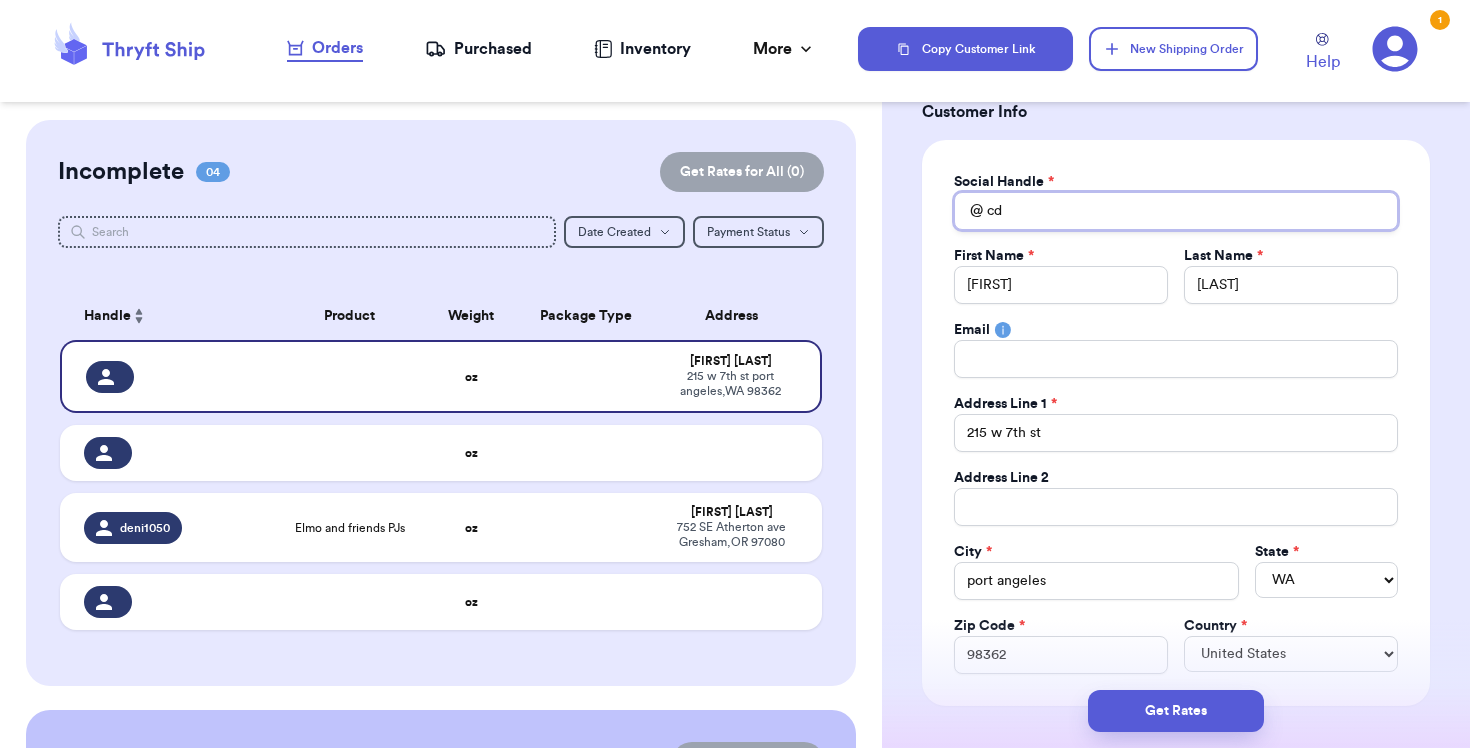 type 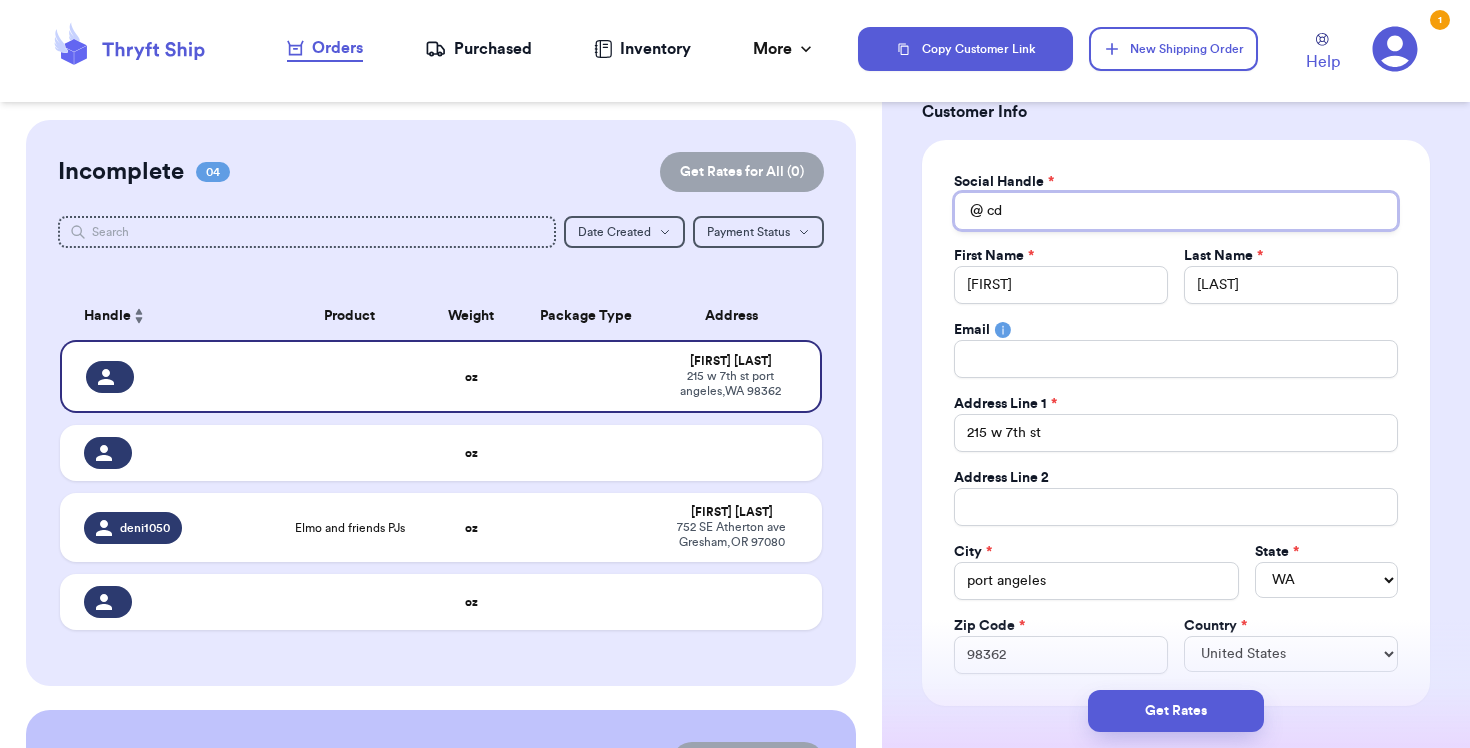 type on "cda" 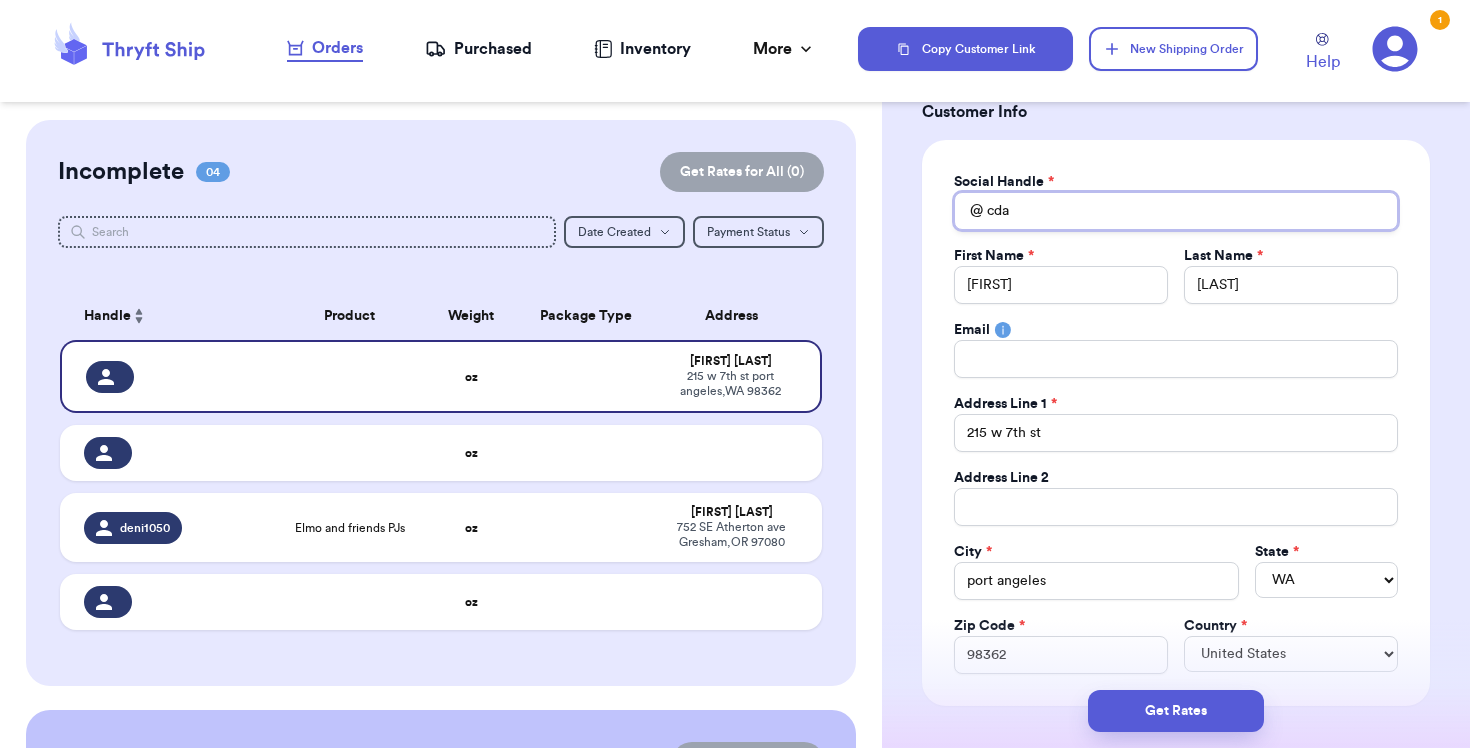type 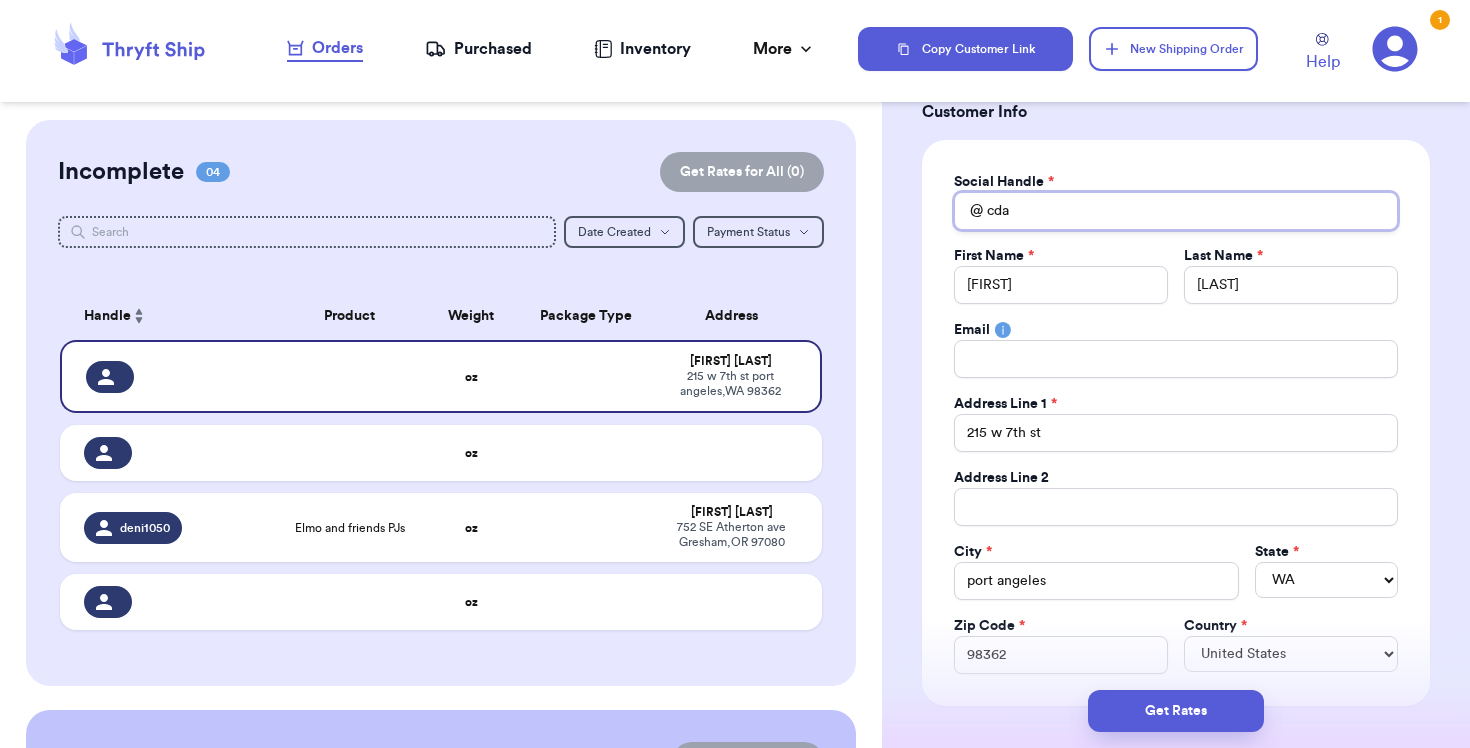 type on "cdas" 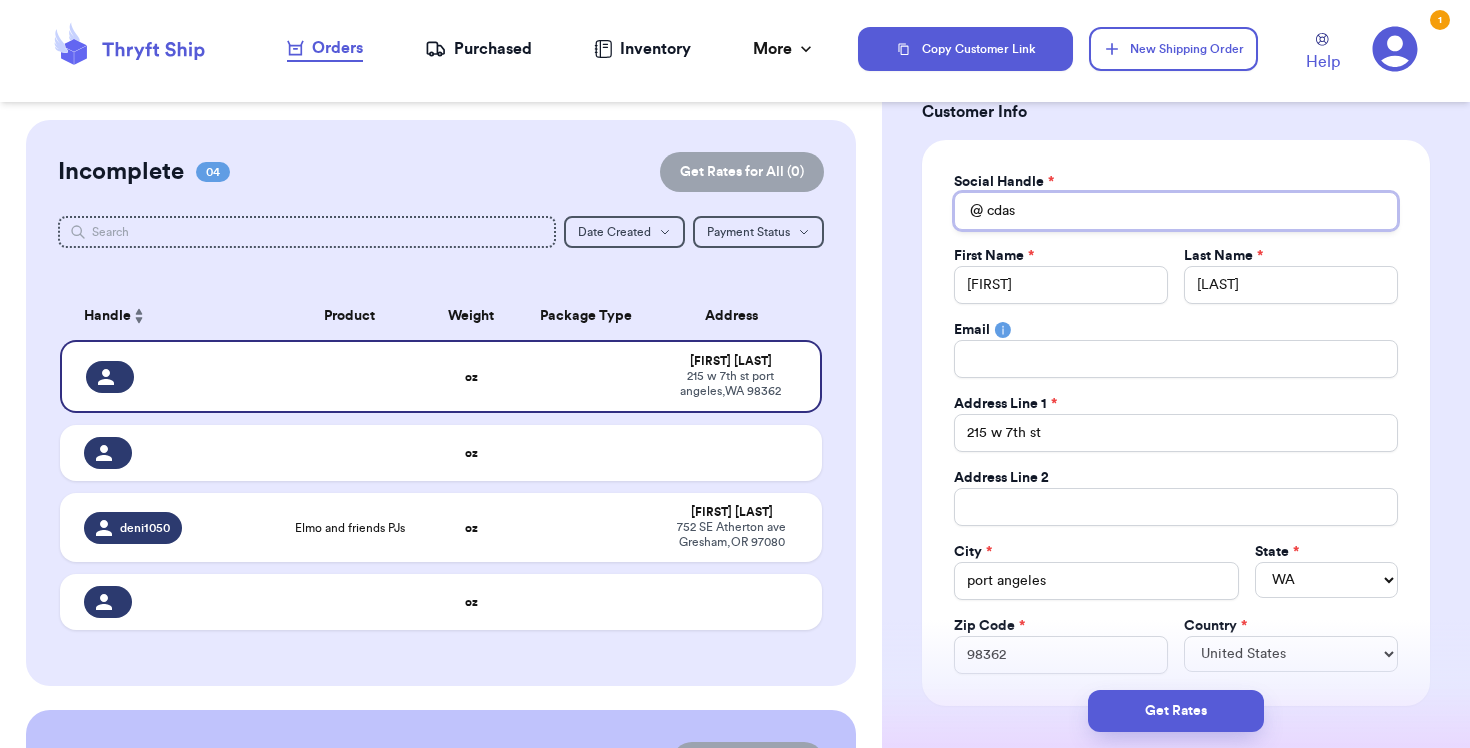 type 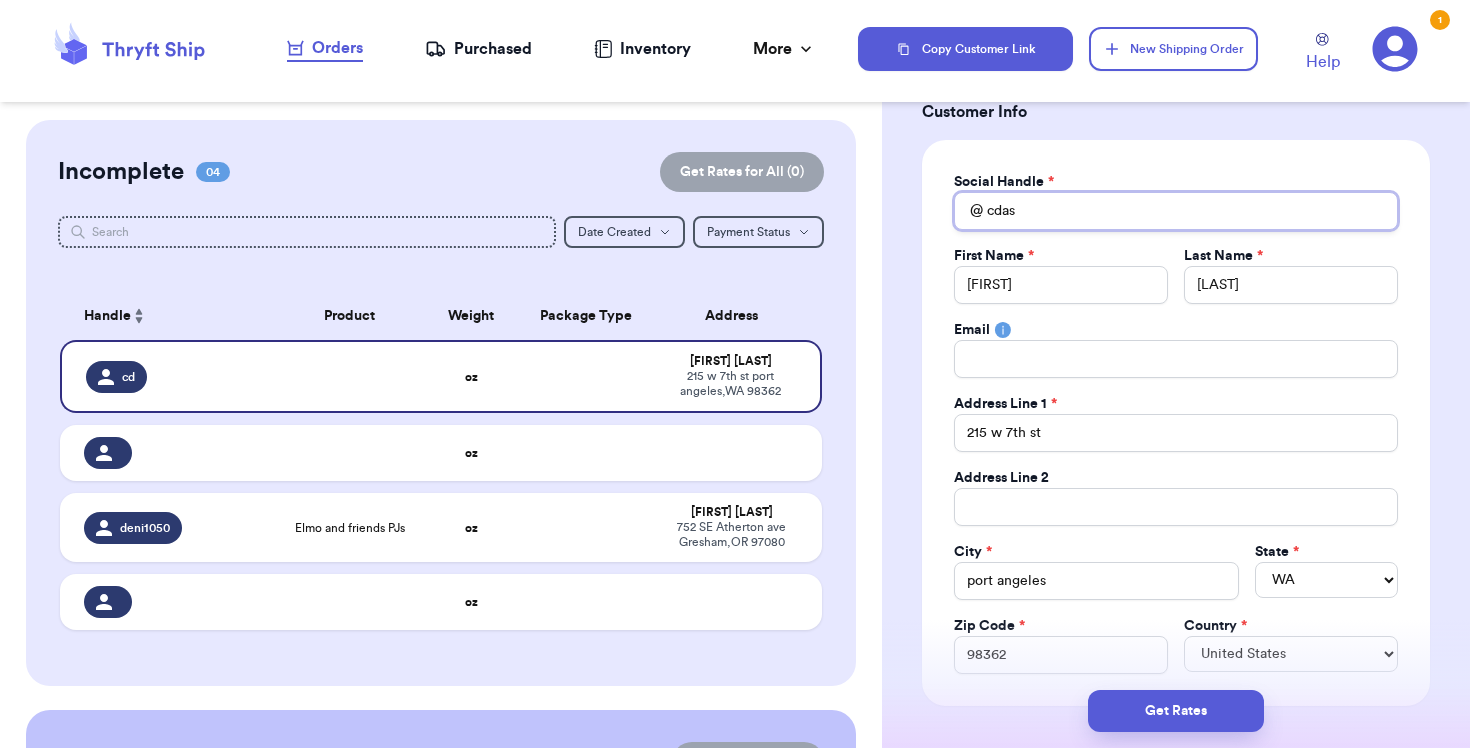 type on "cdass" 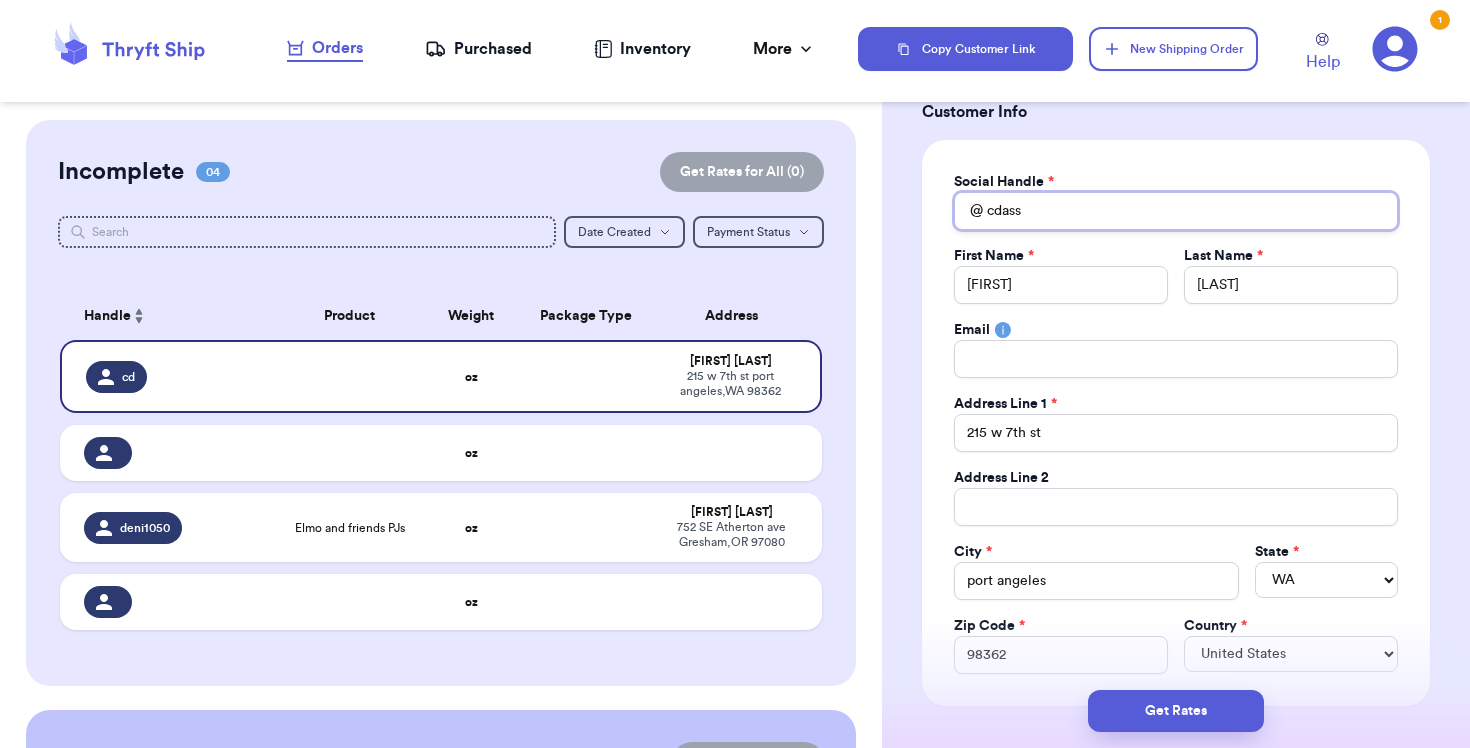 type 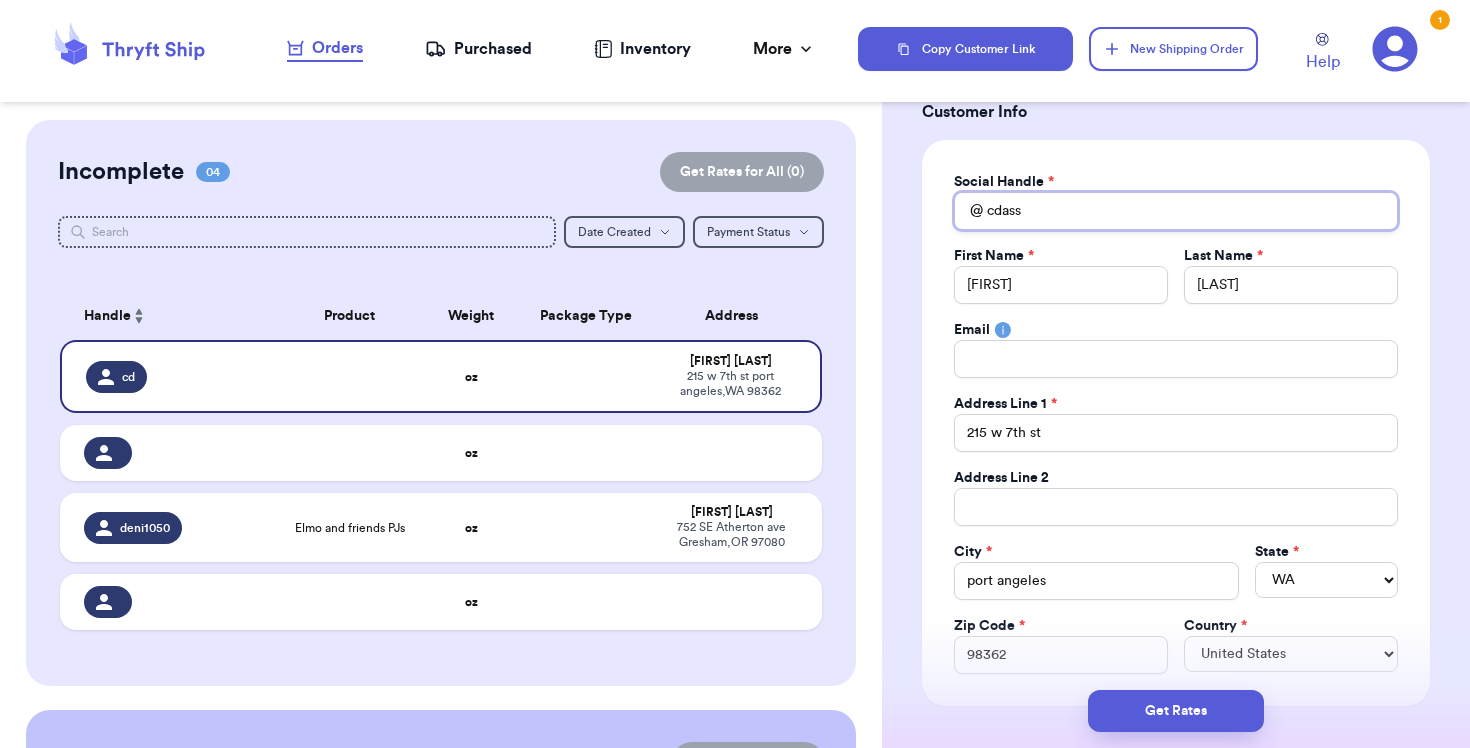 type on "cdassi" 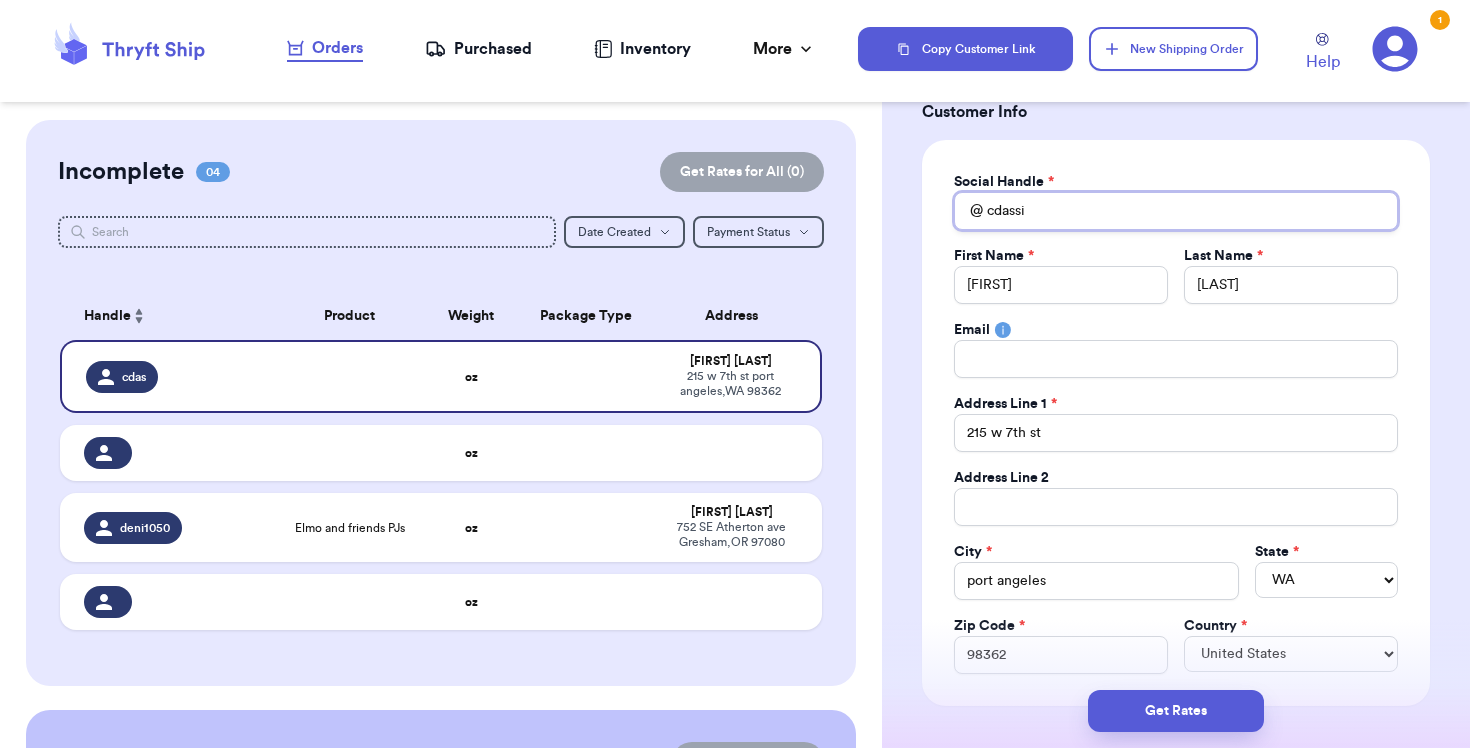 type 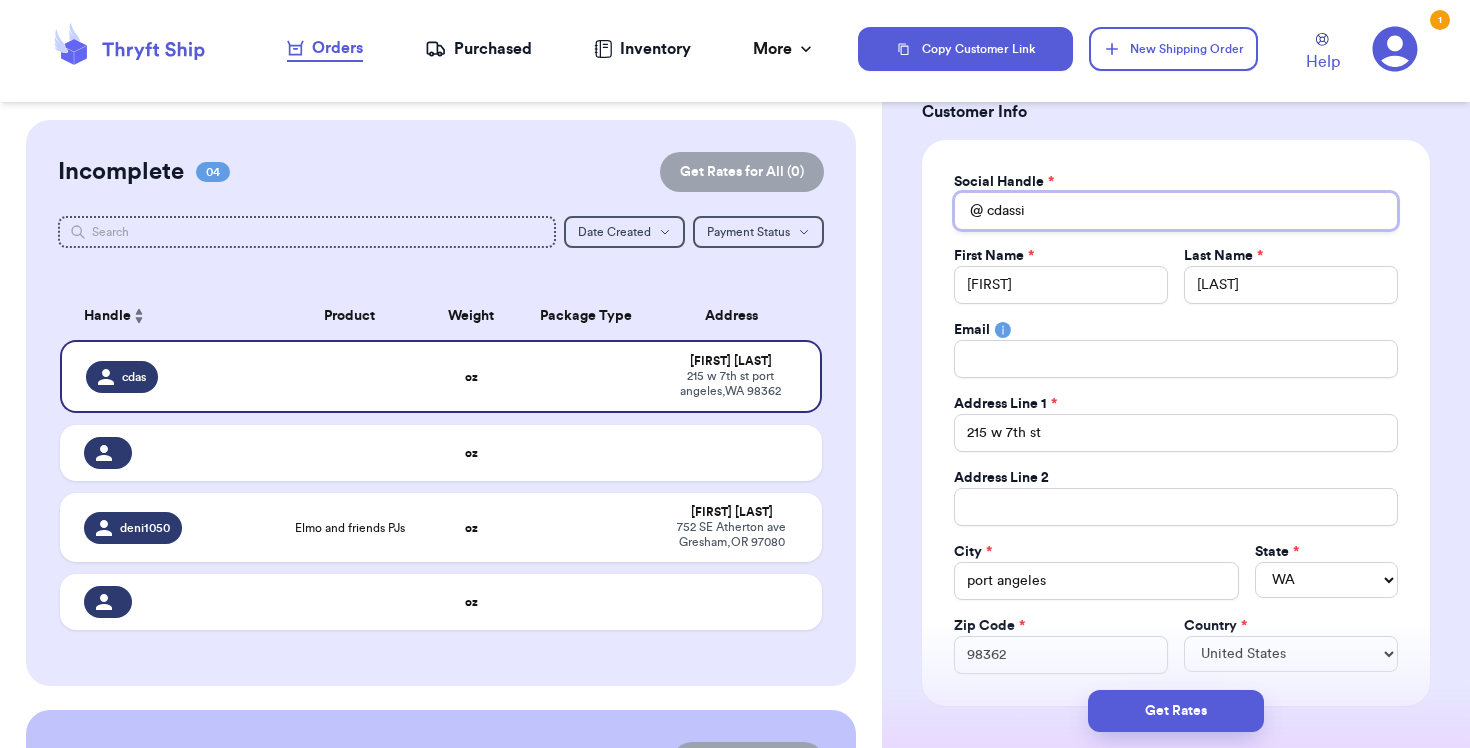 type on "cdass" 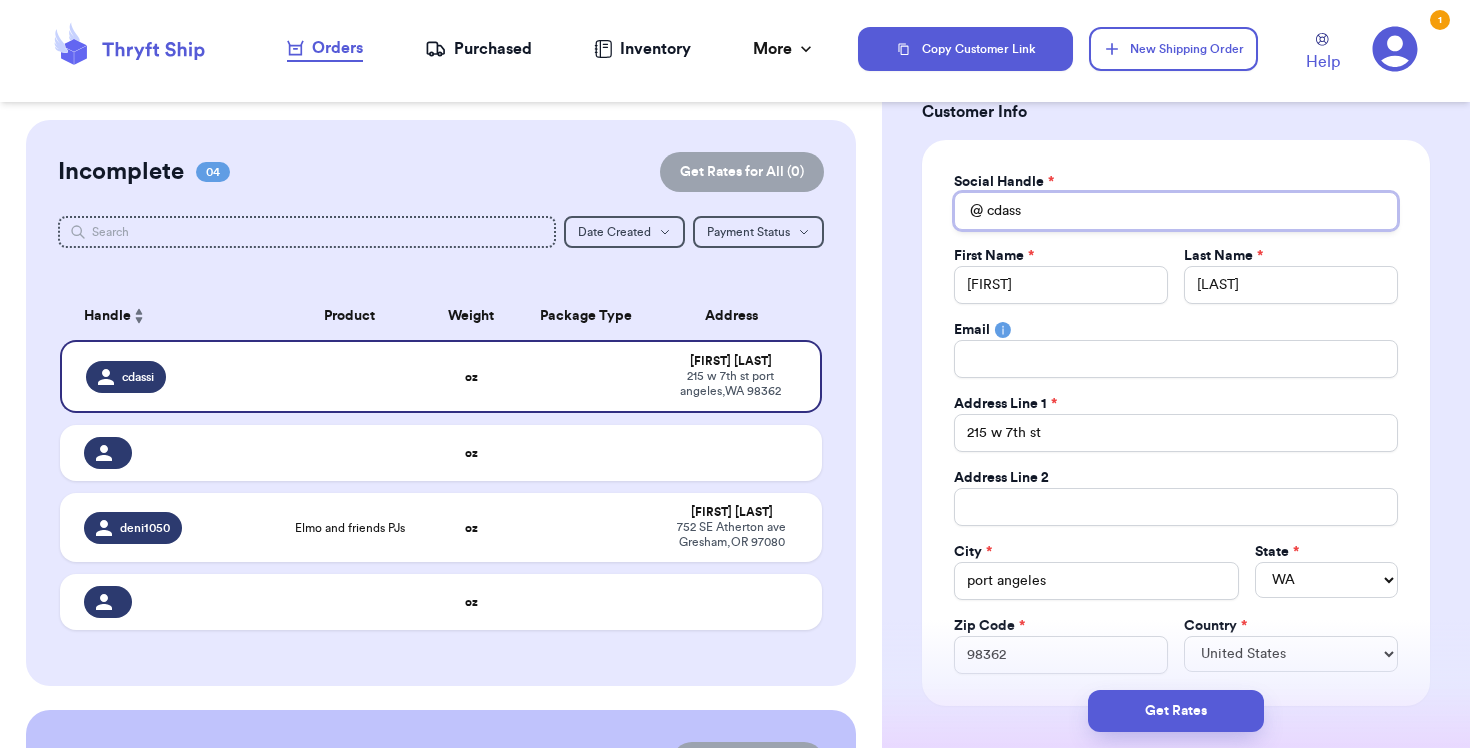 type 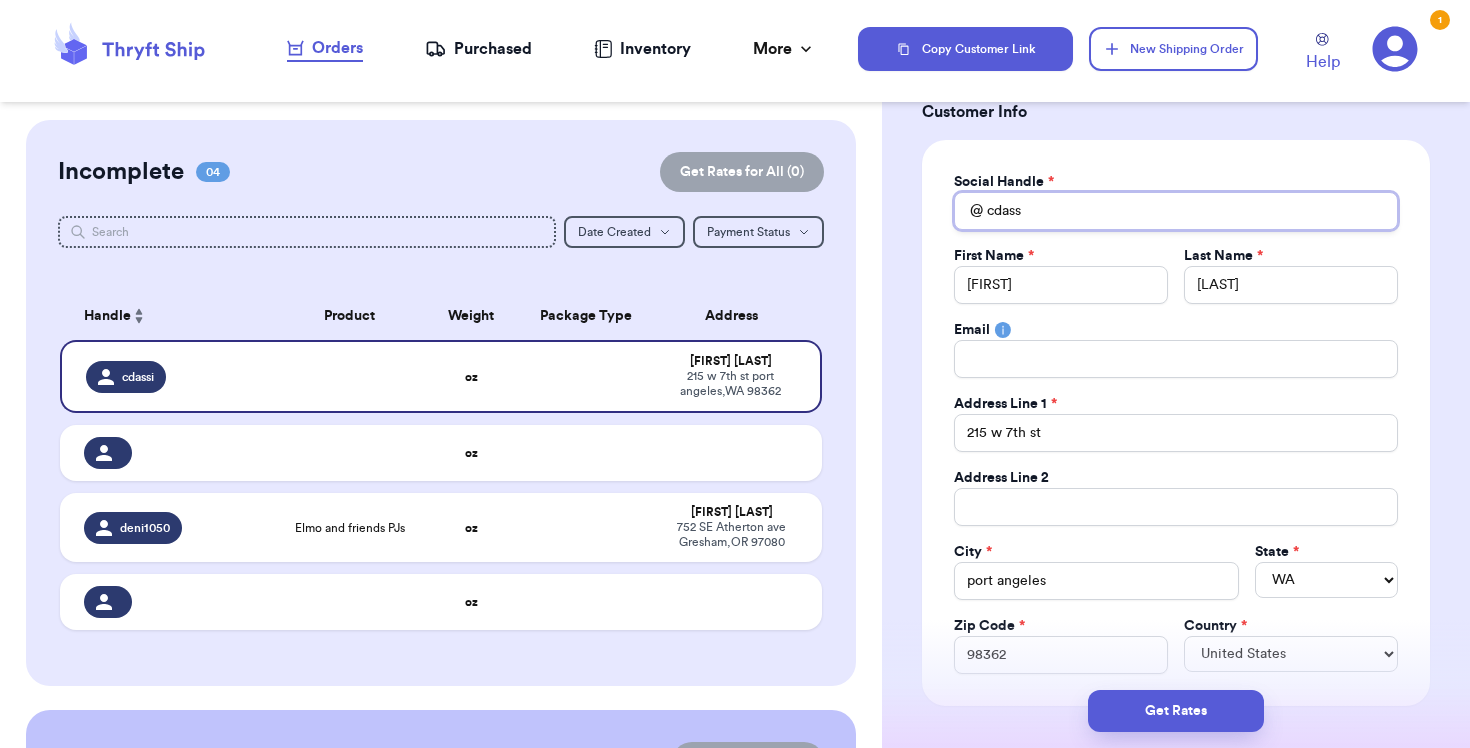 type on "cdas" 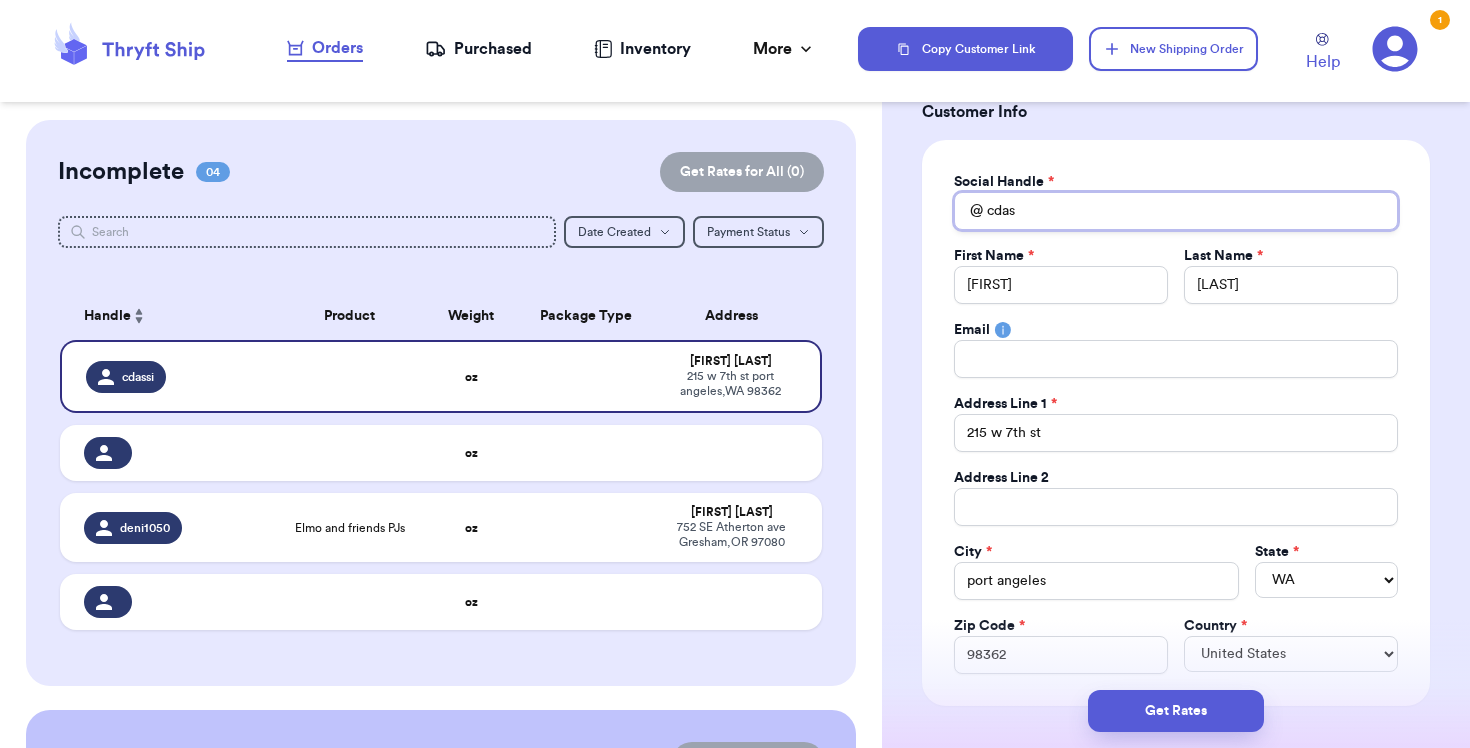 type 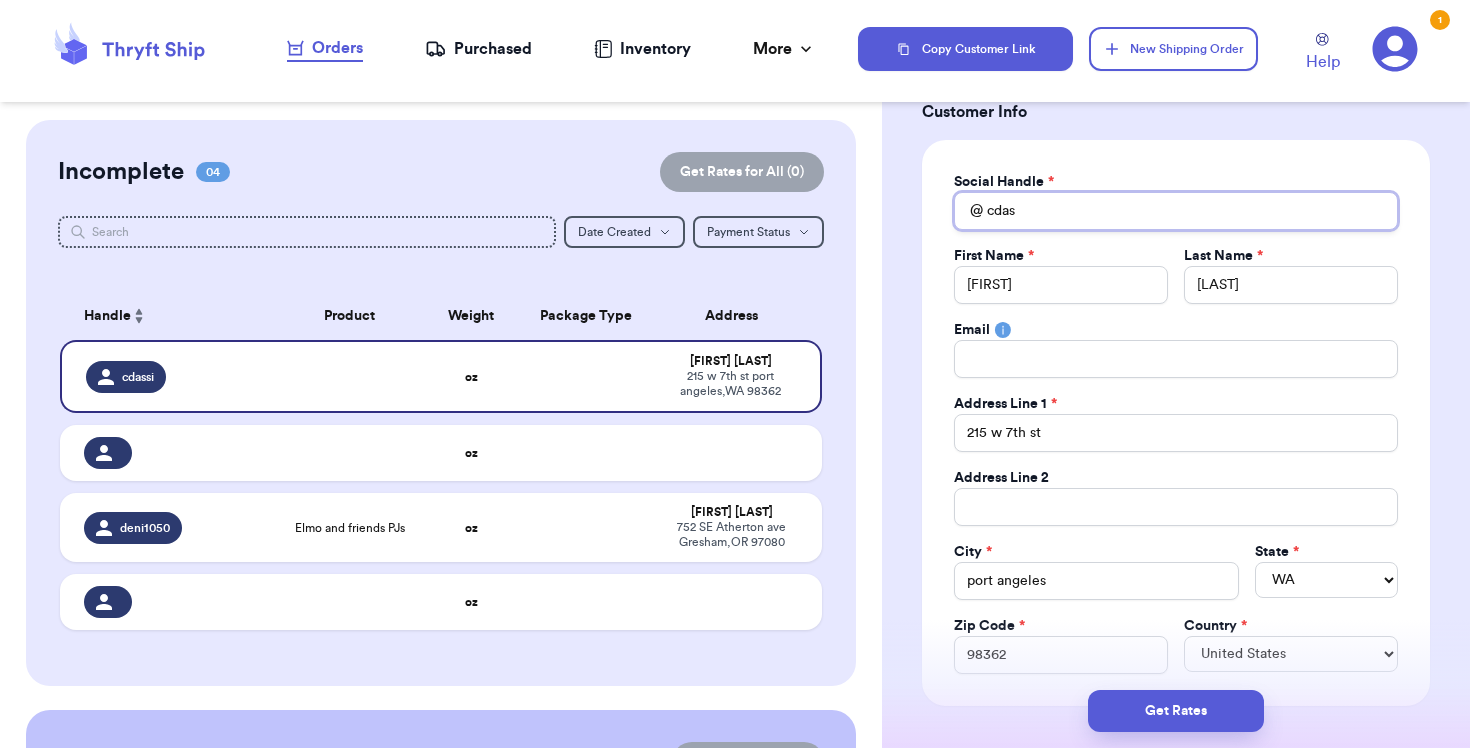 type on "cda" 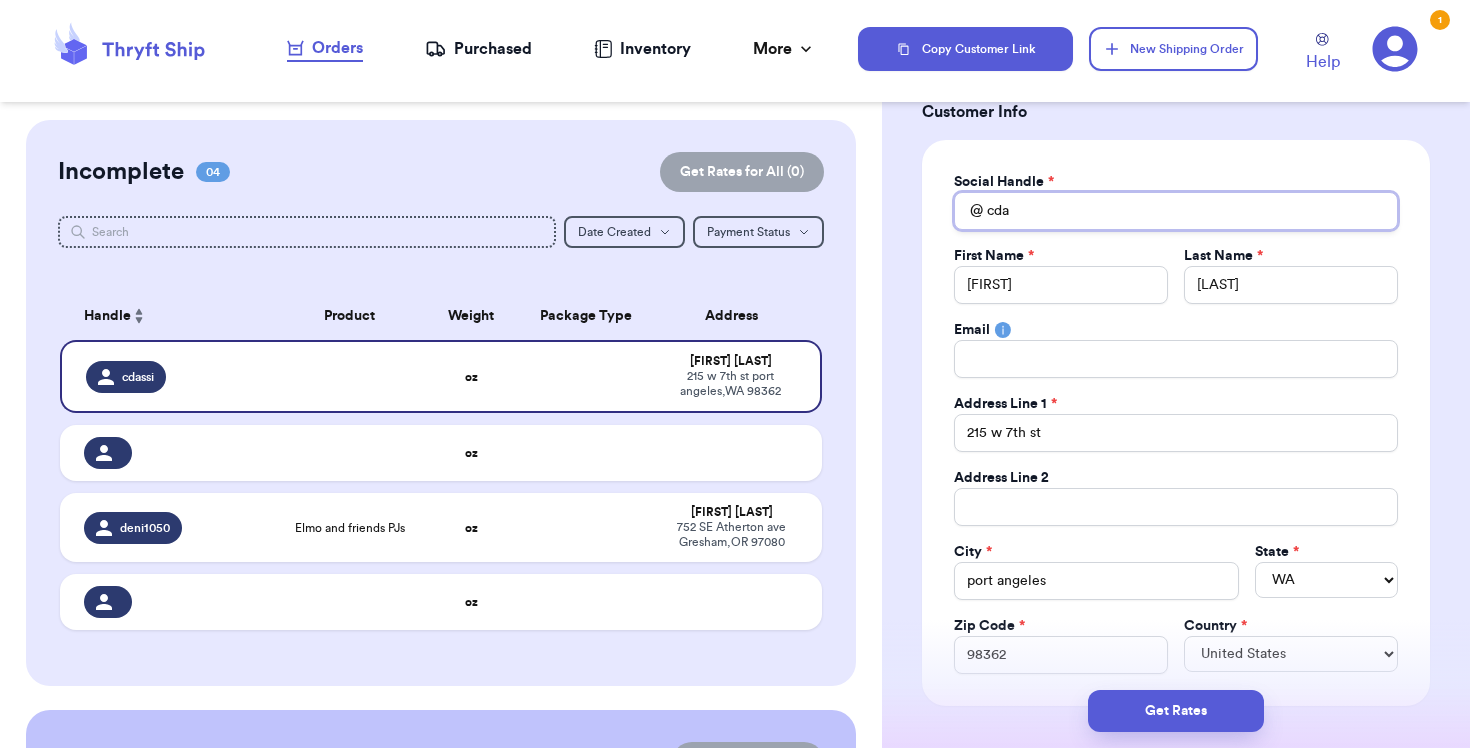 type 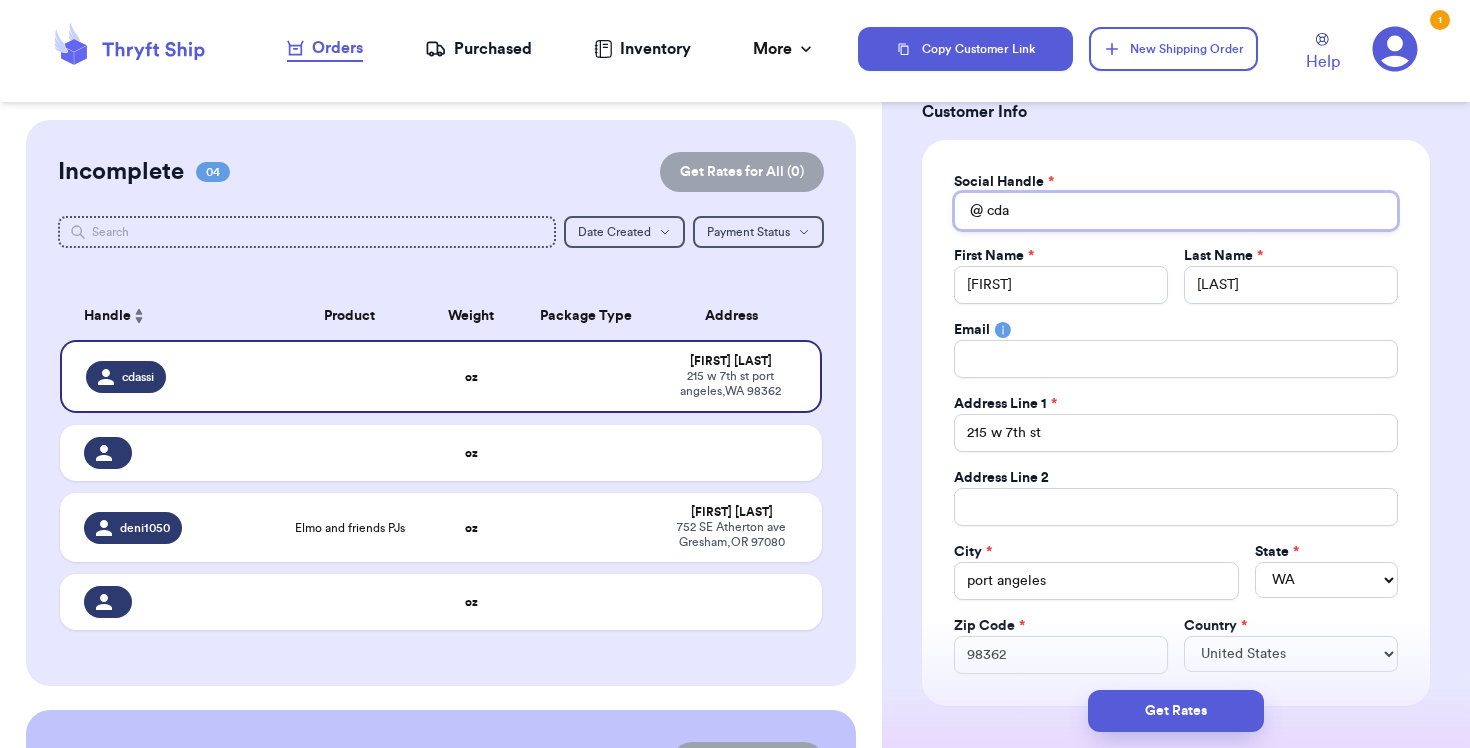 type on "cd" 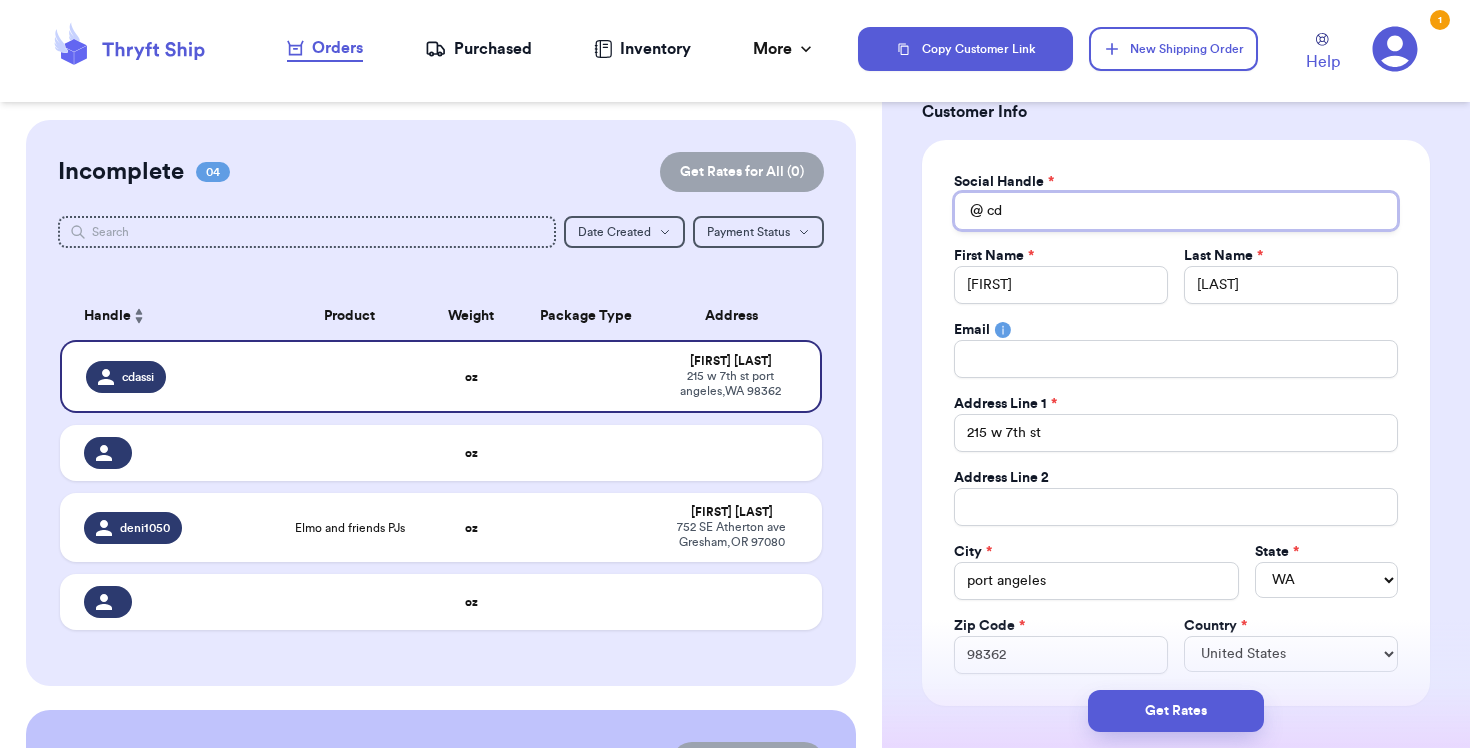 type 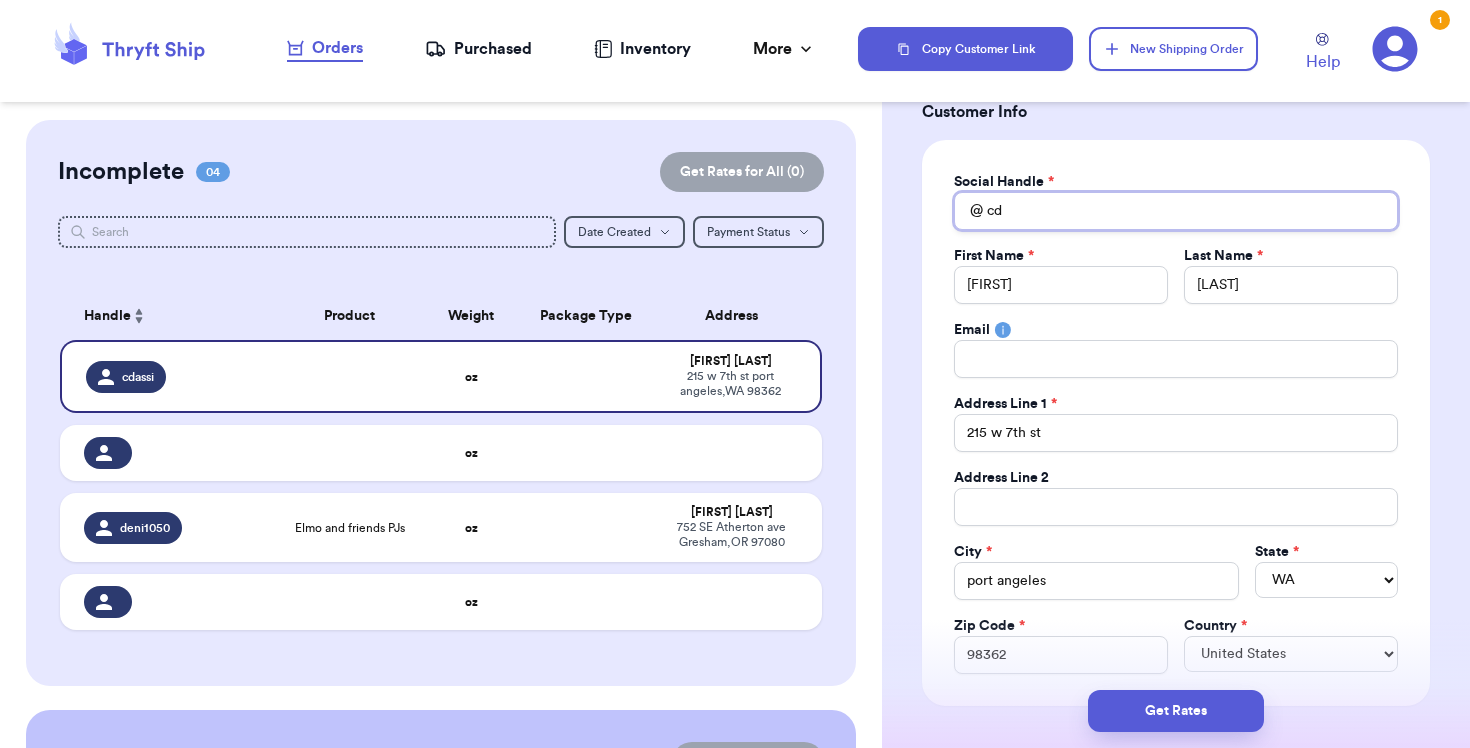type on "c" 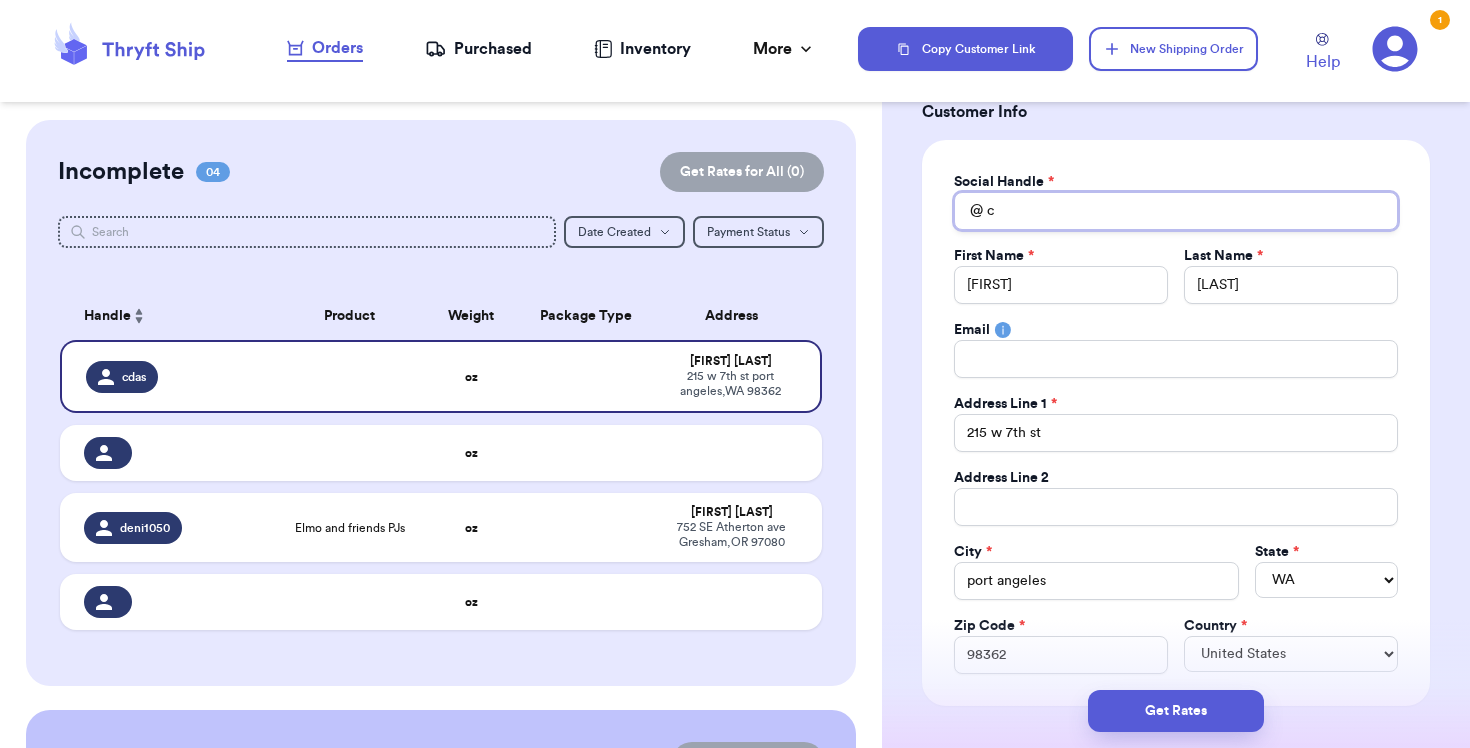 type 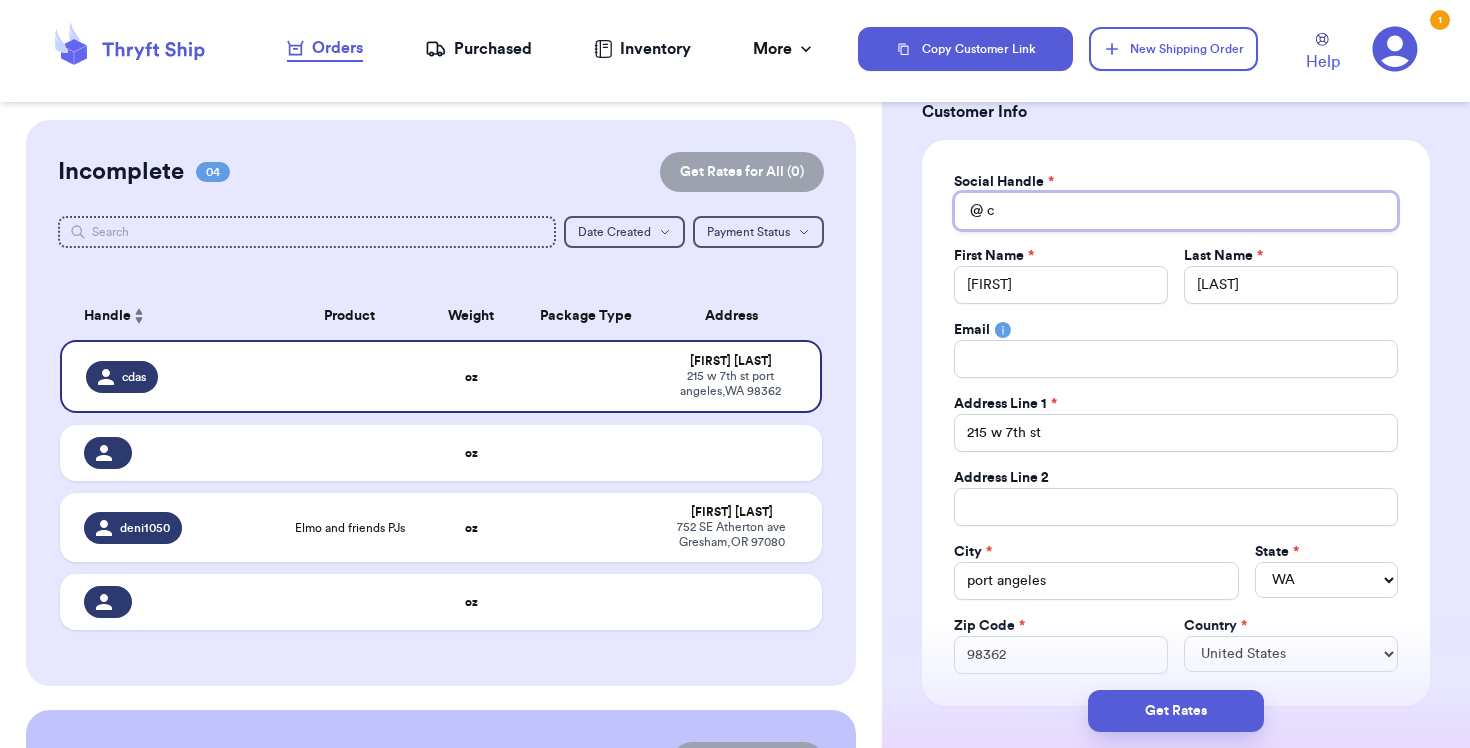 type on "ca" 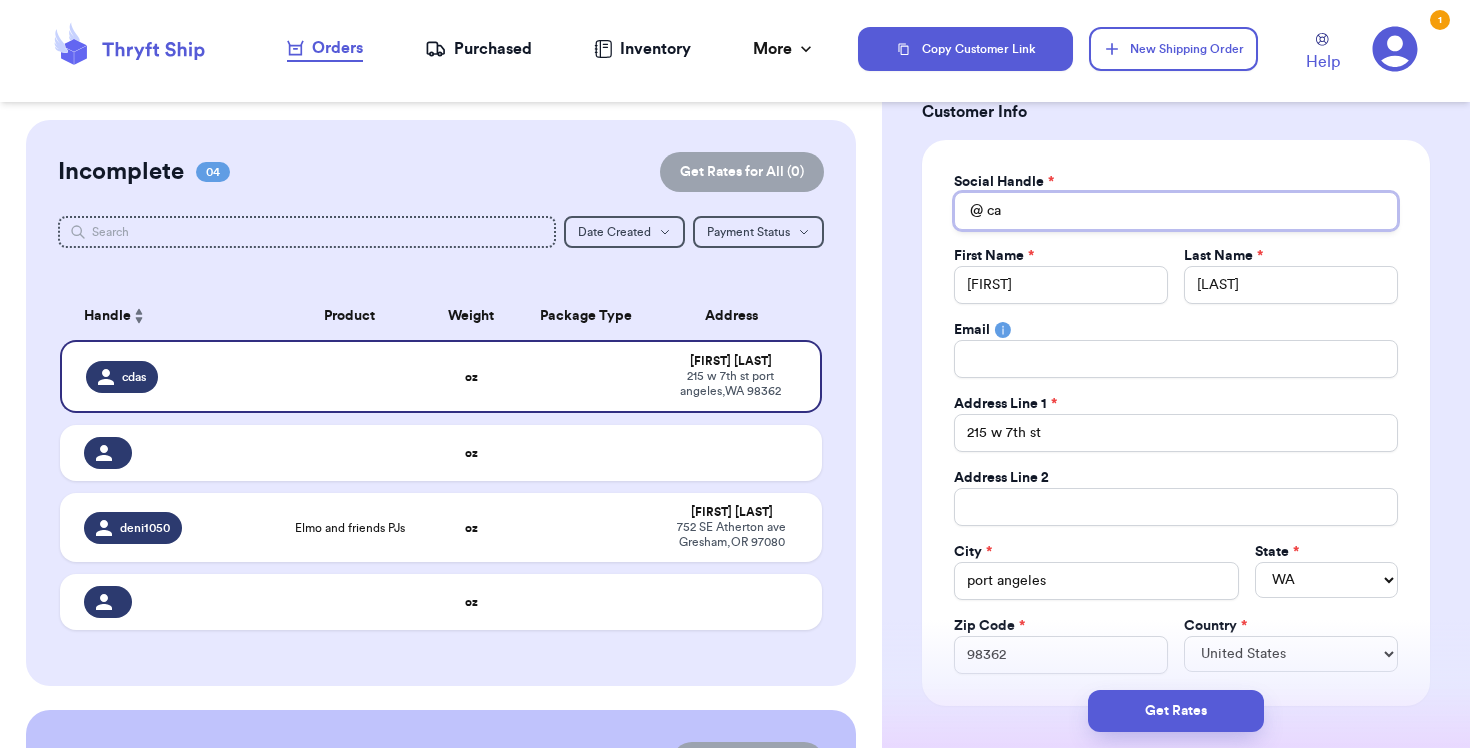 type 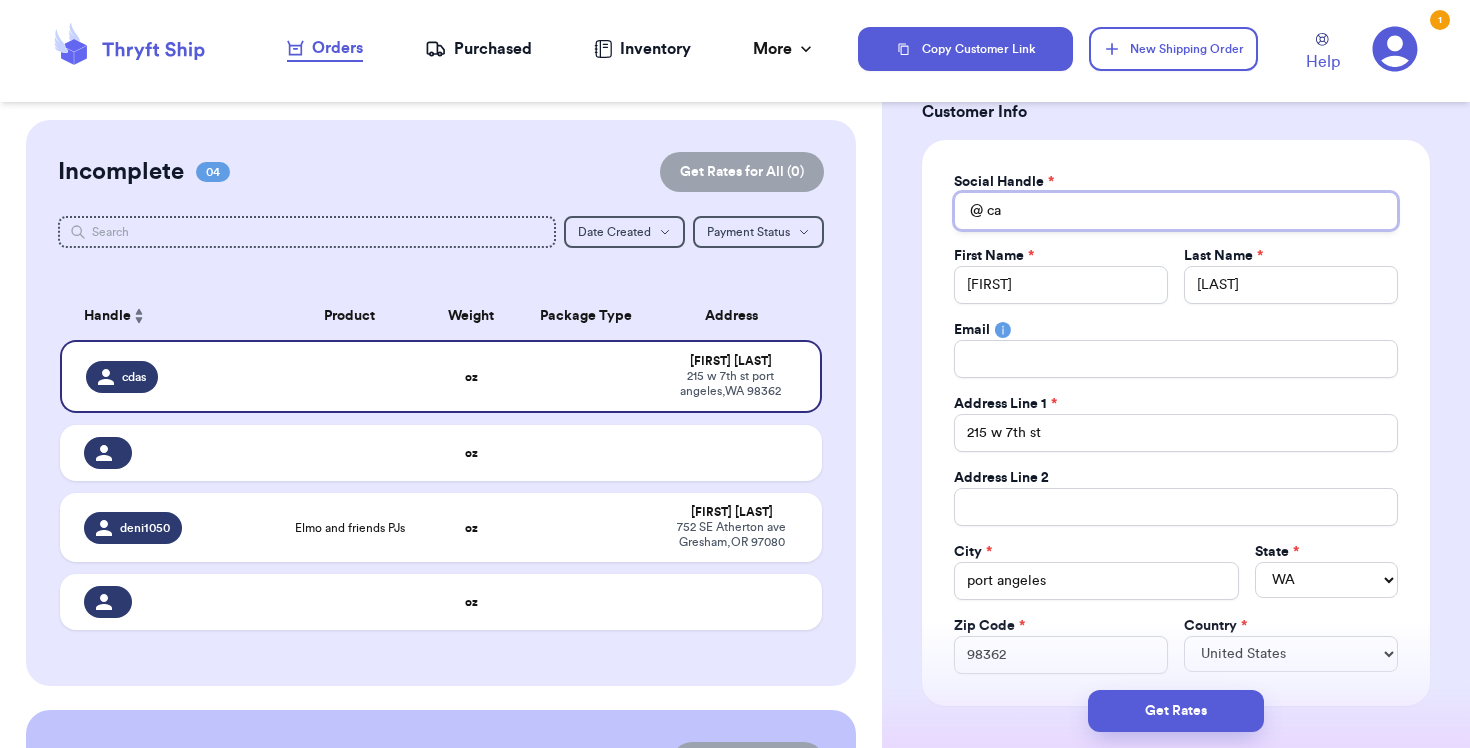 type on "cas" 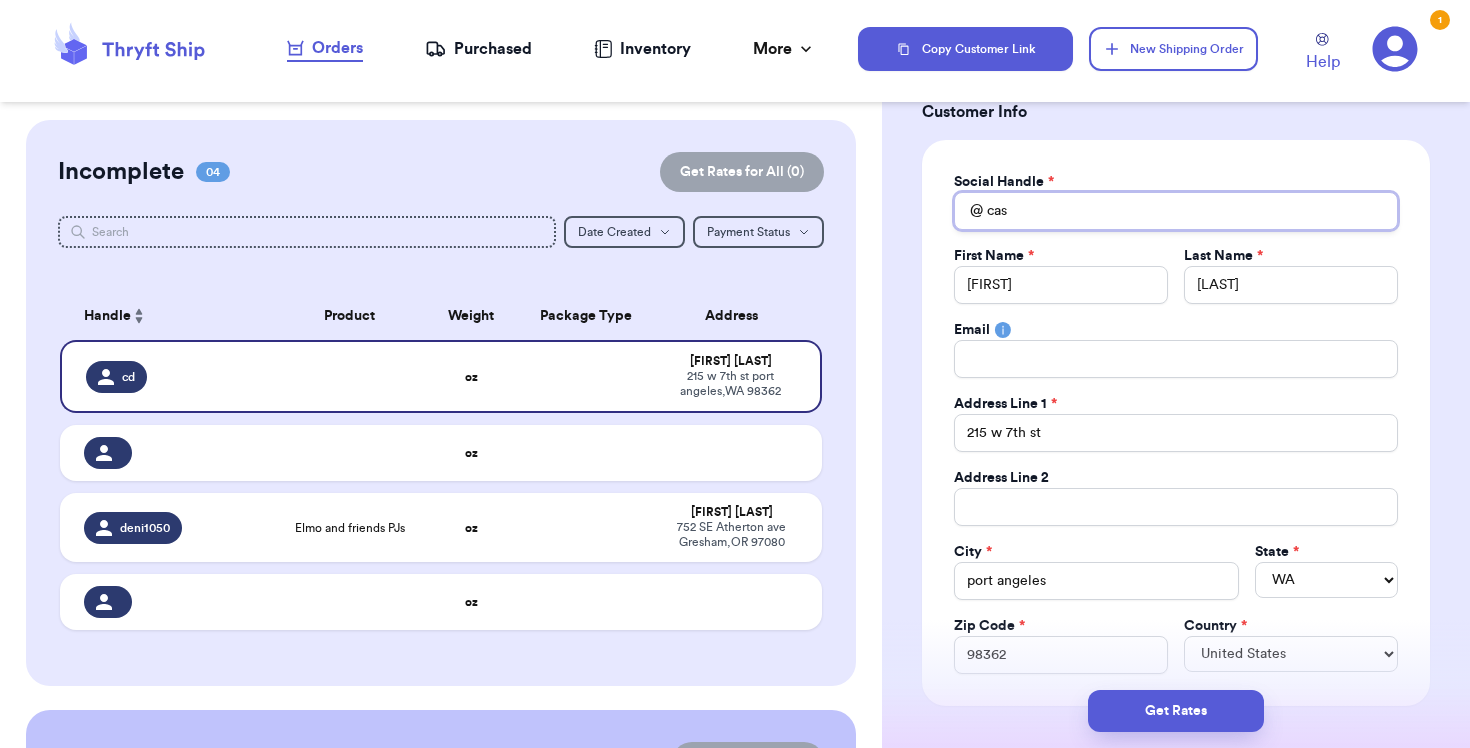 type 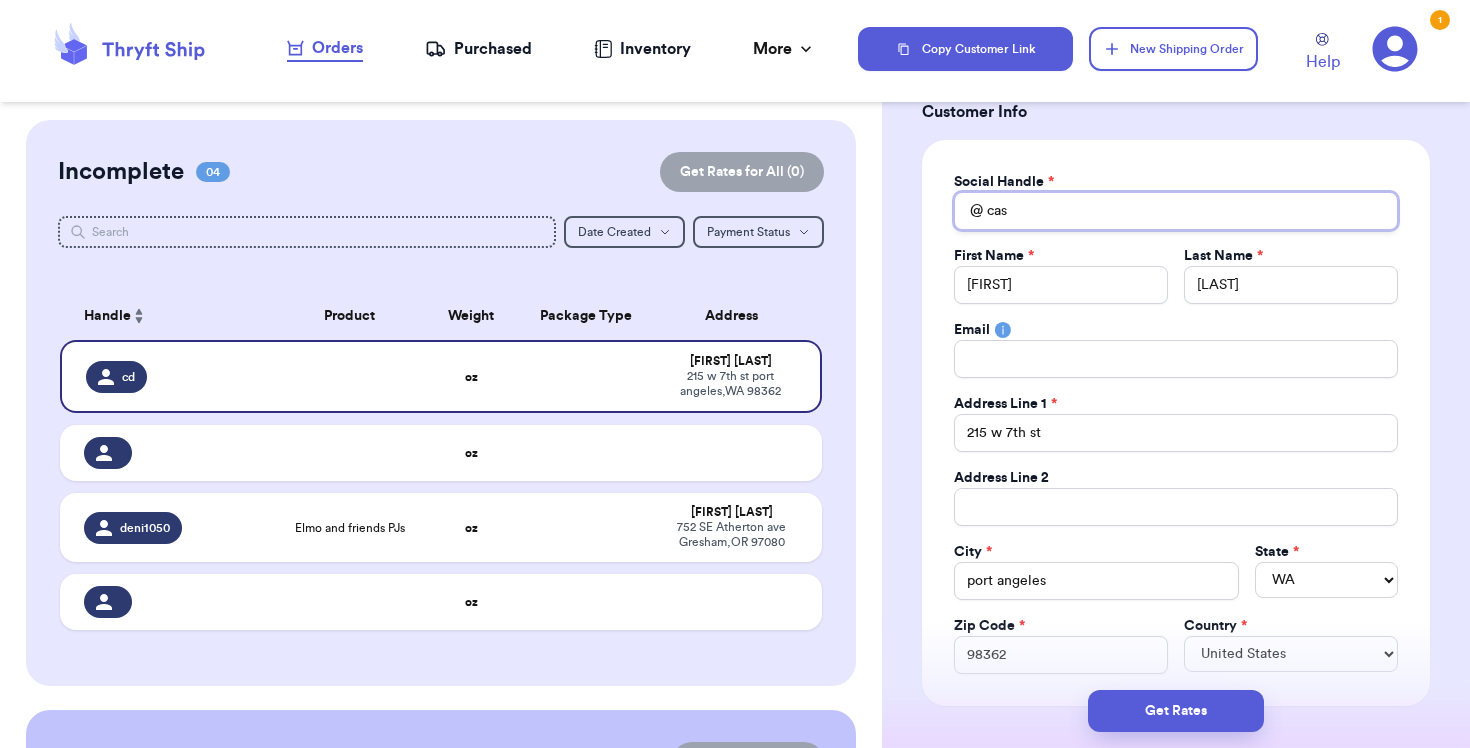 type on "cass" 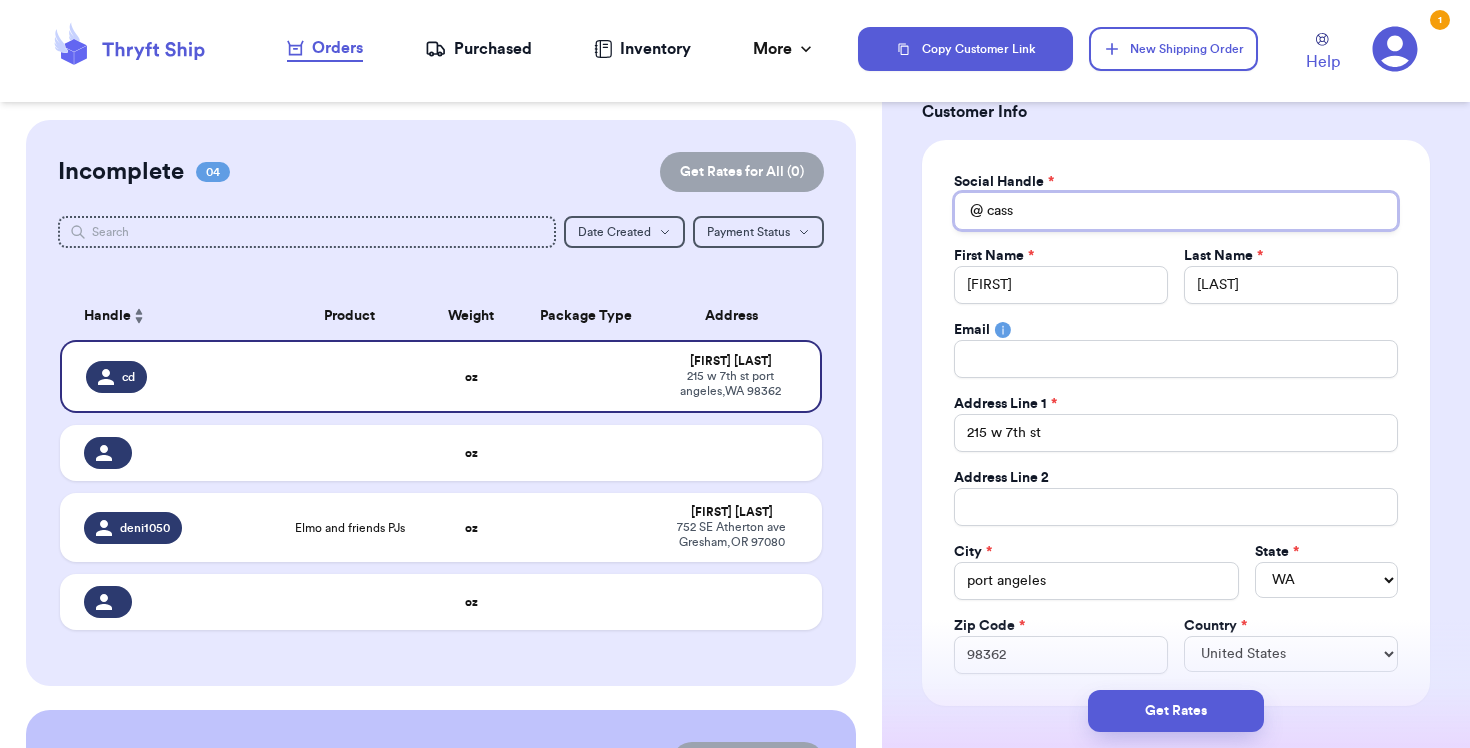 type 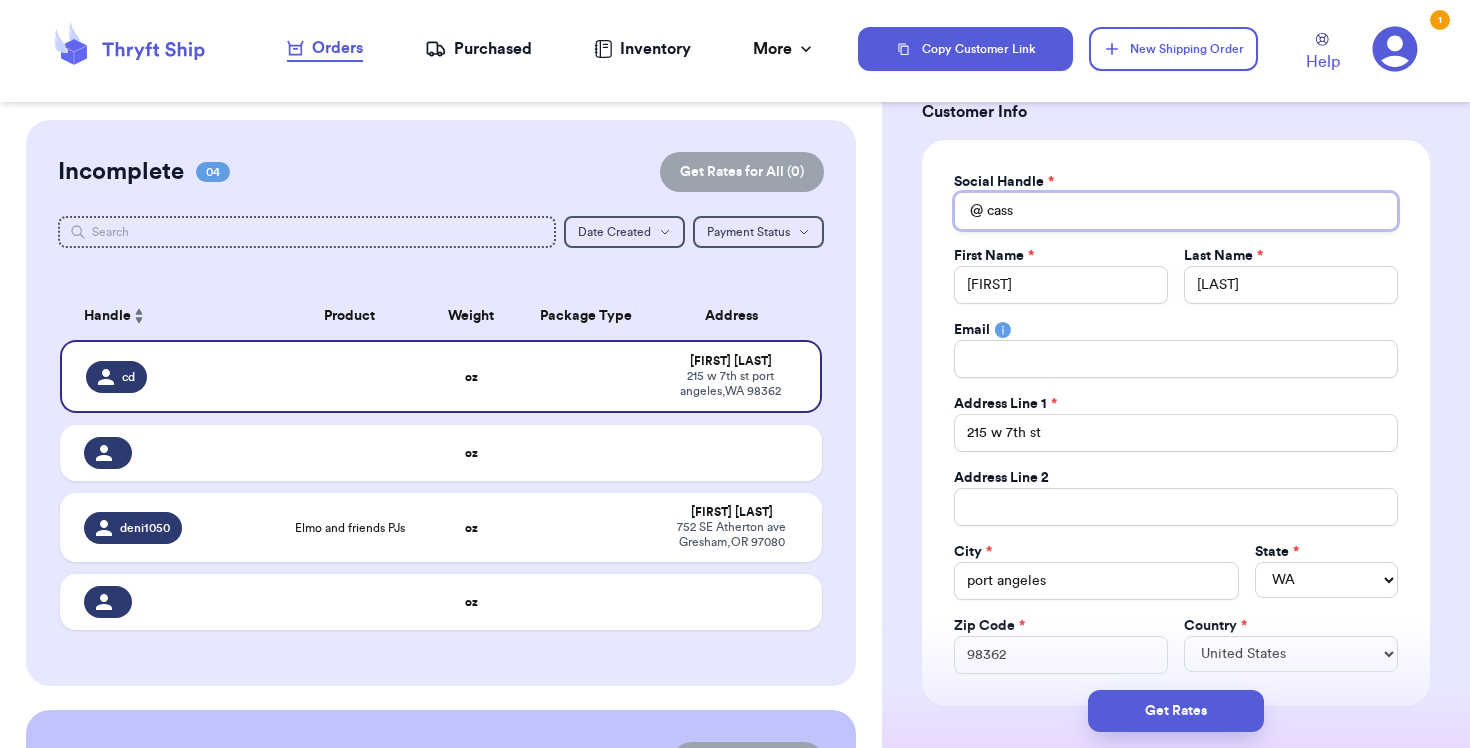 type on "cass" 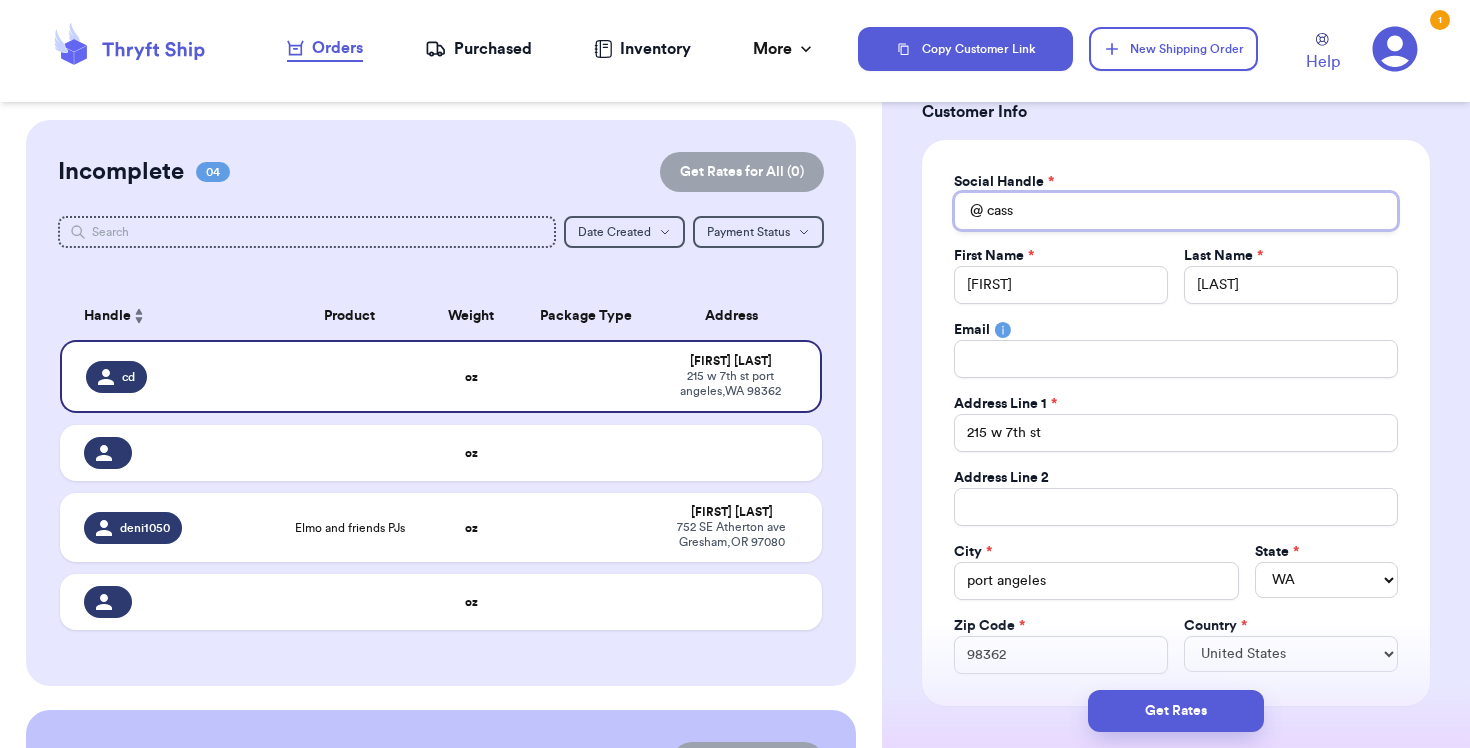 type 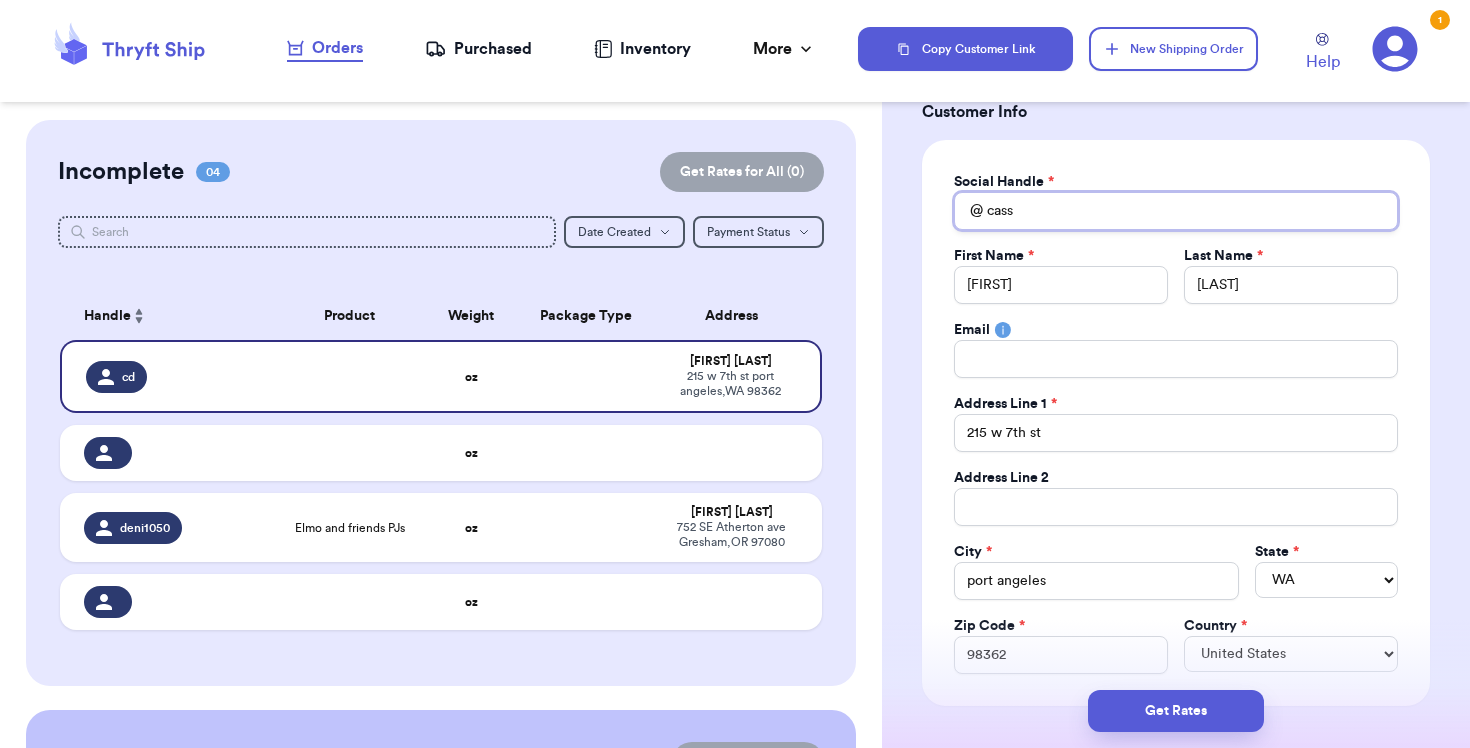 type on "cassid" 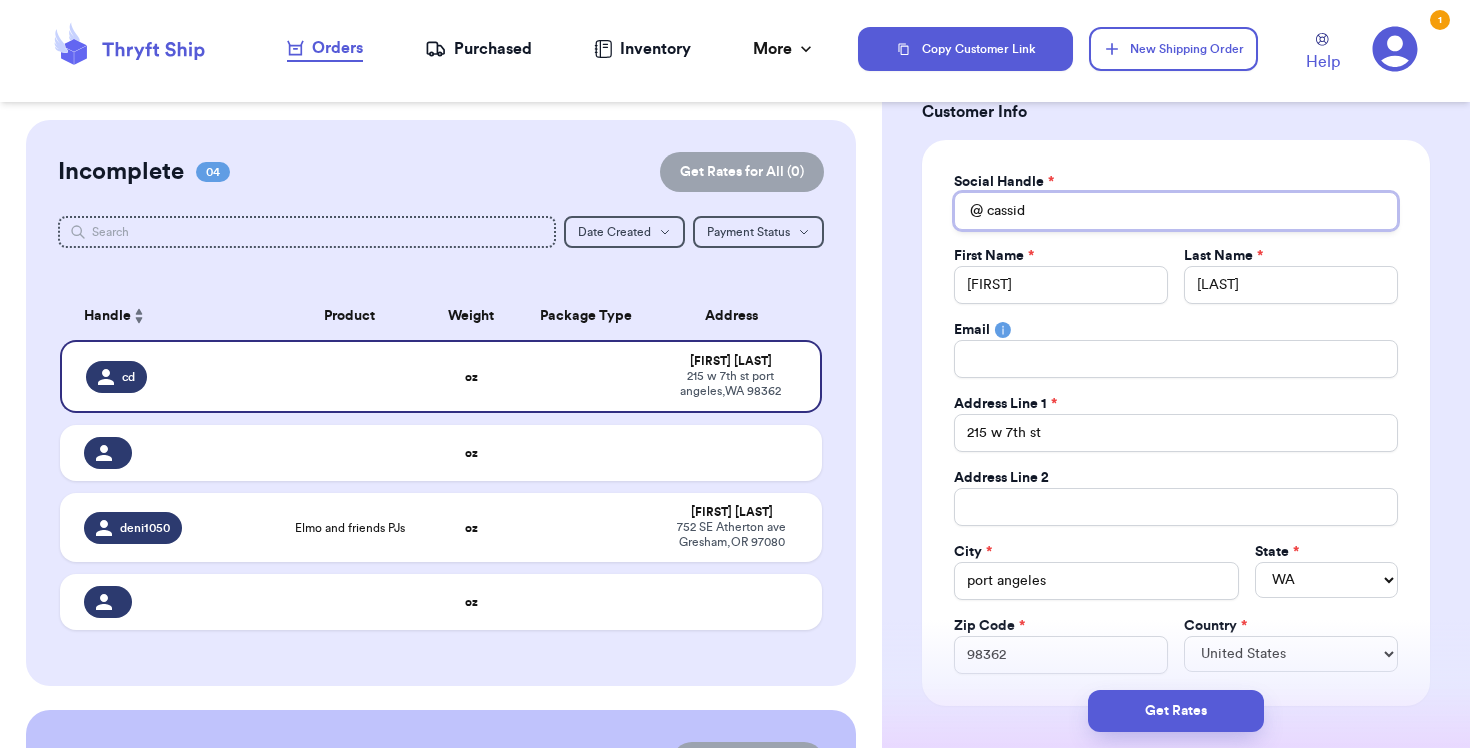 type 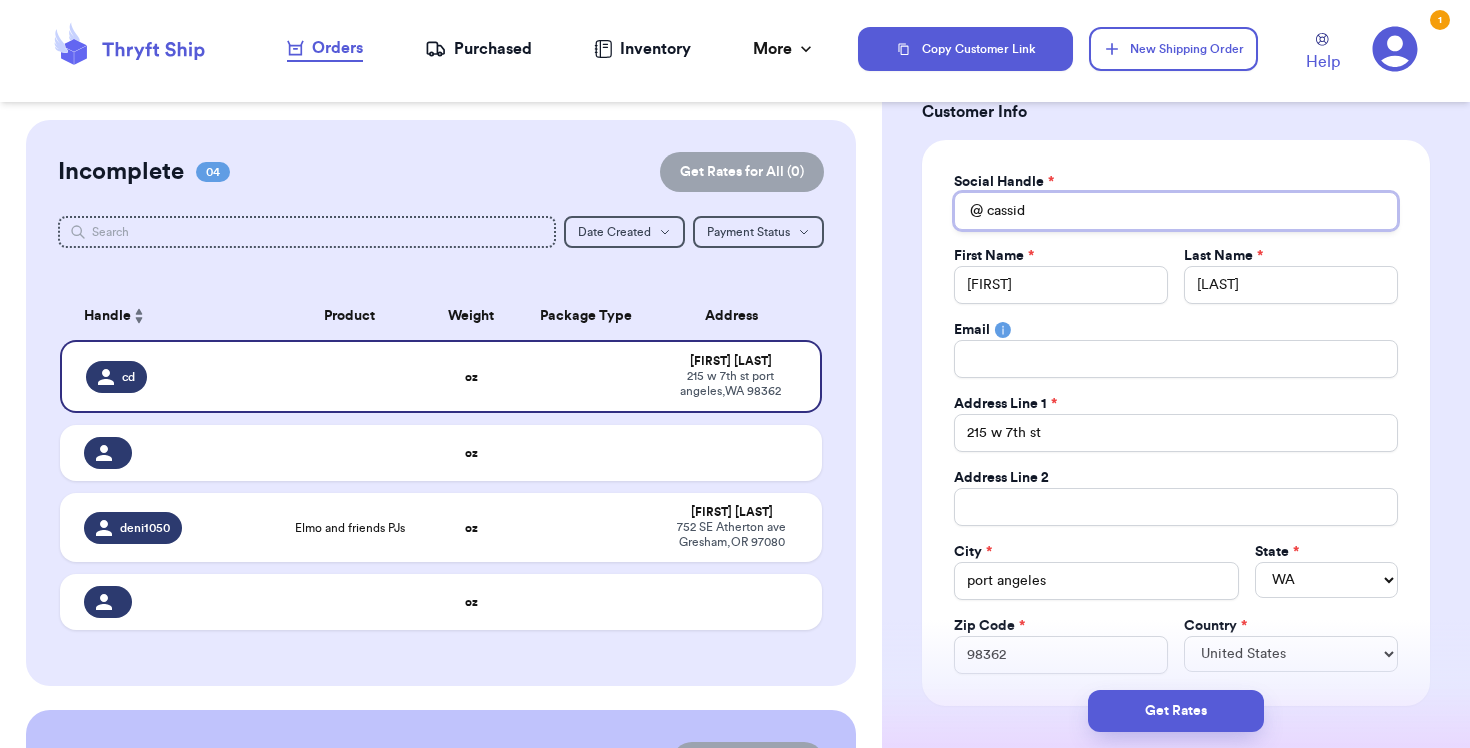 type on "[FIRST]" 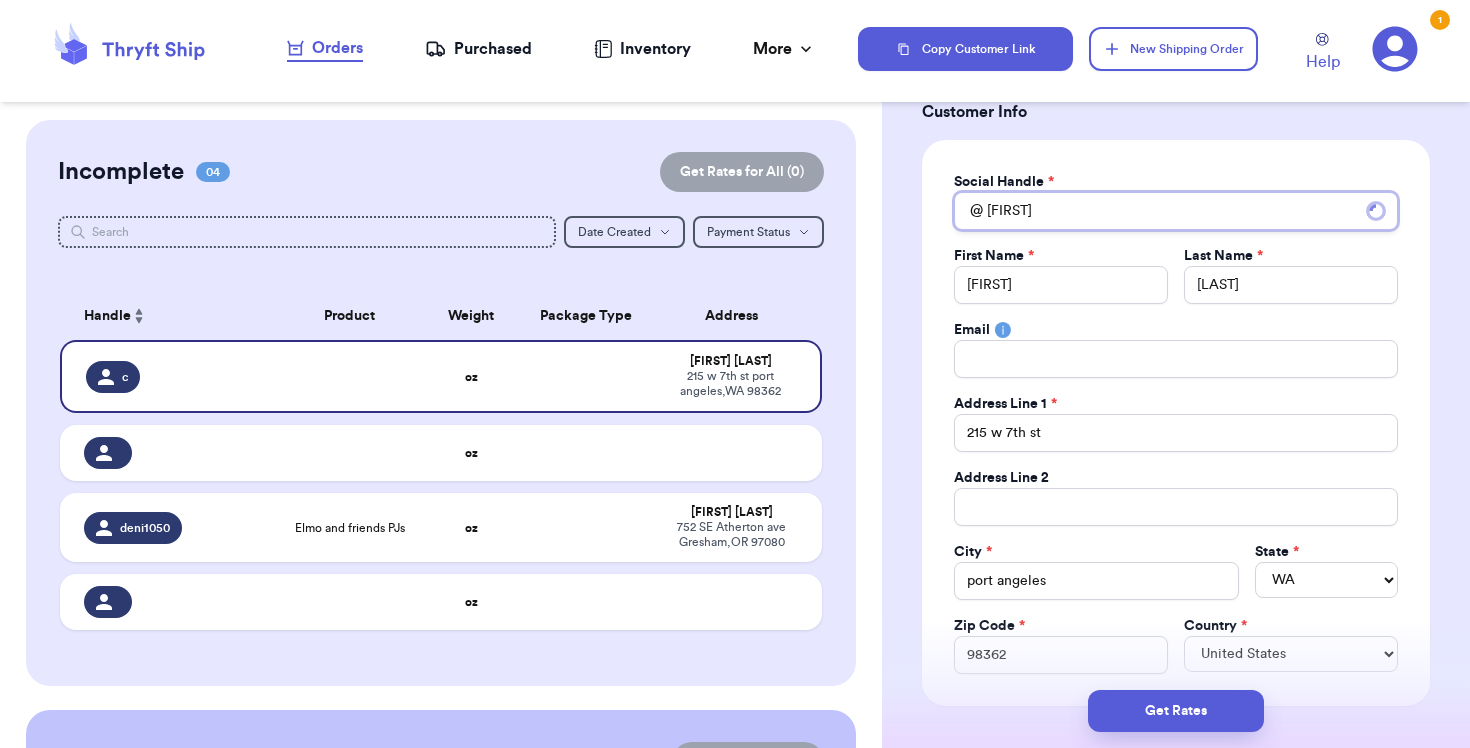 type 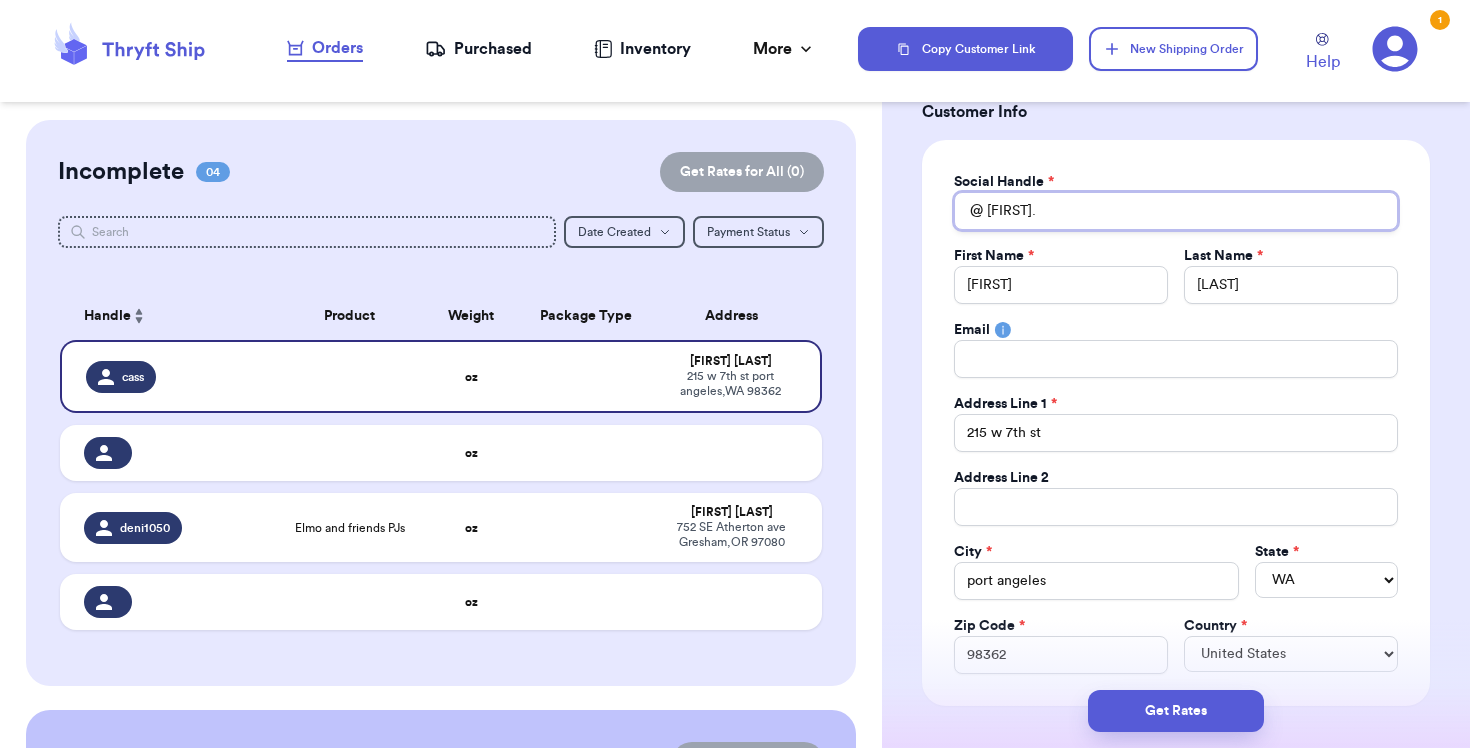 type on "[FIRST].t" 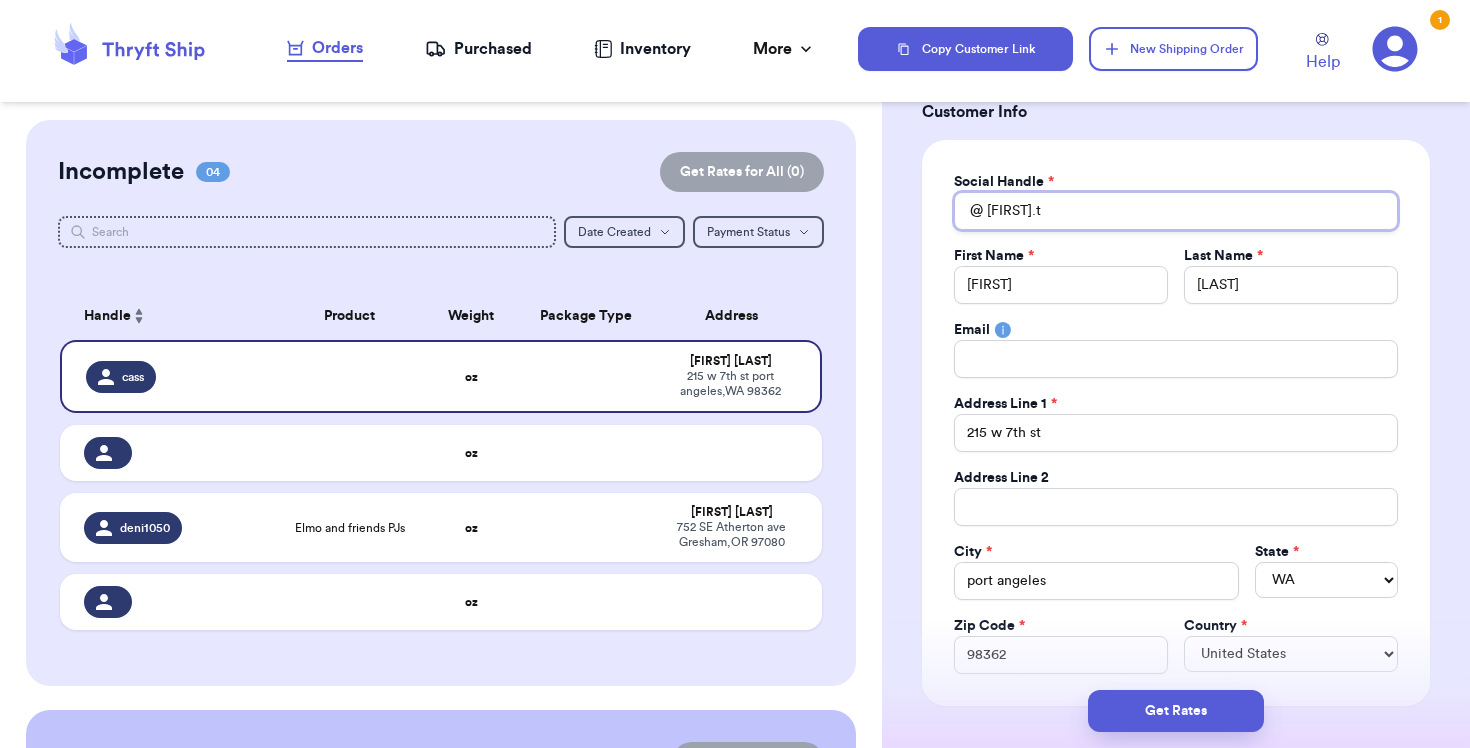 type 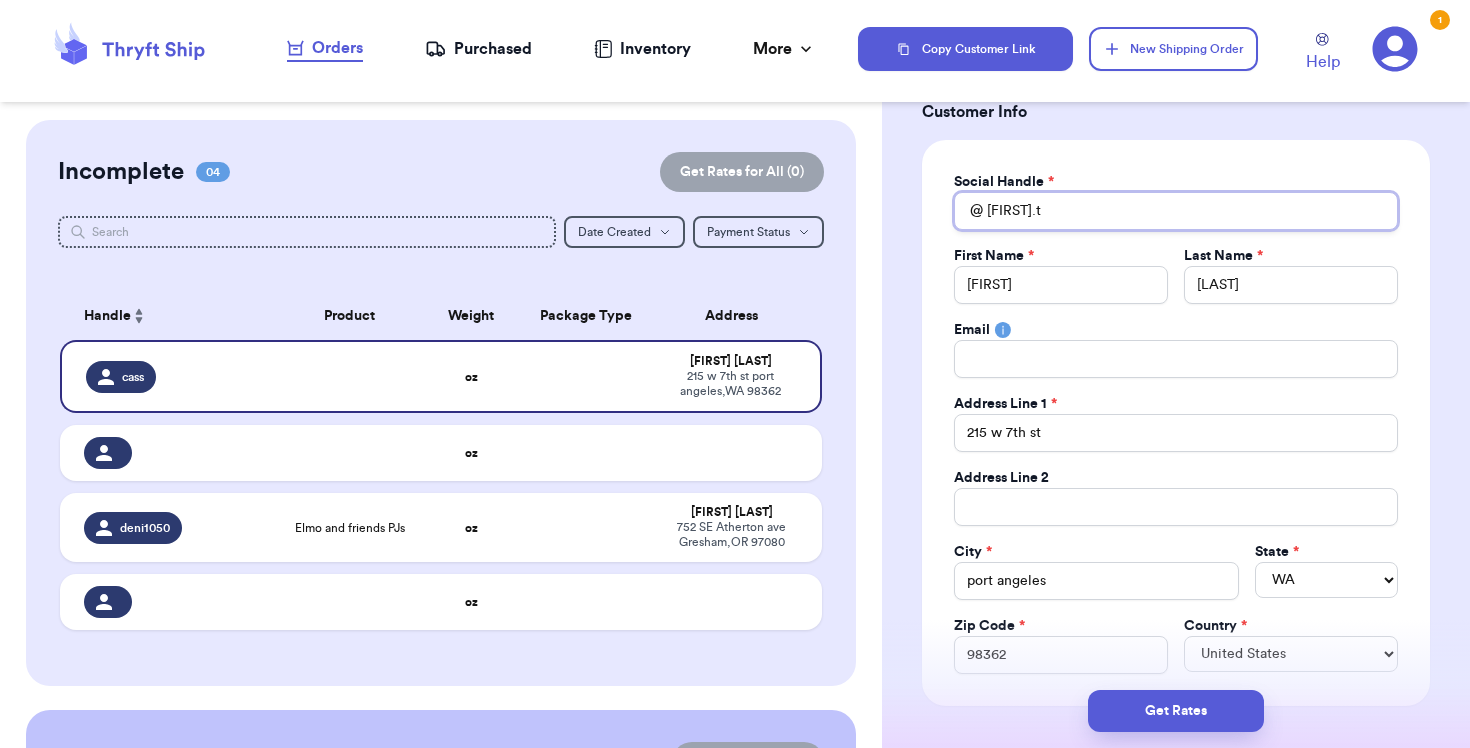 type on "[FIRST].ta" 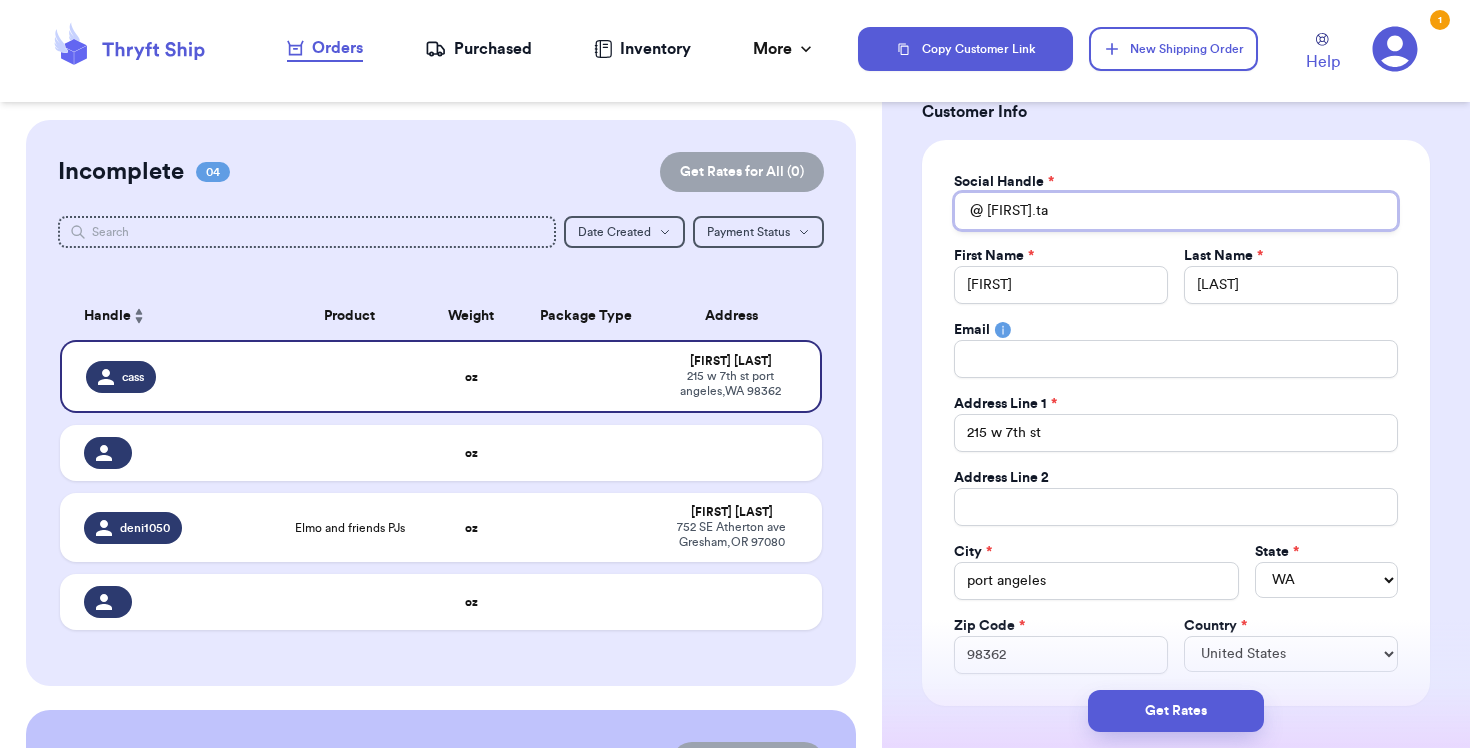 type 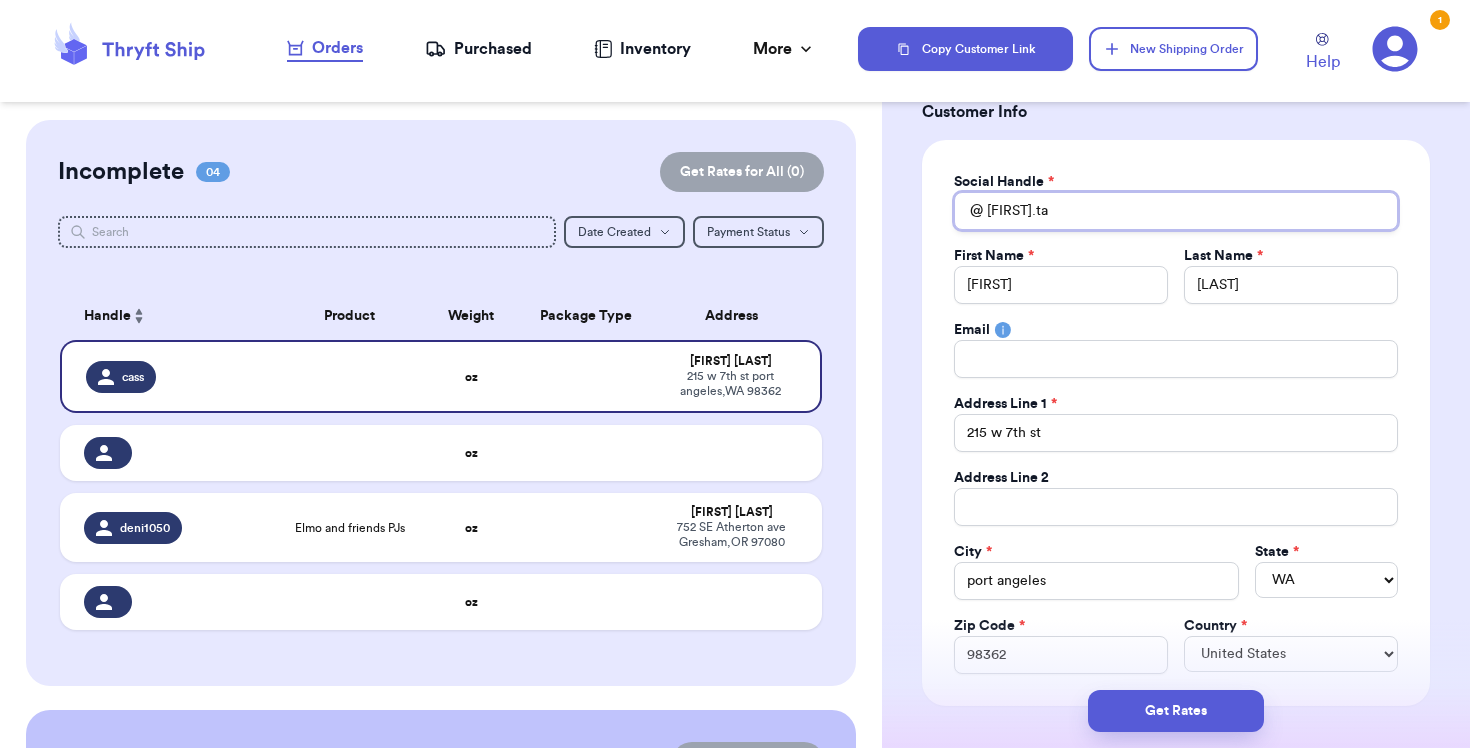 type on "[FIRST].tam" 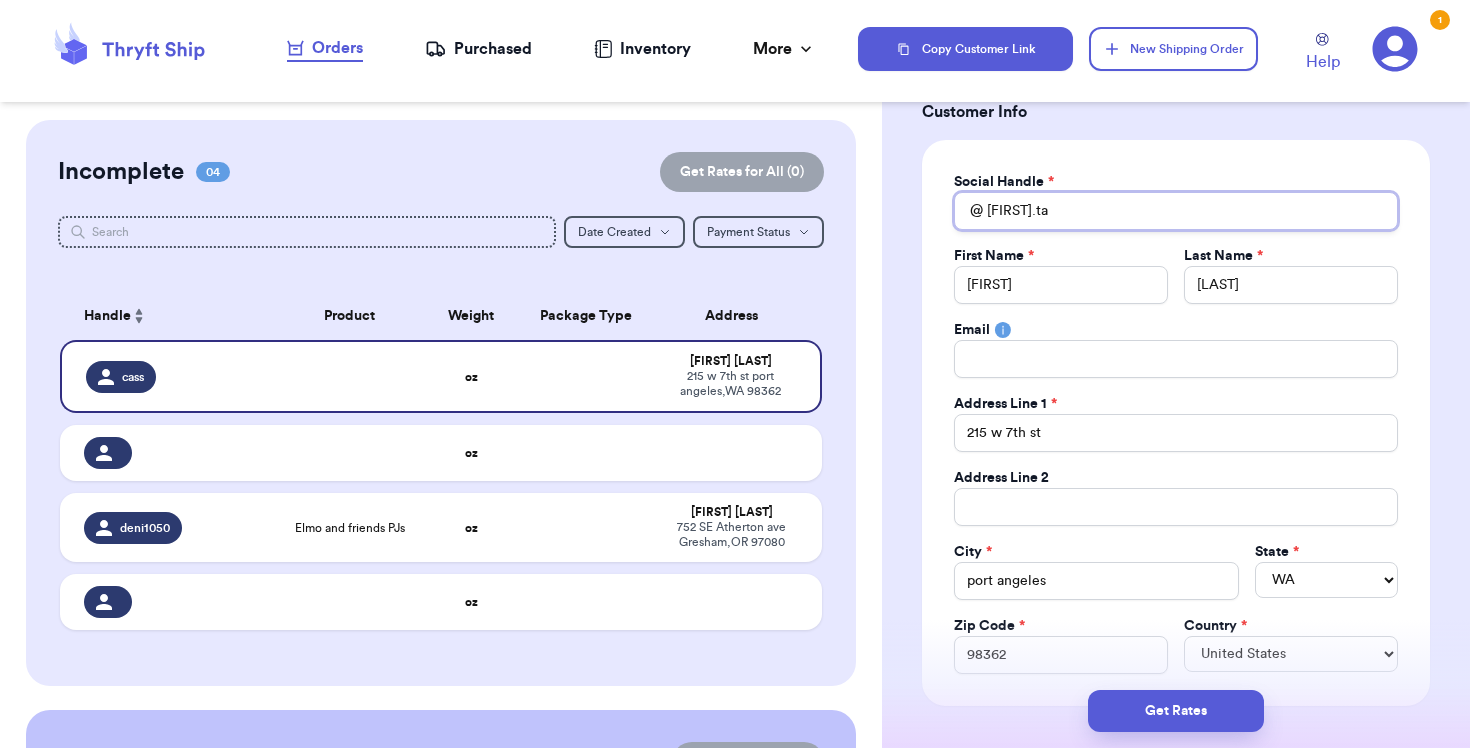 type 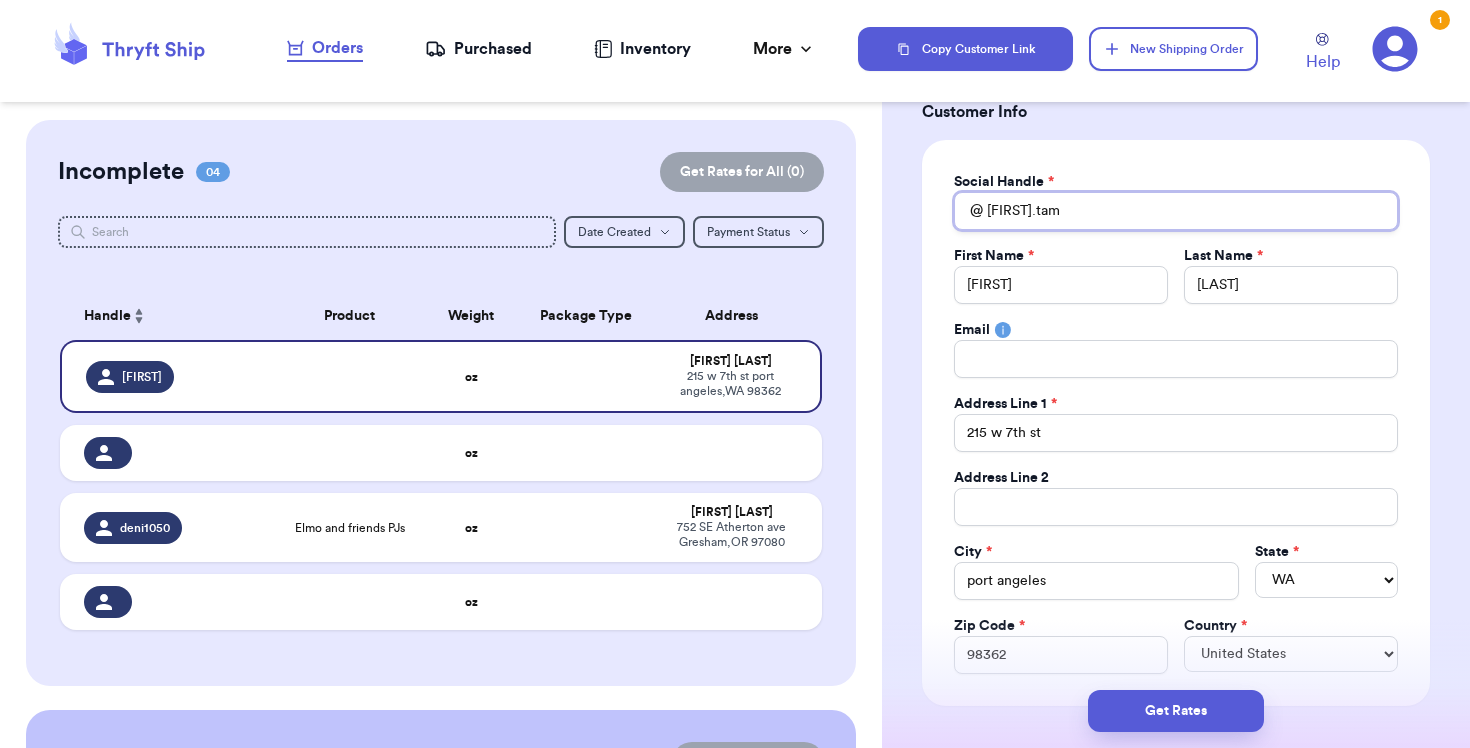 type on "[FIRST].[LAST]" 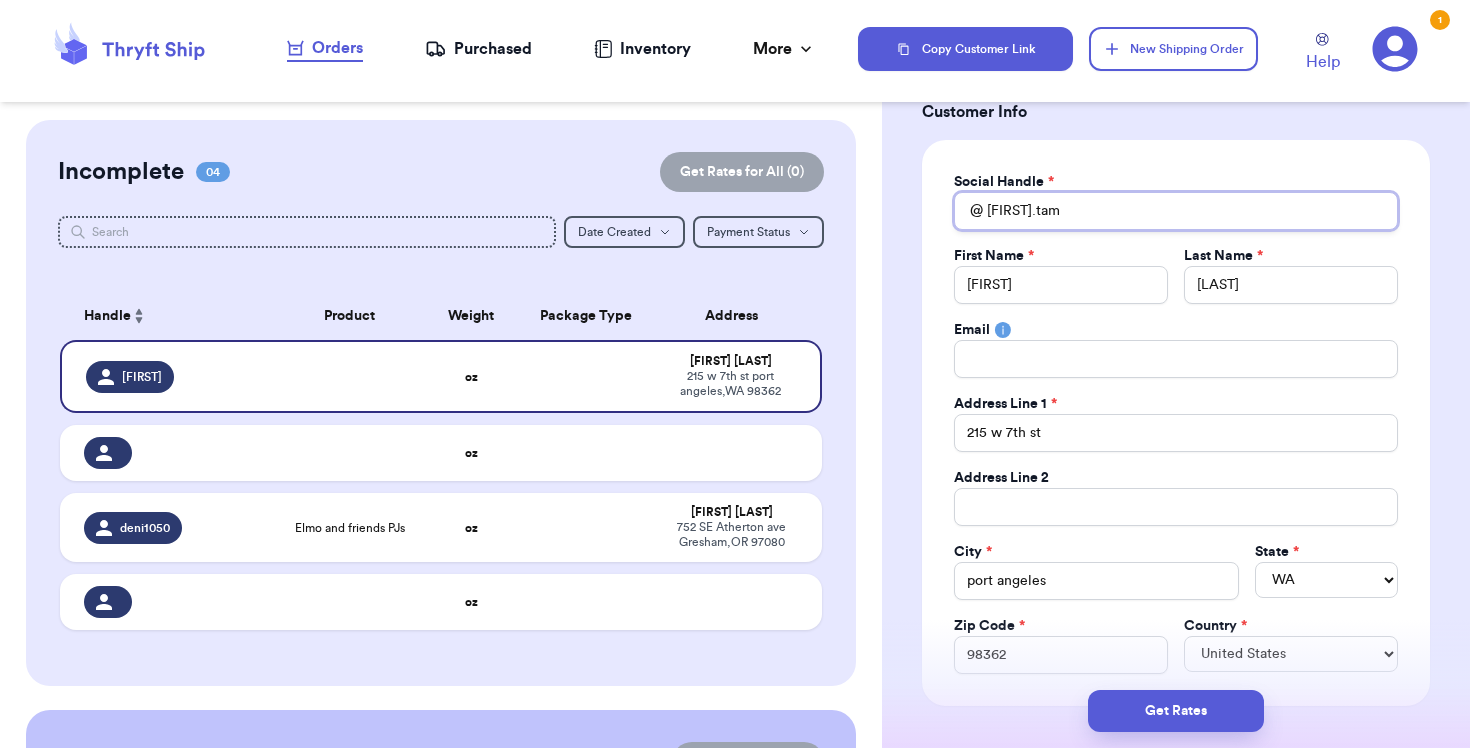 type 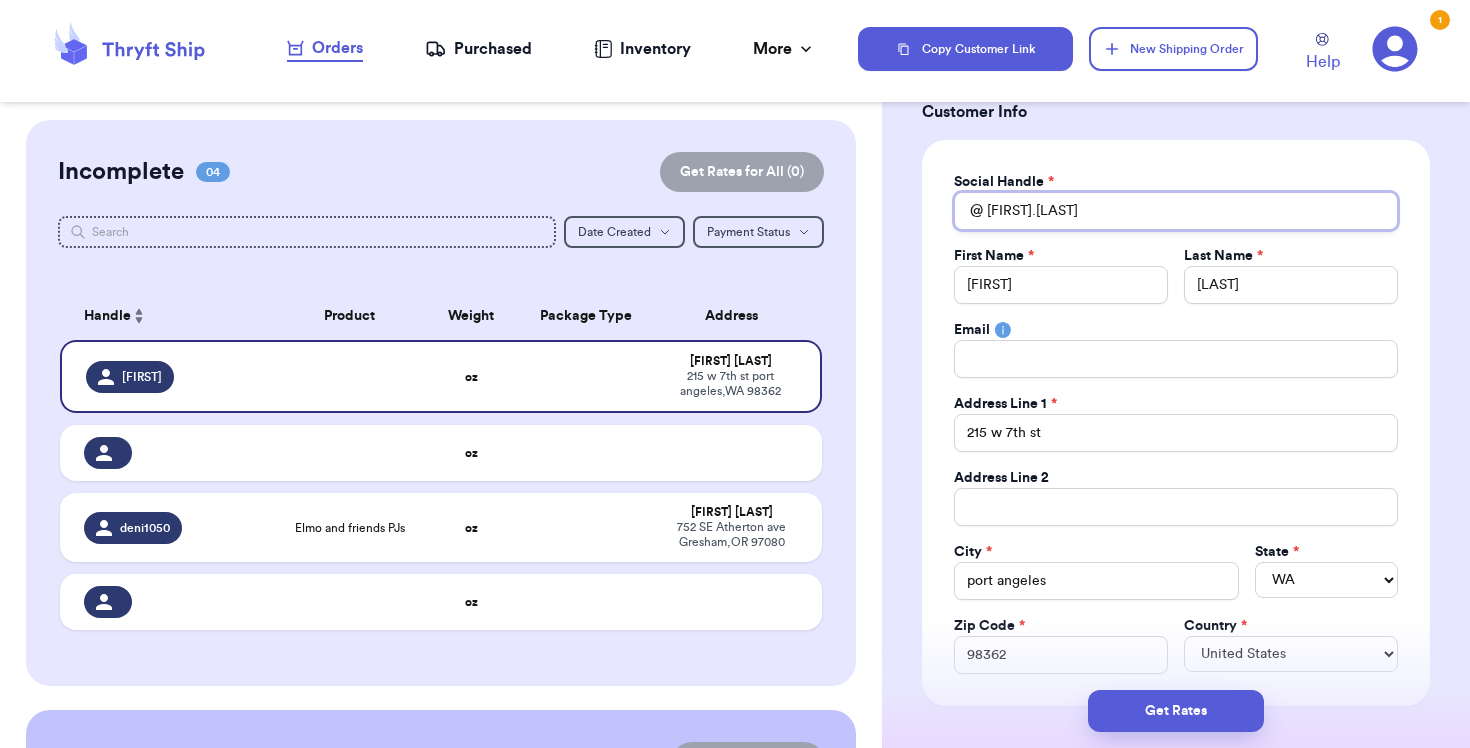 type on "[FIRST].[LAST]" 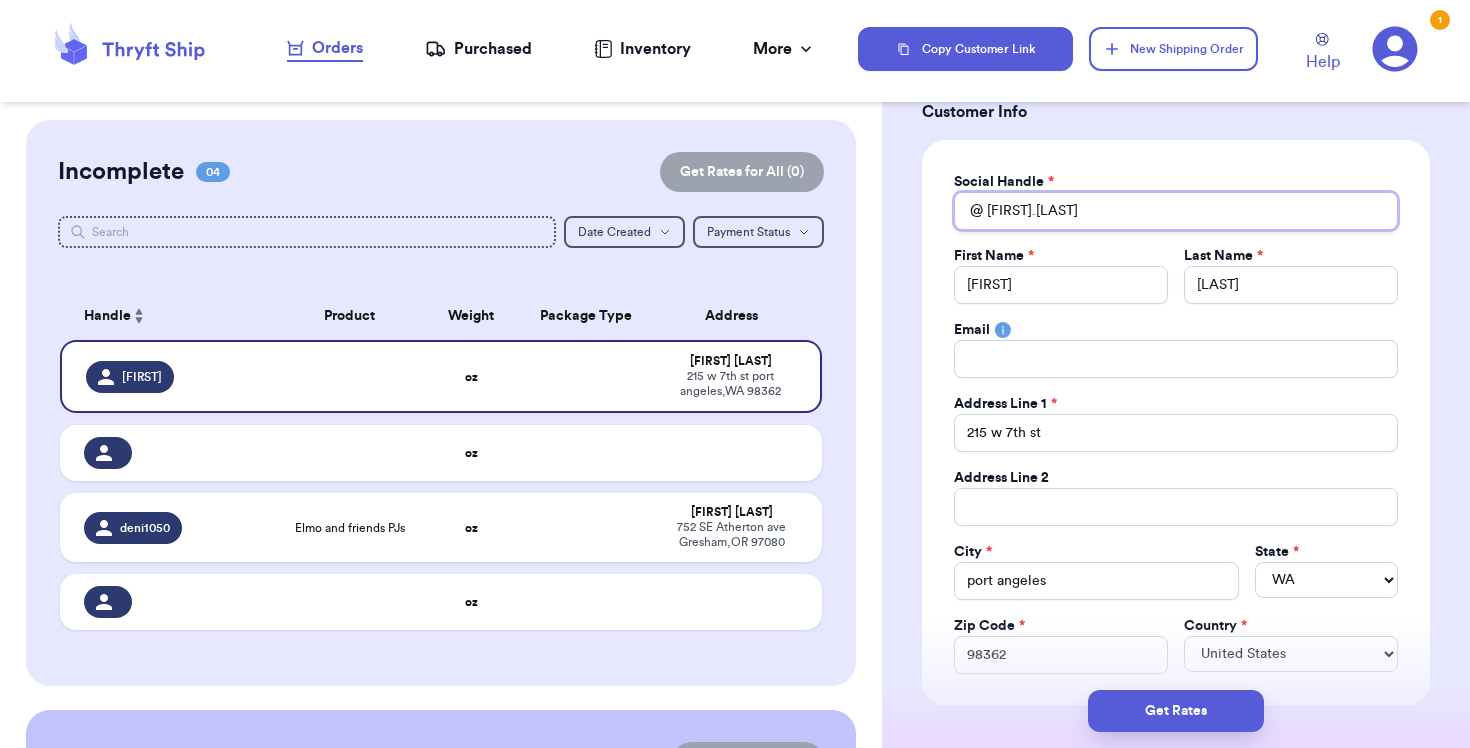 type 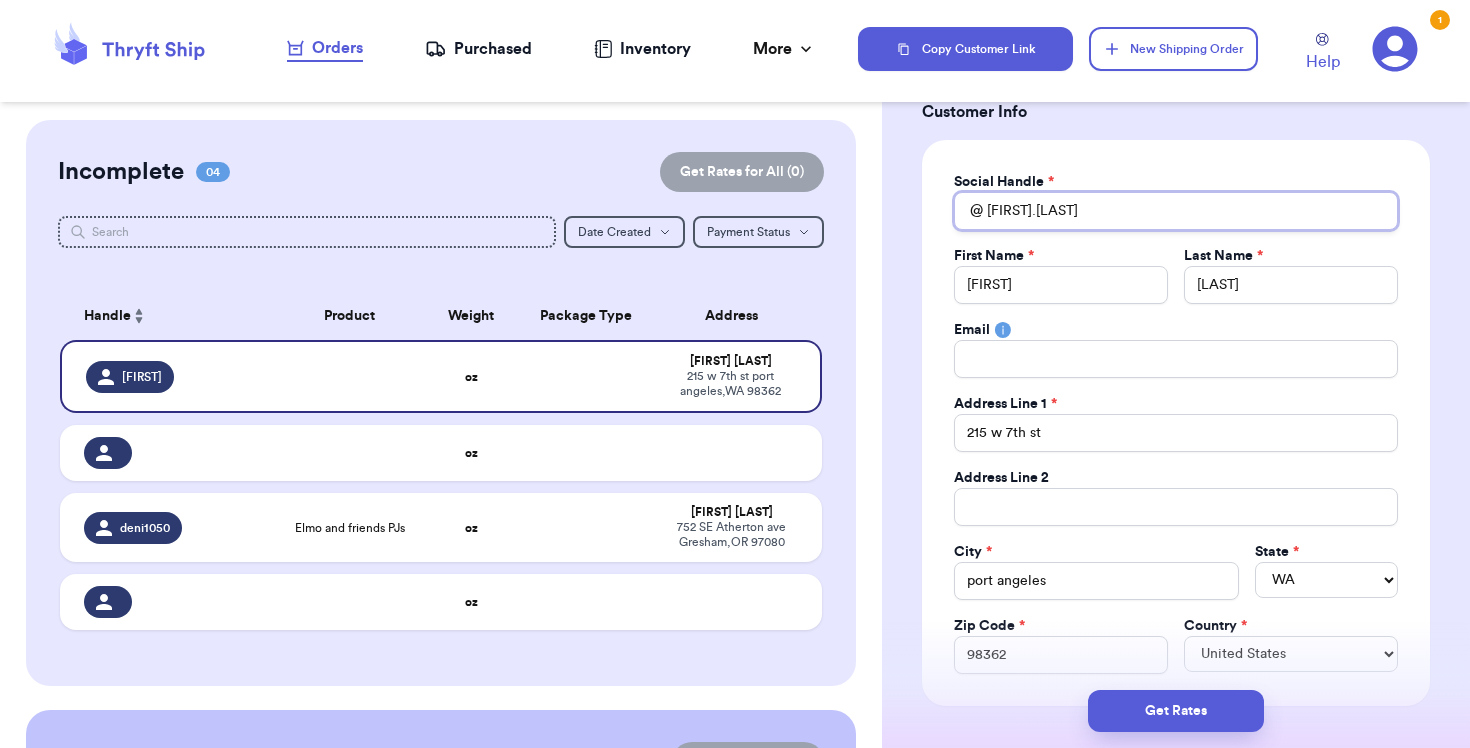 type on "[FIRST].[LAST]" 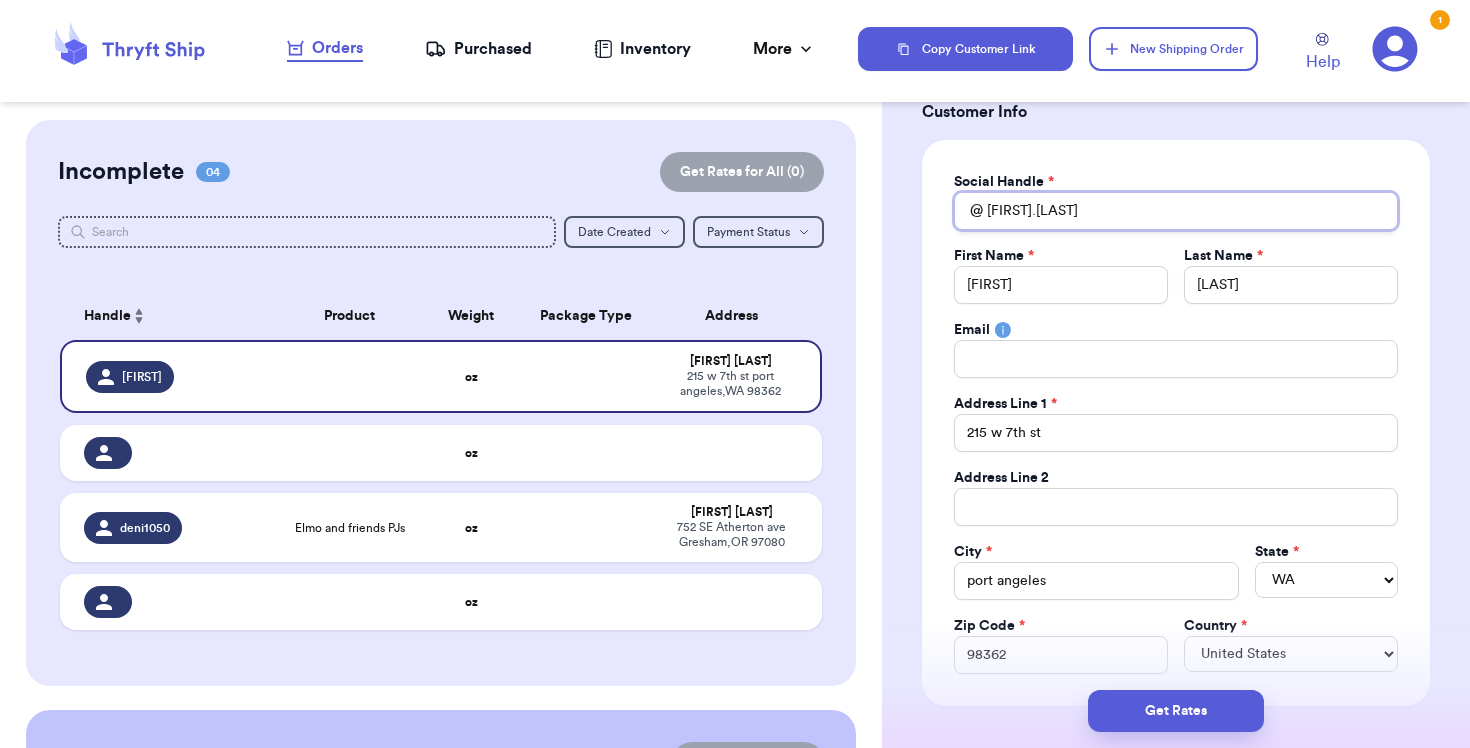 type 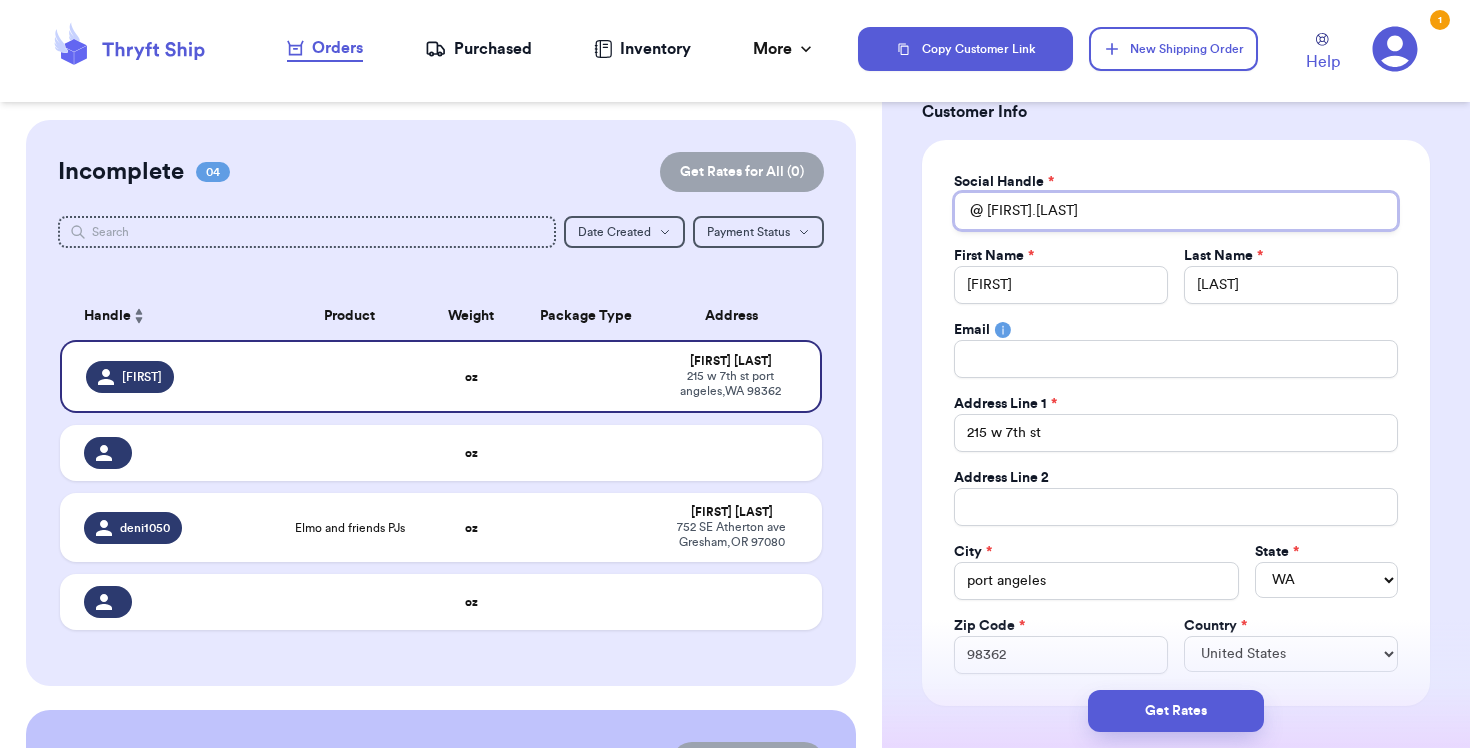 type on "[FIRST].[LAST]" 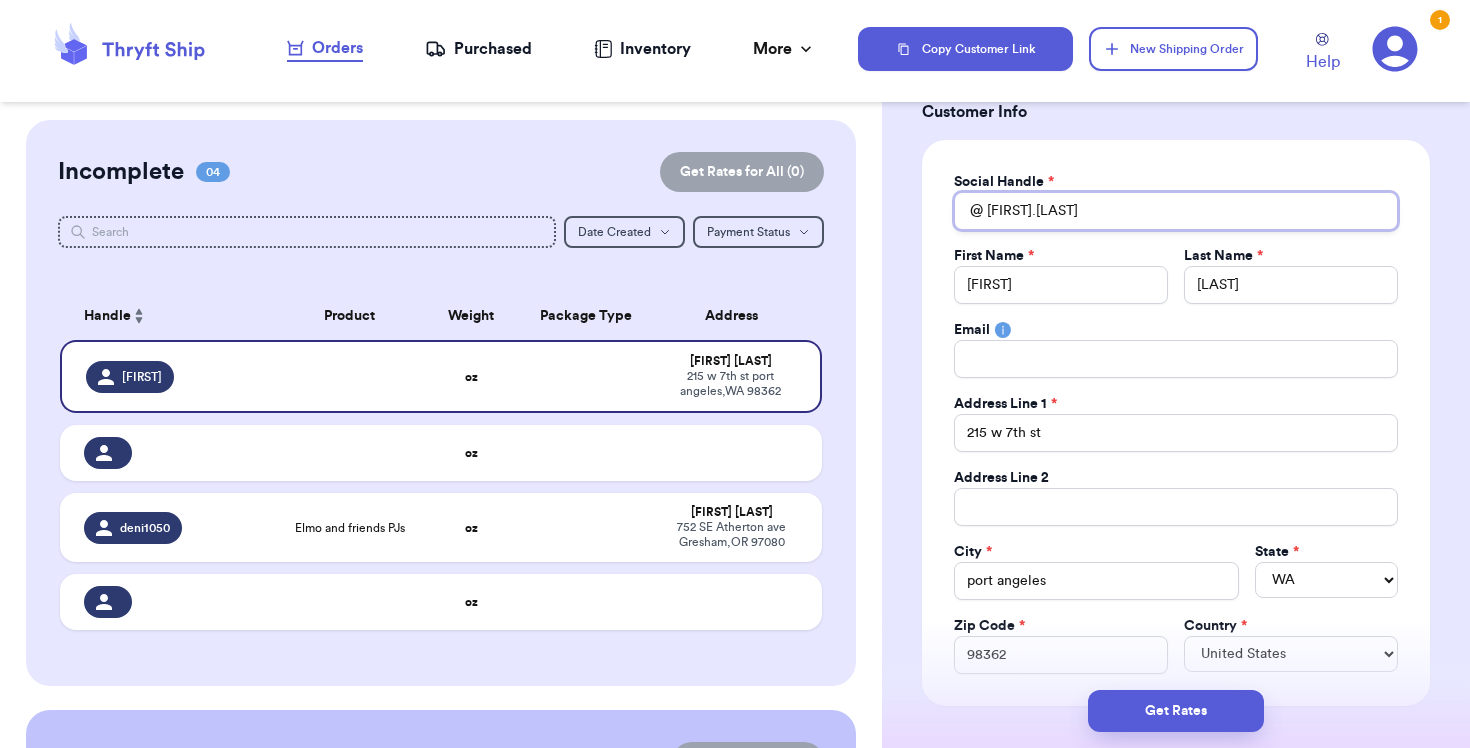 type 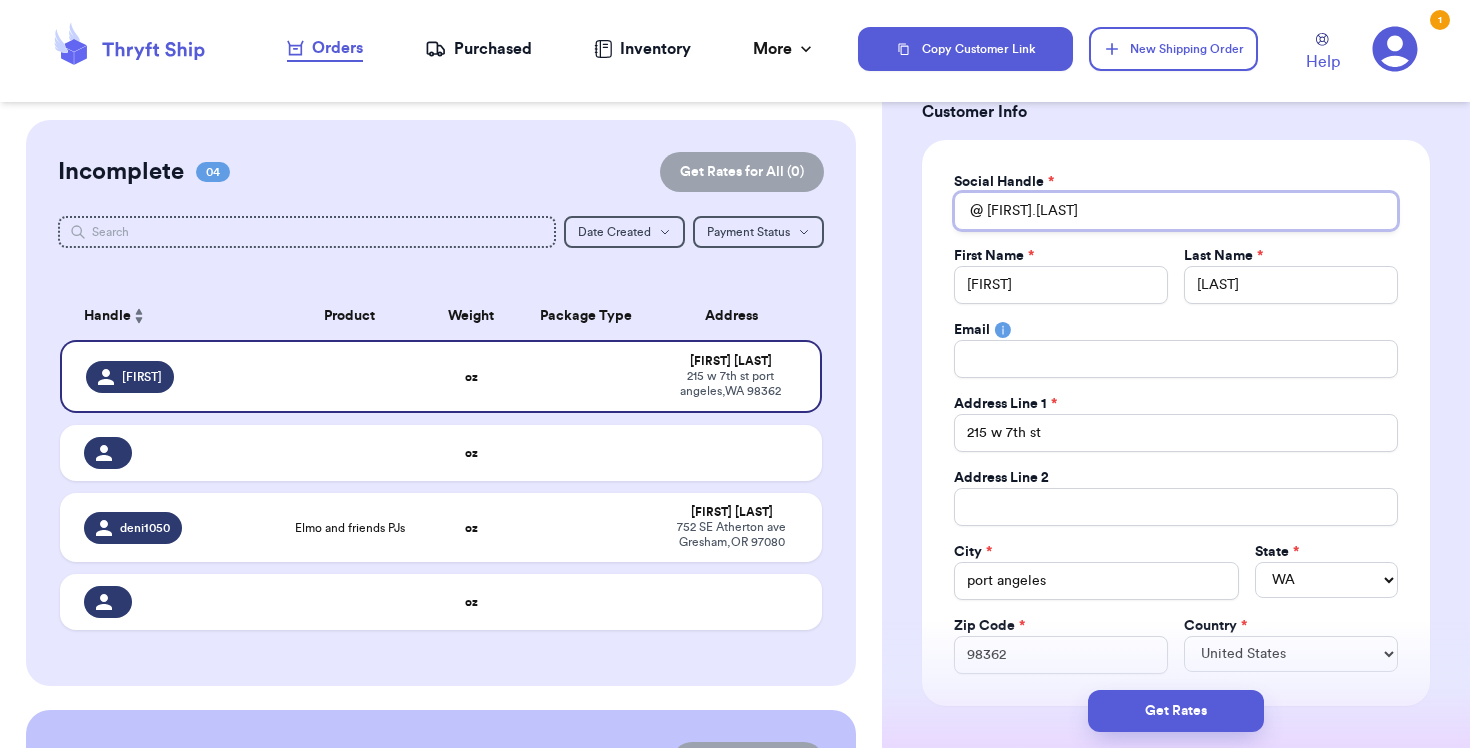 type on "[FIRST].[LAST]" 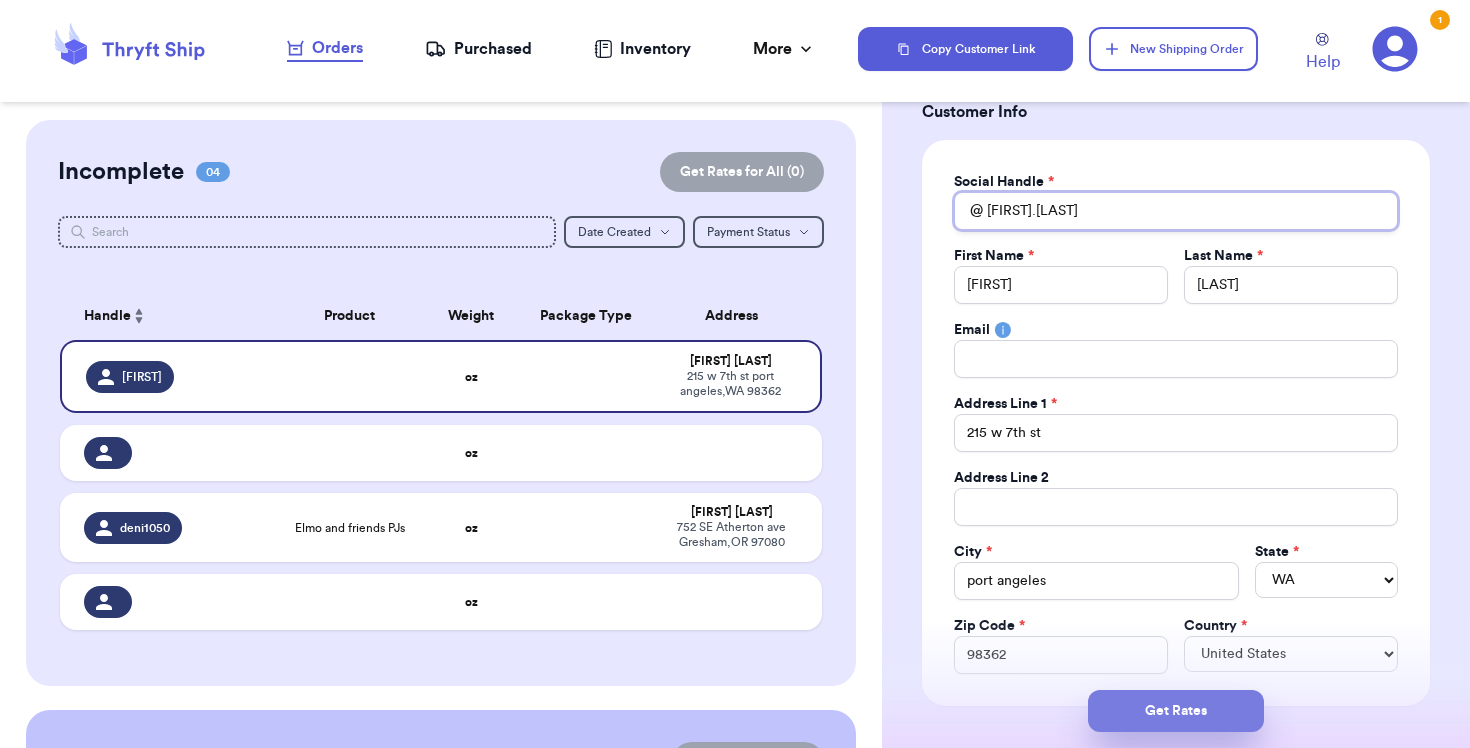 type on "[FIRST].[LAST]" 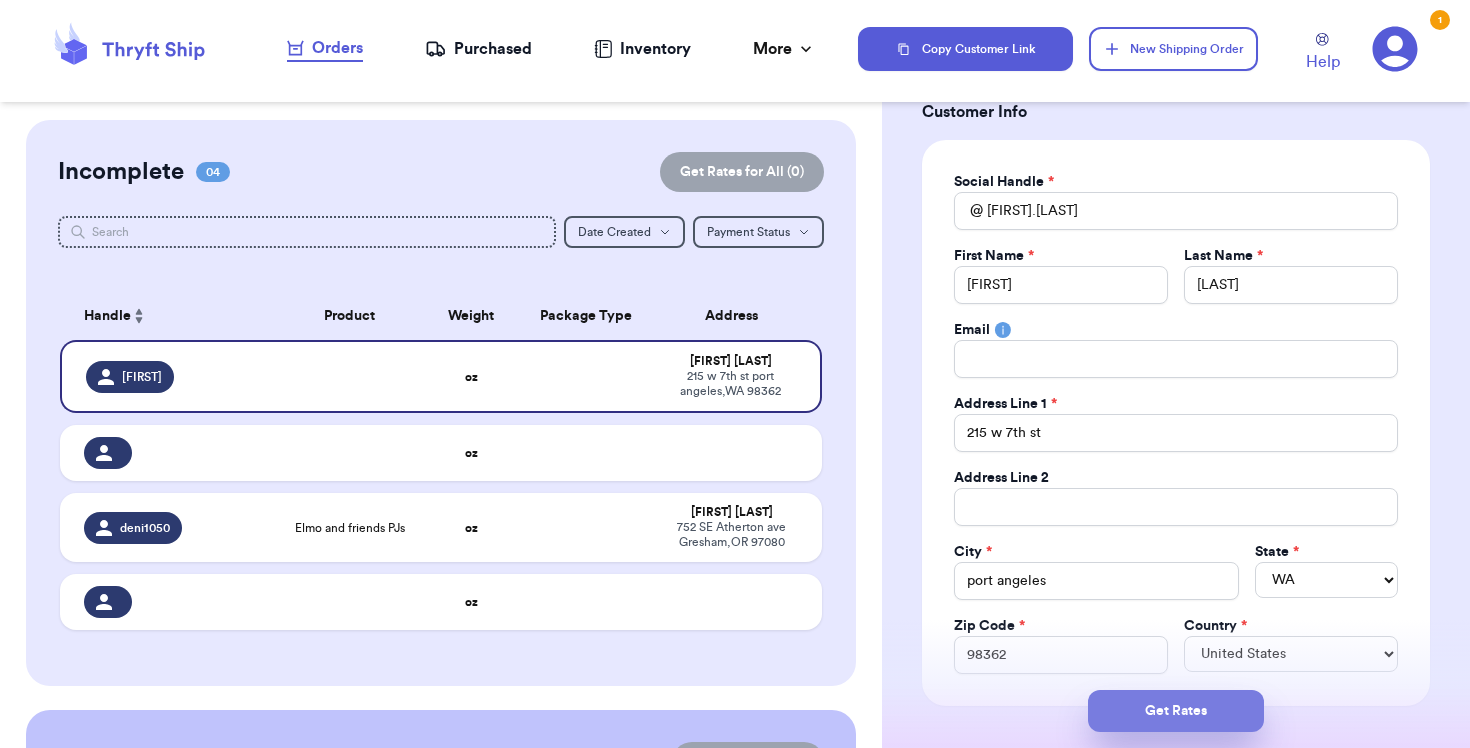 click on "Get Rates" at bounding box center [1176, 711] 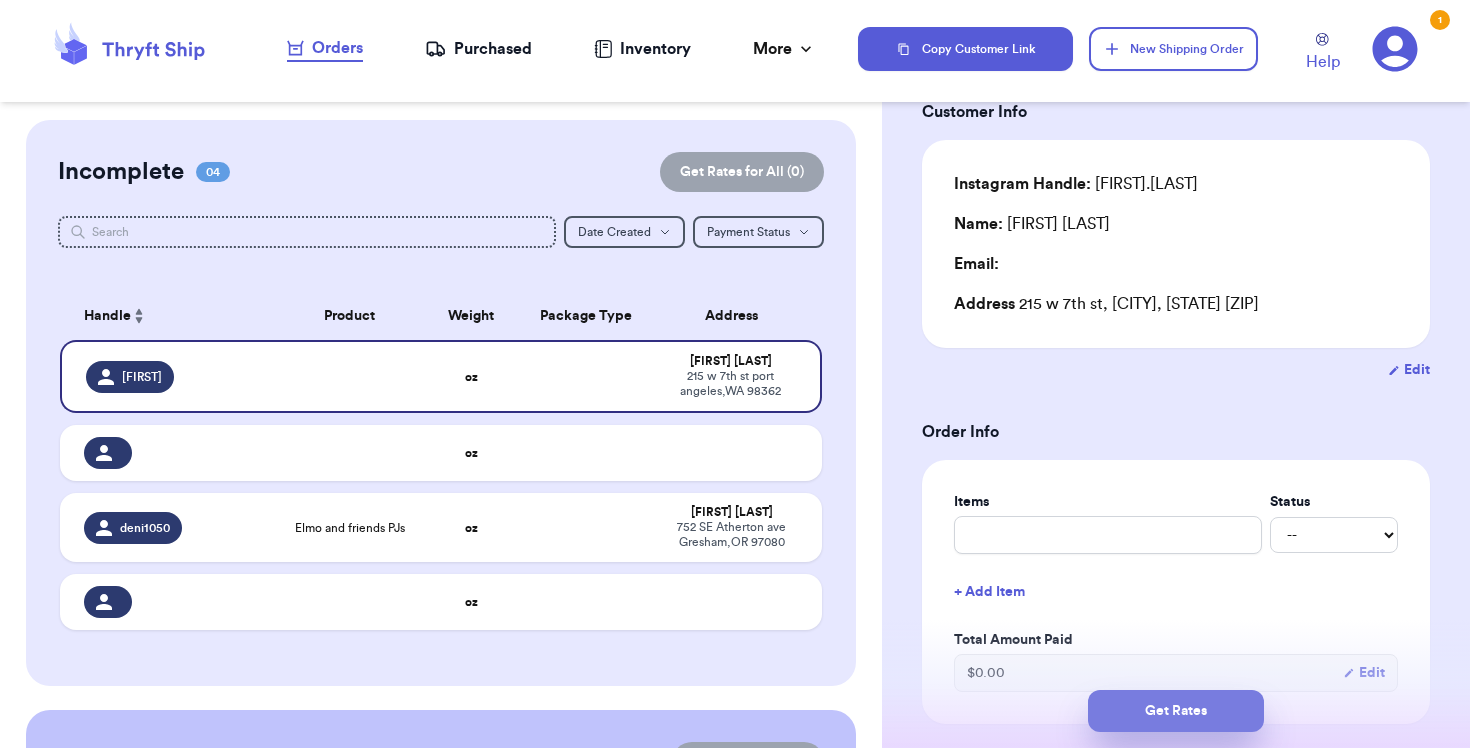 scroll, scrollTop: 766, scrollLeft: 0, axis: vertical 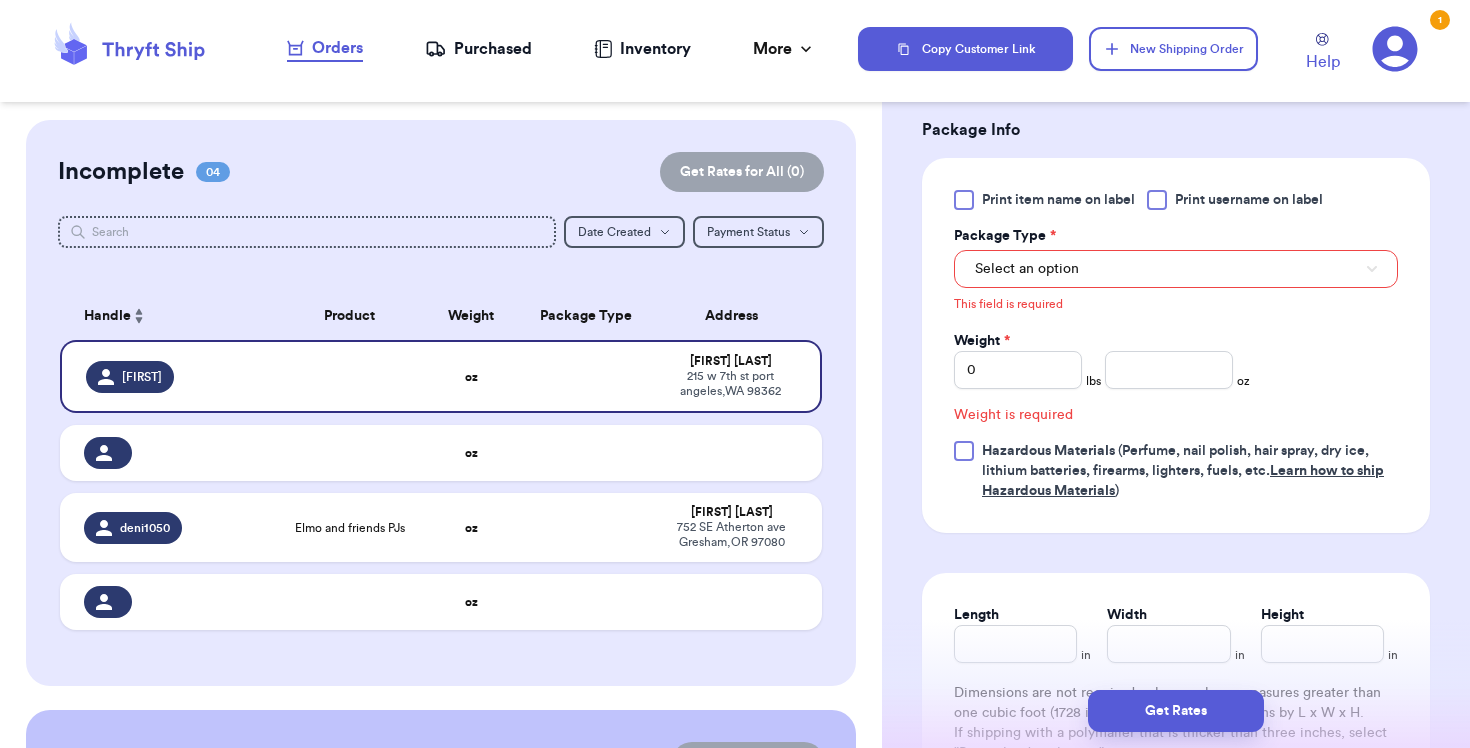 click on "Select an option" at bounding box center [1176, 269] 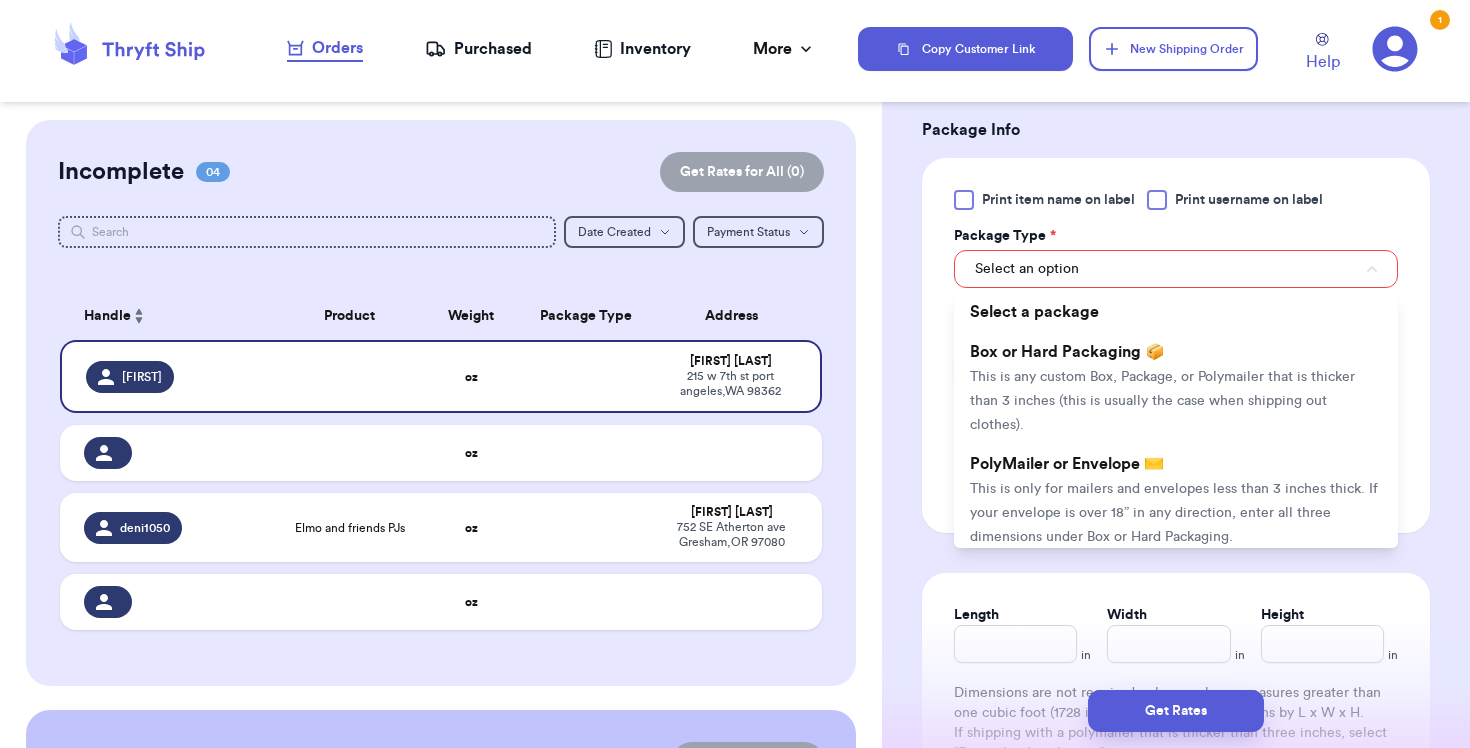 click on "Select an option" at bounding box center [1176, 269] 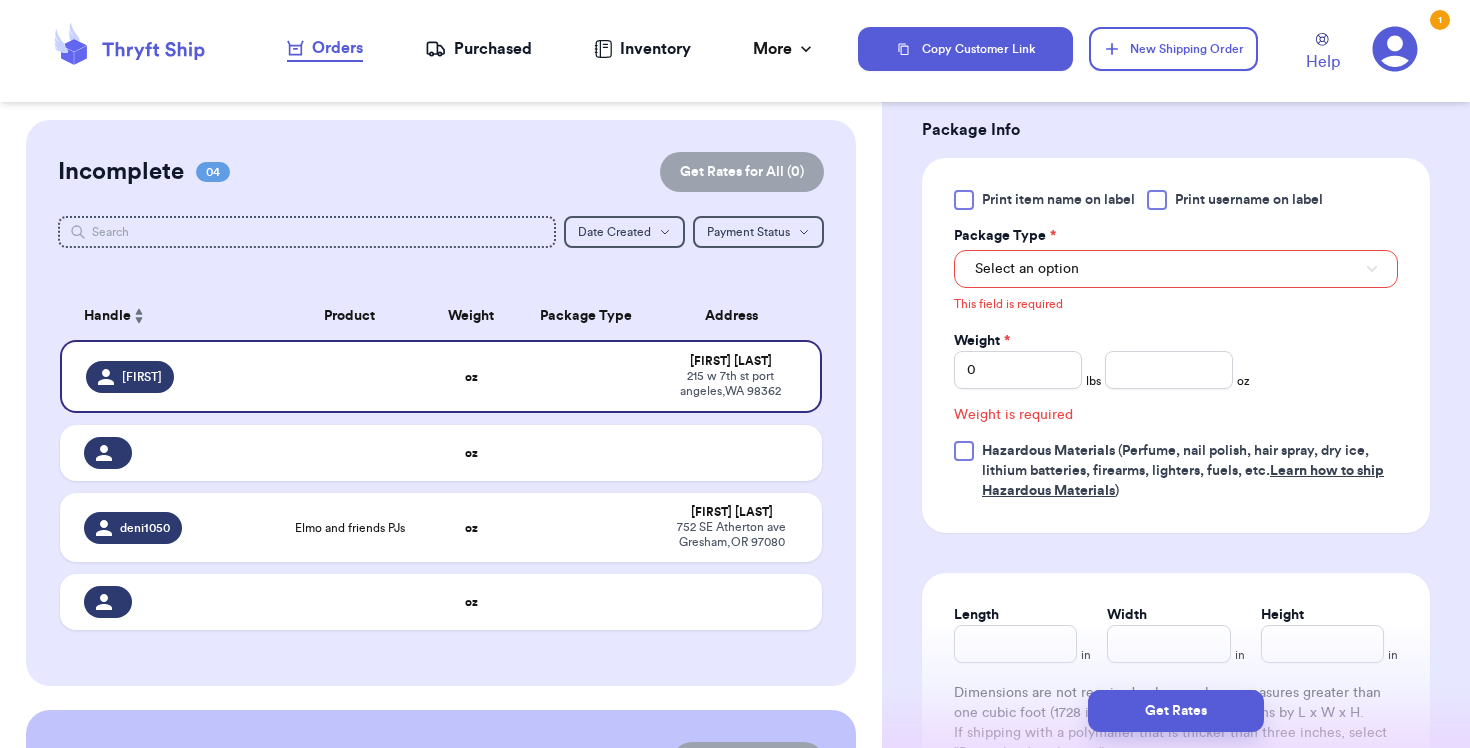 click on "Select an option" at bounding box center [1176, 269] 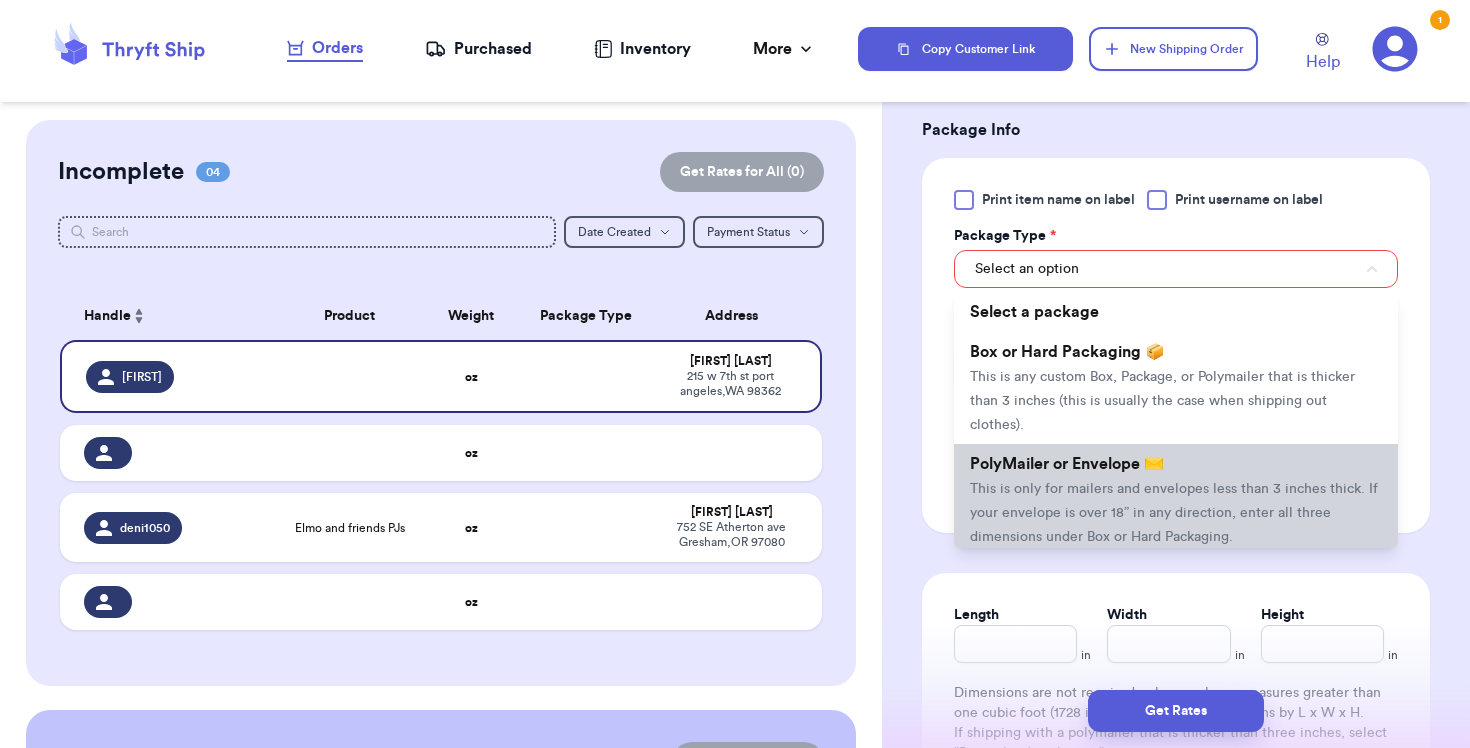 click on "This is only for mailers and envelopes less than 3 inches thick. If your envelope is over 18” in any direction, enter all three dimensions under Box or Hard Packaging." at bounding box center (1174, 513) 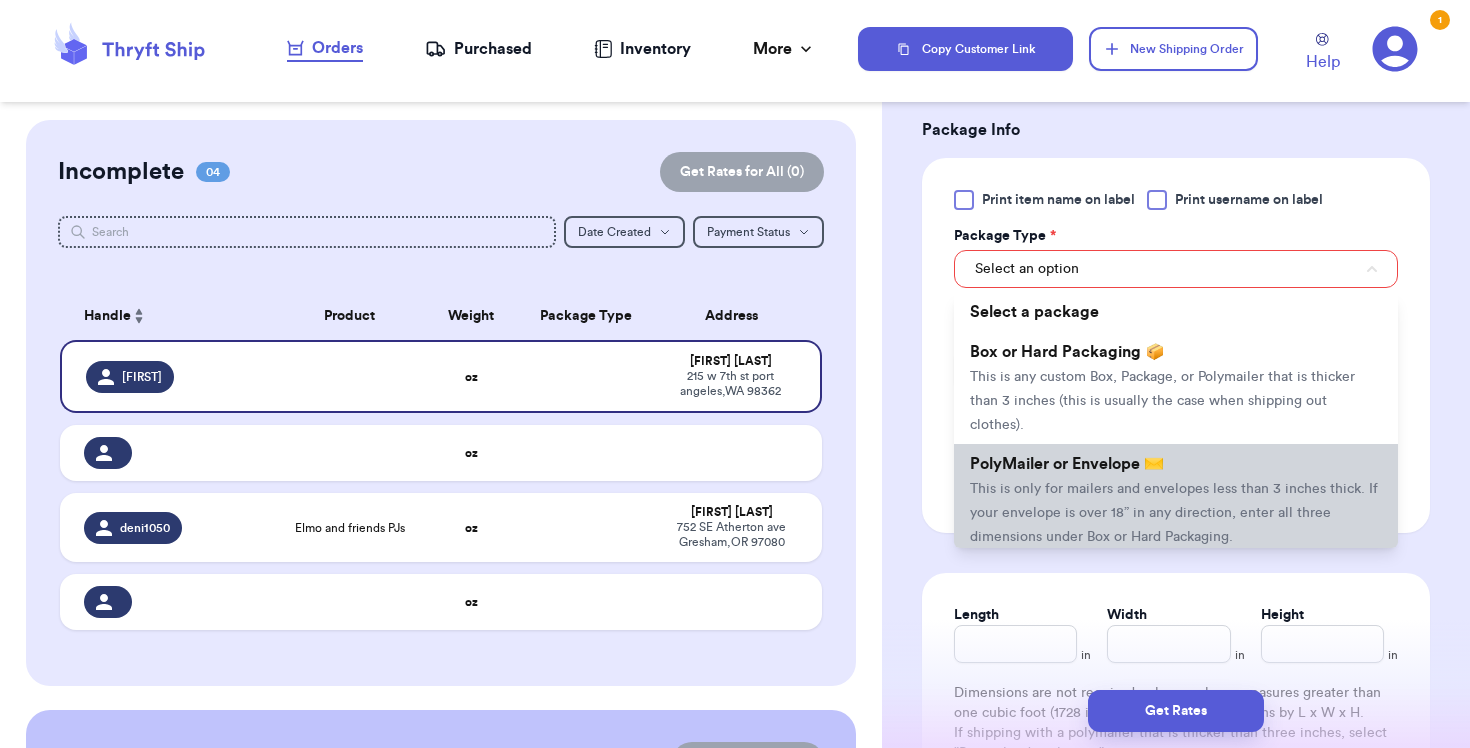 scroll, scrollTop: 739, scrollLeft: 0, axis: vertical 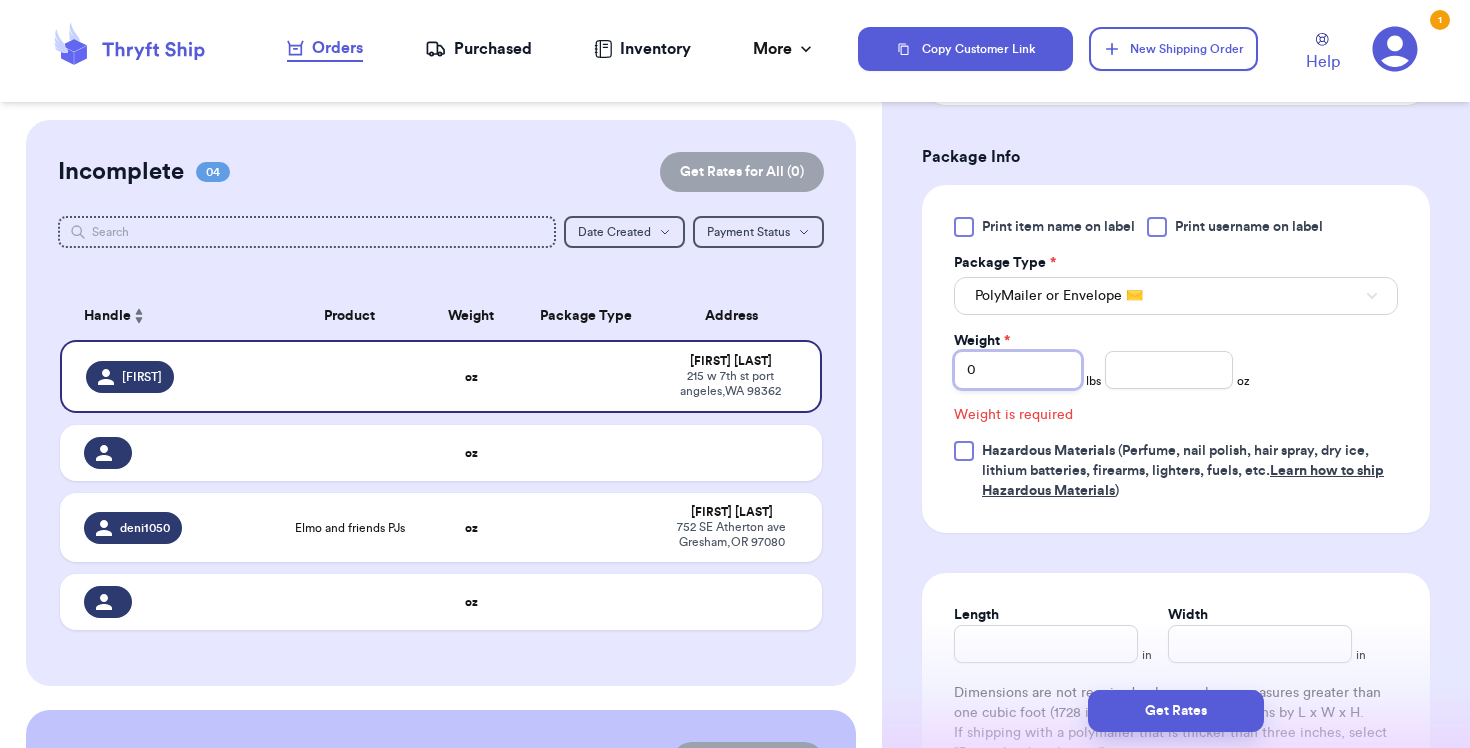 click on "0" at bounding box center (1018, 370) 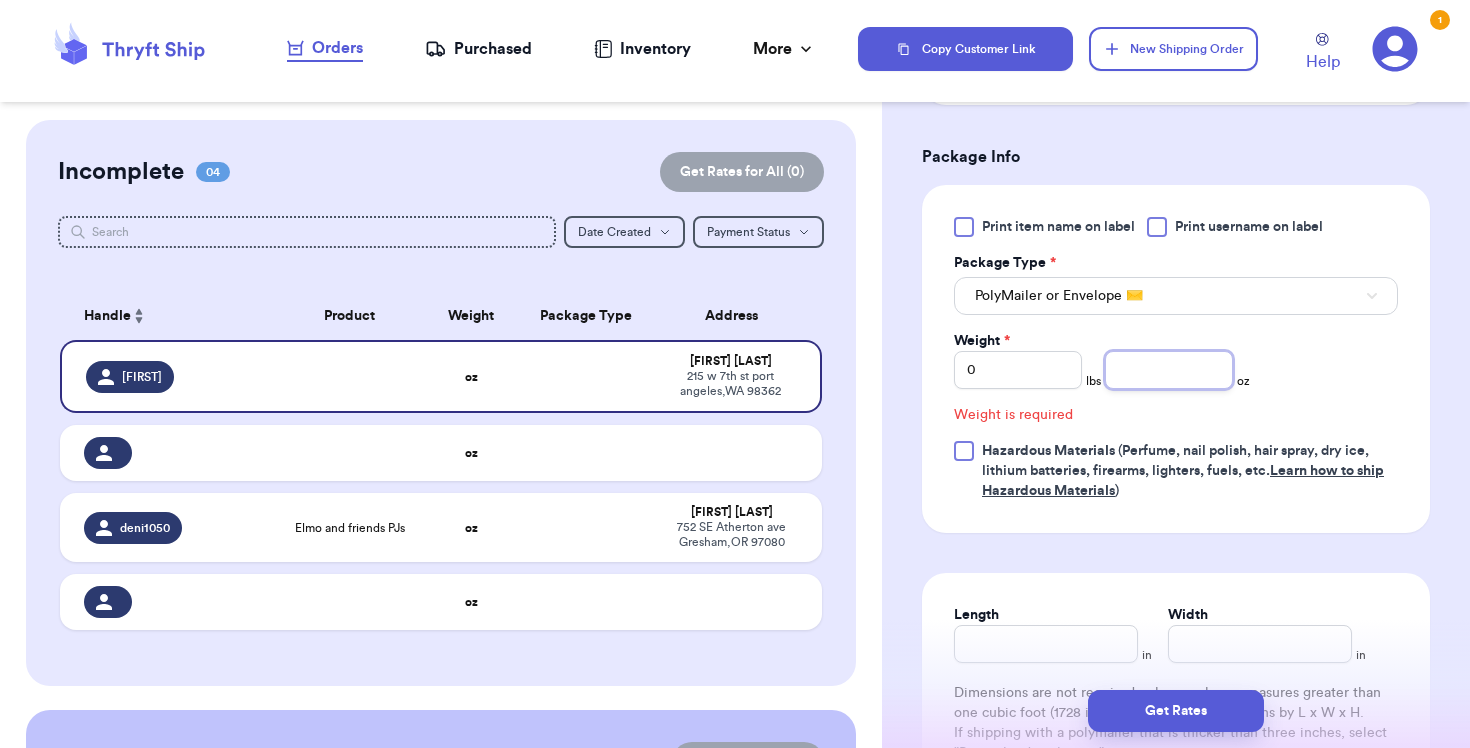 click at bounding box center (1169, 370) 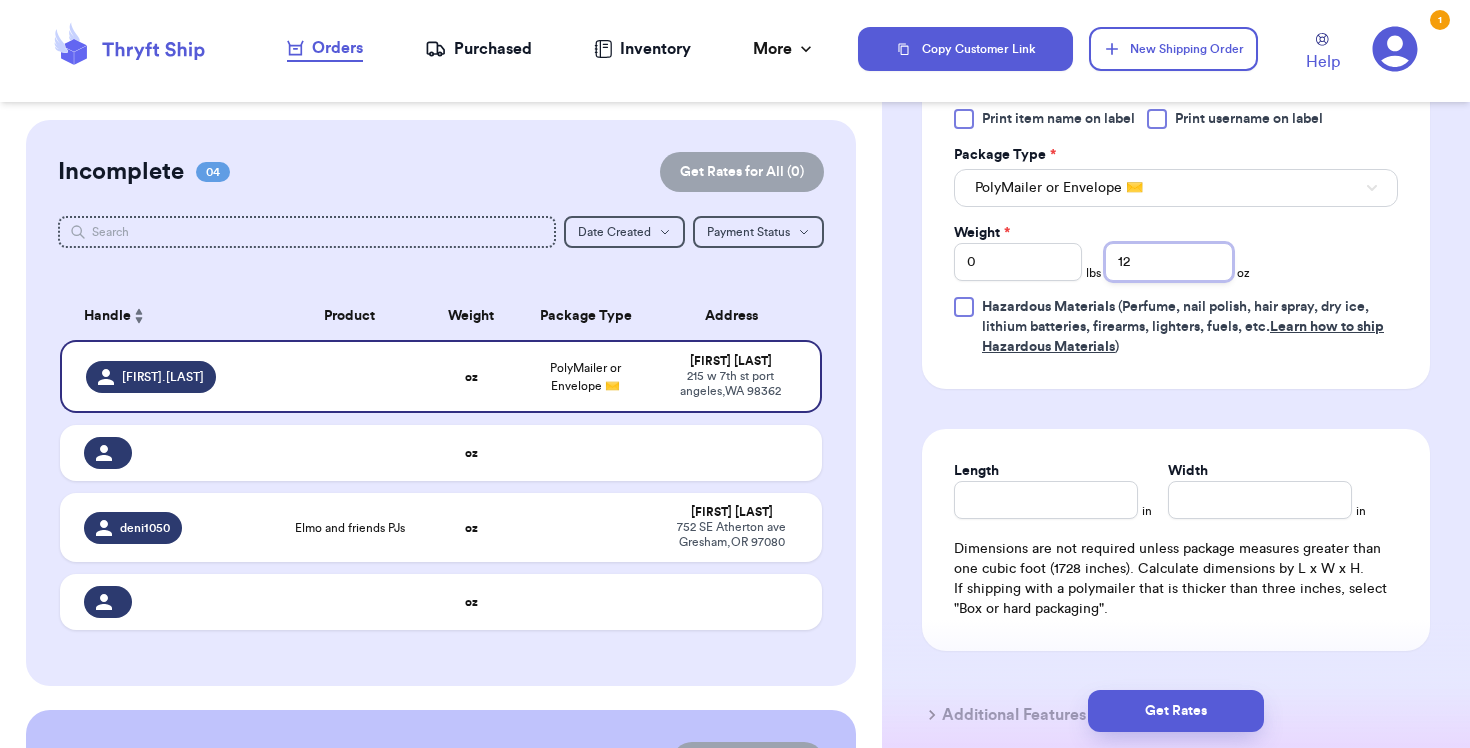 scroll, scrollTop: 848, scrollLeft: 0, axis: vertical 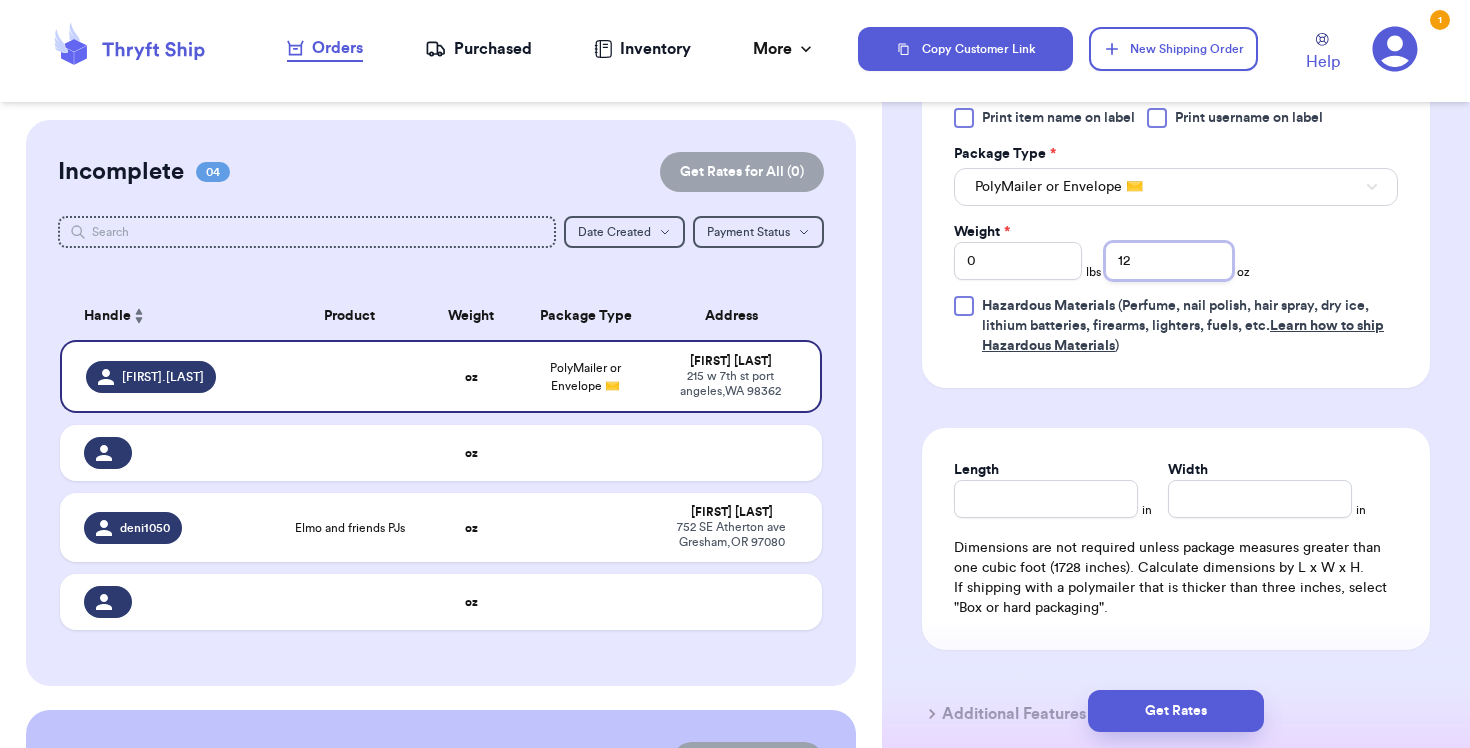 type on "12" 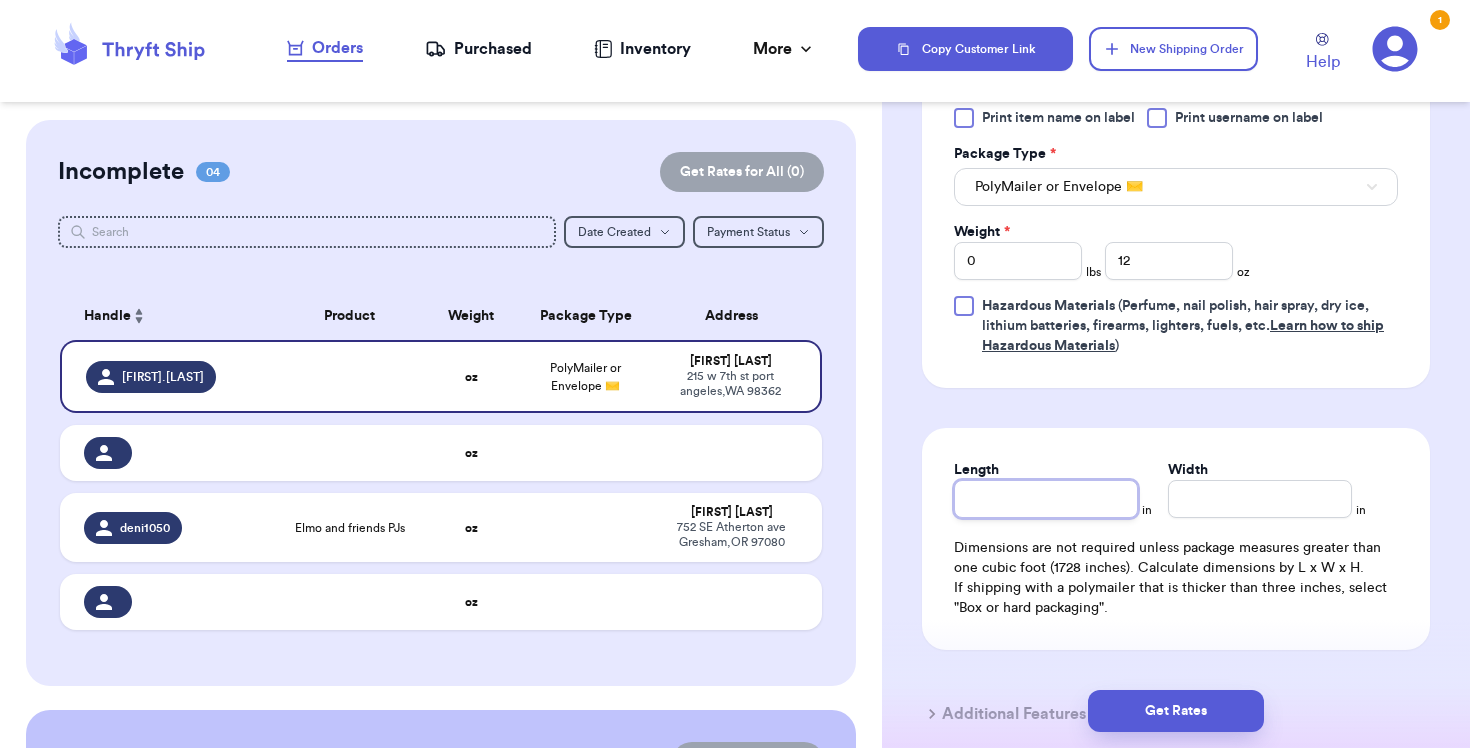 click on "Length" at bounding box center (1046, 499) 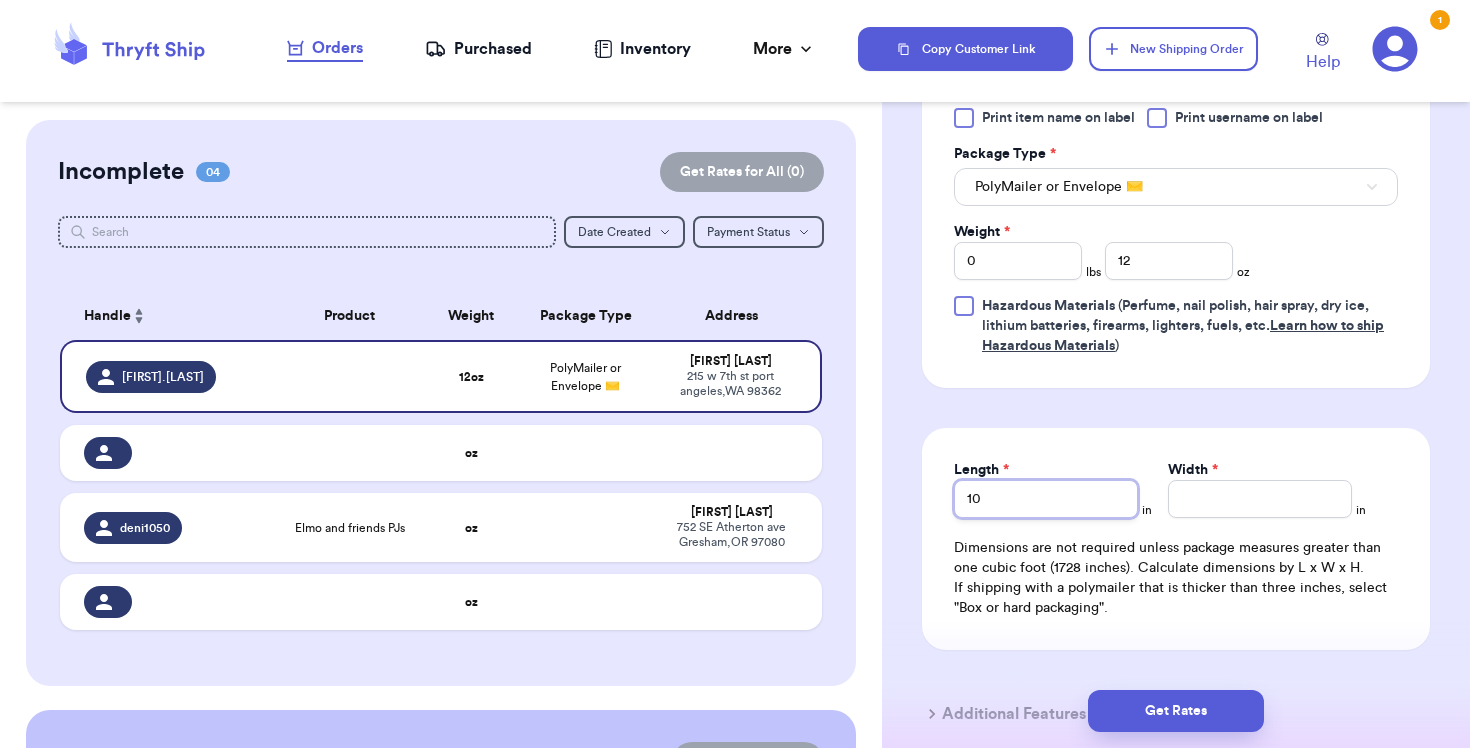 type on "10" 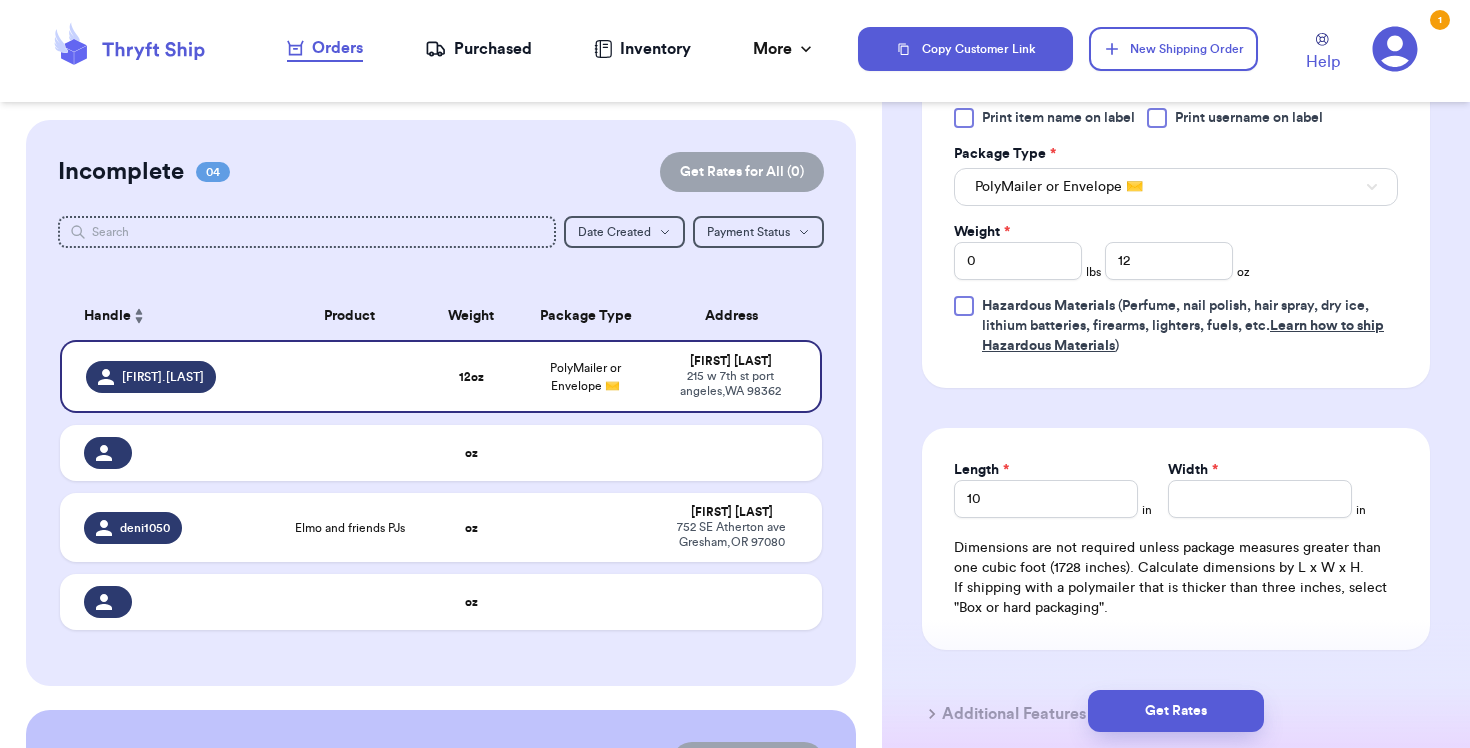 click on "Length * 10 in Width * in Dimensions are not required unless package measures greater than one cubic foot (1728 inches). Calculate dimensions by L x W x H. If shipping with a polymailer that is thicker than three inches, select "Box or hard packaging"." at bounding box center [1176, 539] 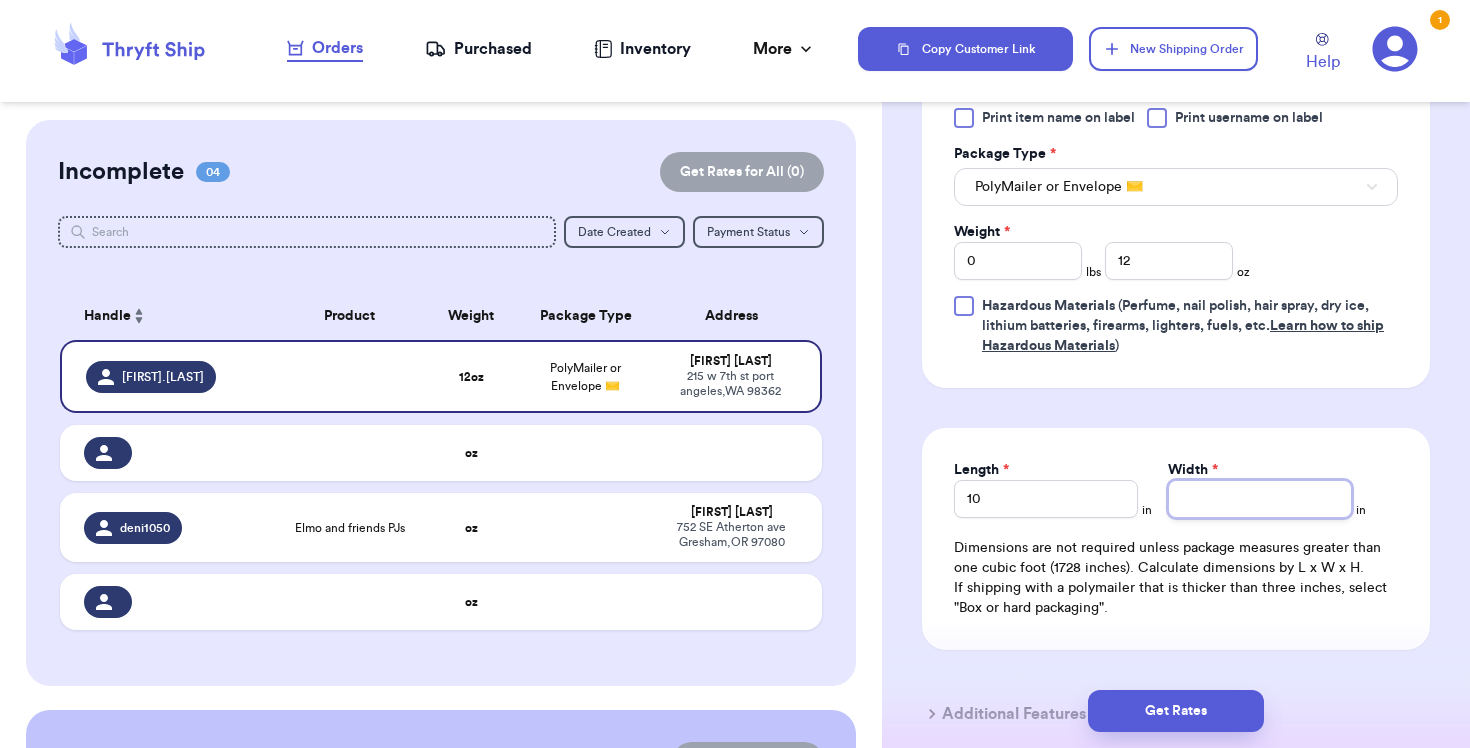 click on "Width *" at bounding box center (1260, 499) 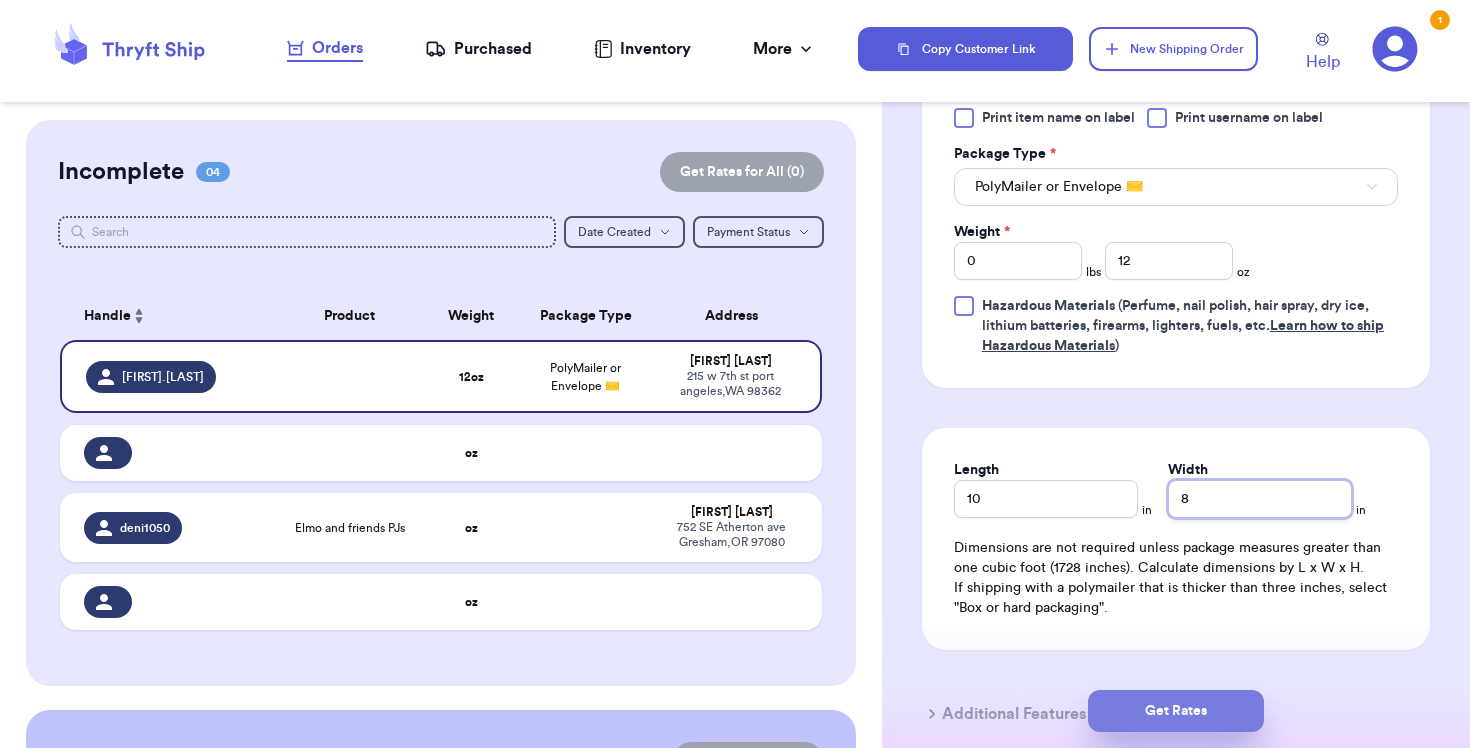 type on "8" 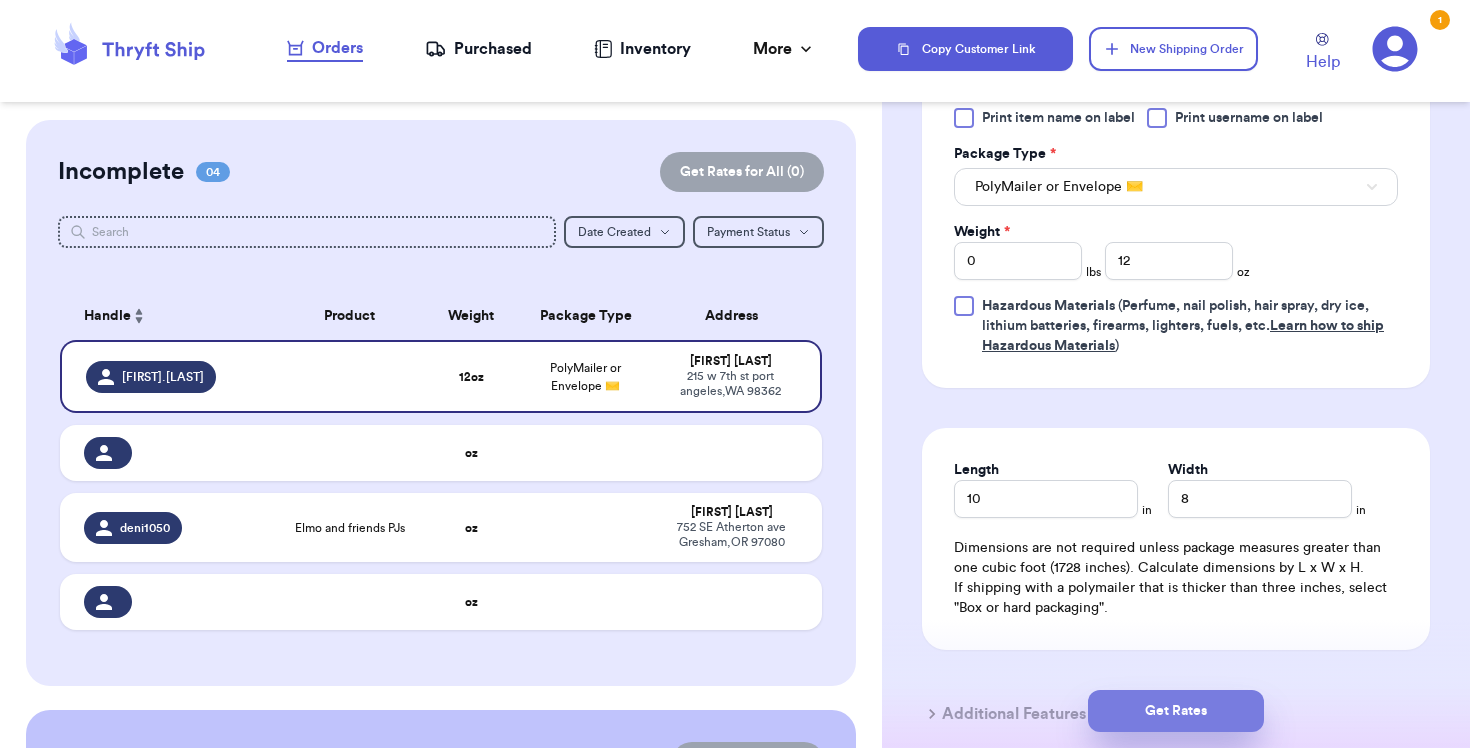 click on "Get Rates" at bounding box center [1176, 711] 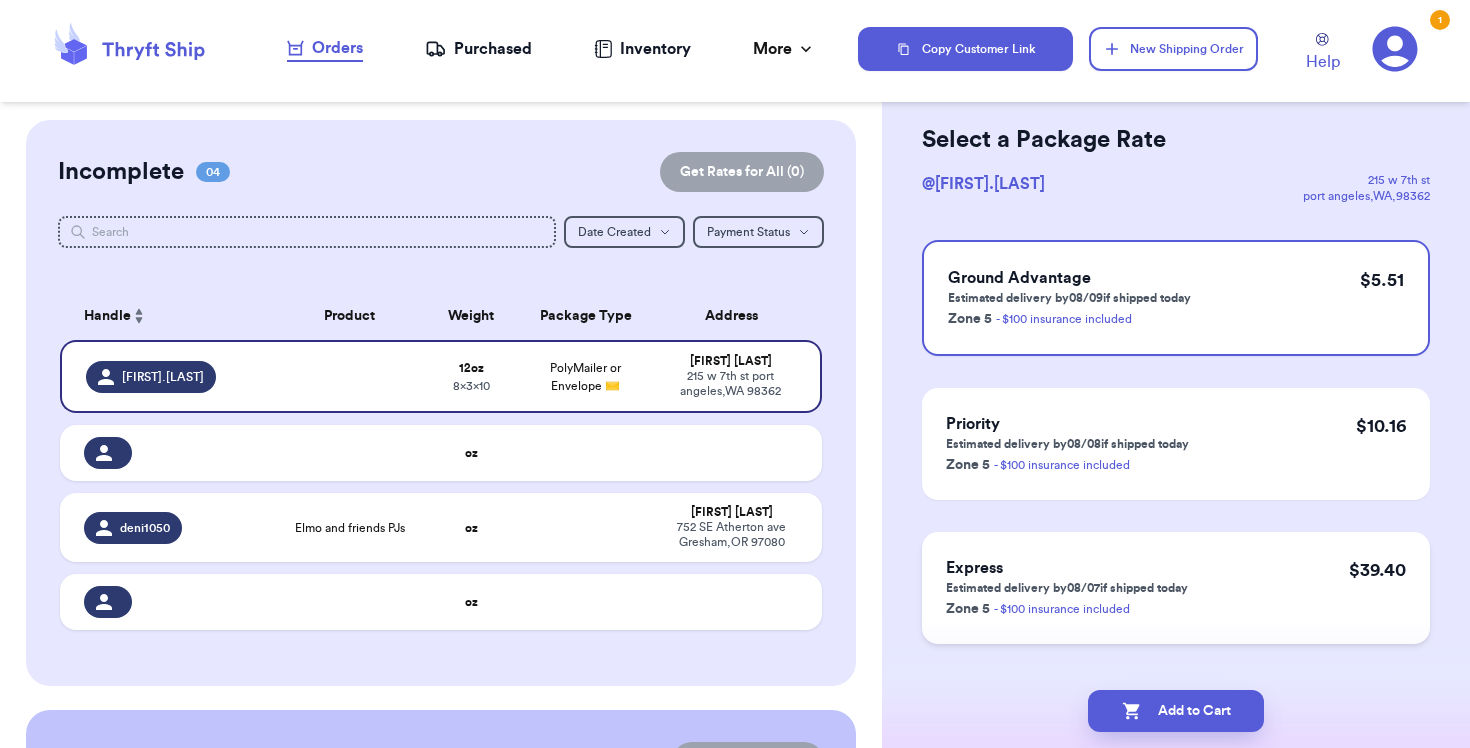 scroll, scrollTop: 82, scrollLeft: 0, axis: vertical 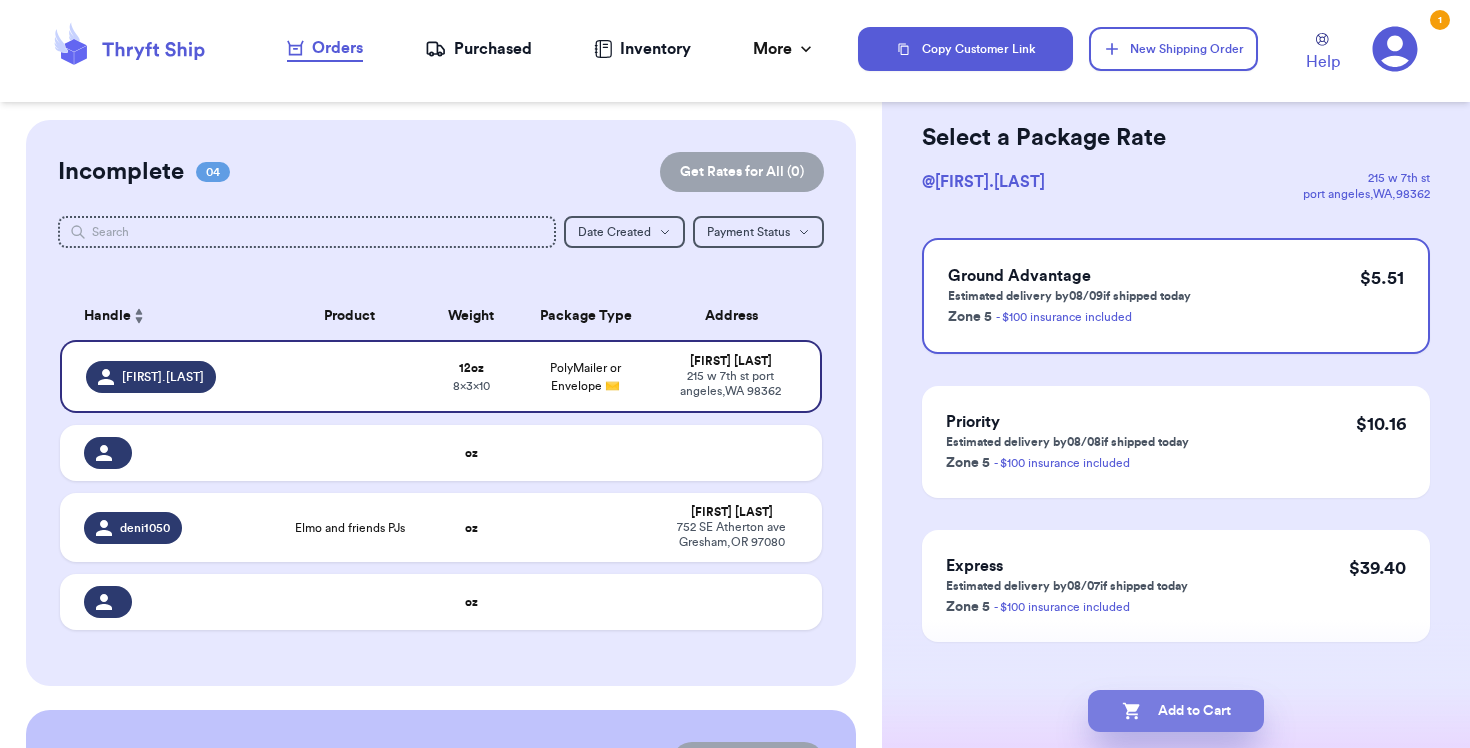 click on "Add to Cart" at bounding box center (1176, 711) 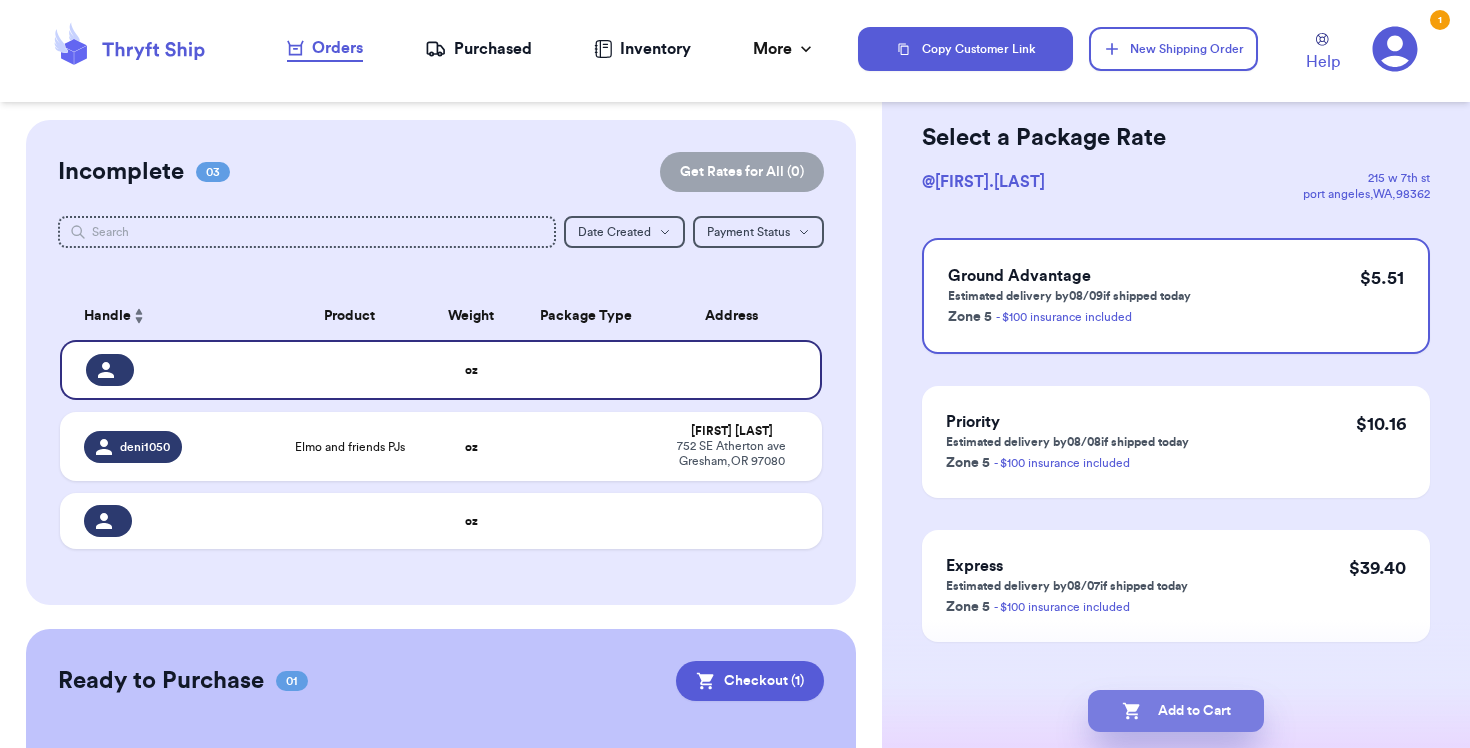 checkbox on "true" 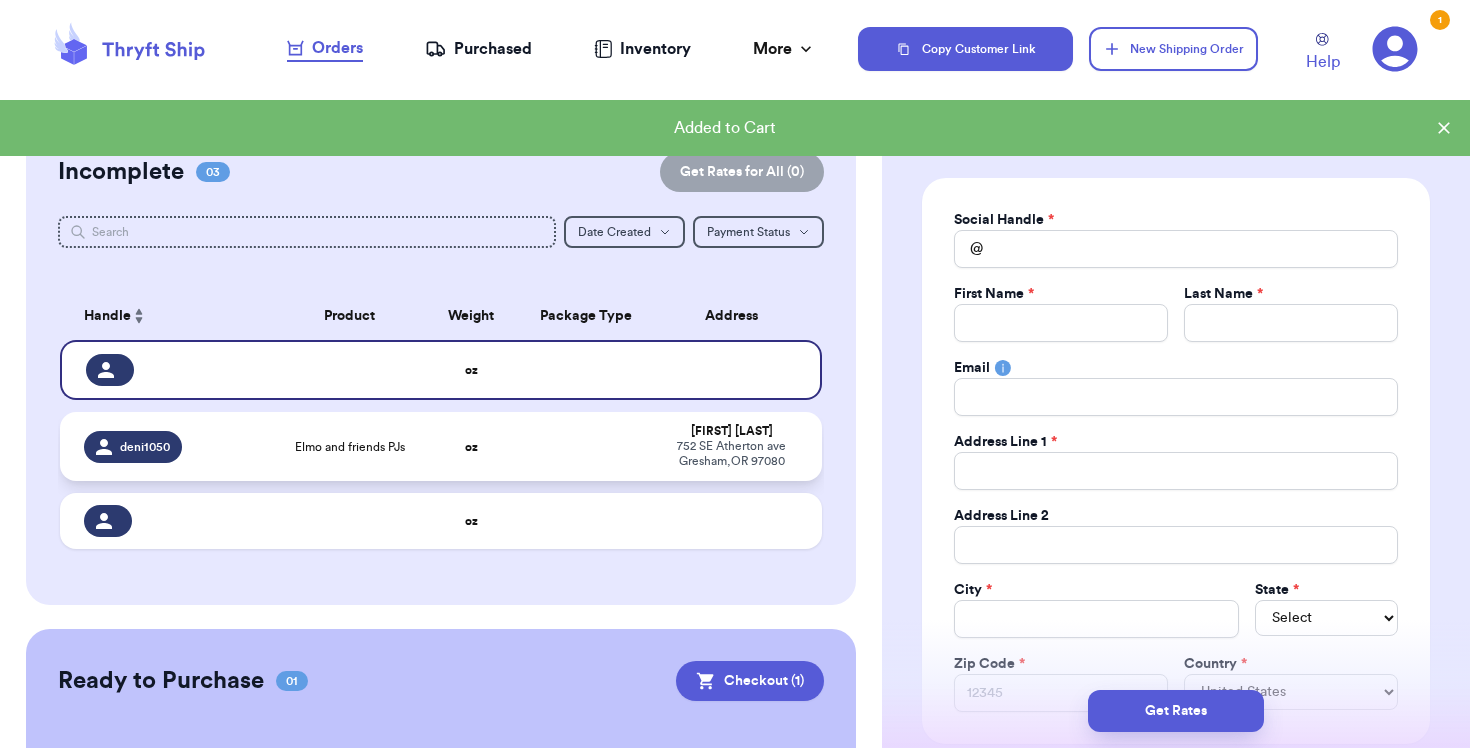 click on "Elmo and friends PJs" at bounding box center (350, 447) 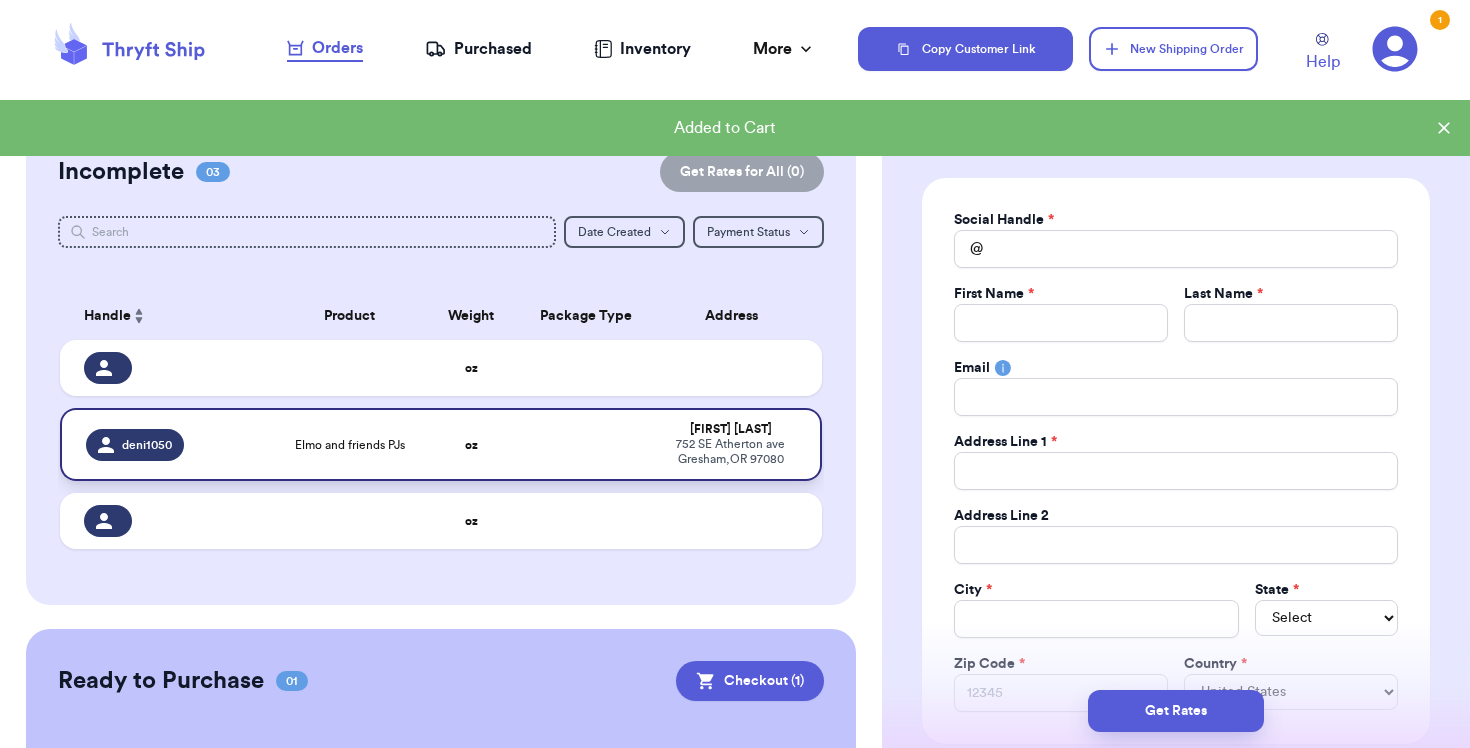 type 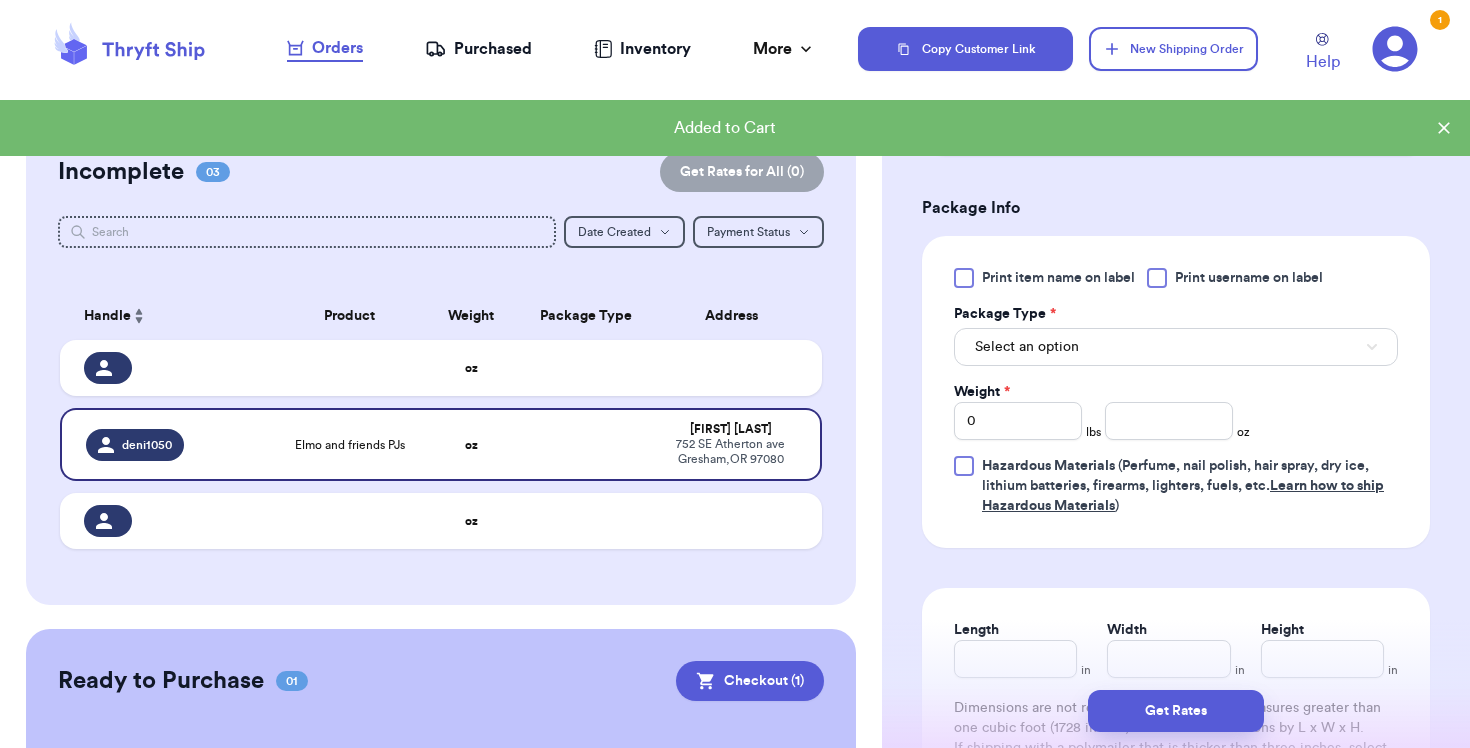 scroll, scrollTop: 699, scrollLeft: 0, axis: vertical 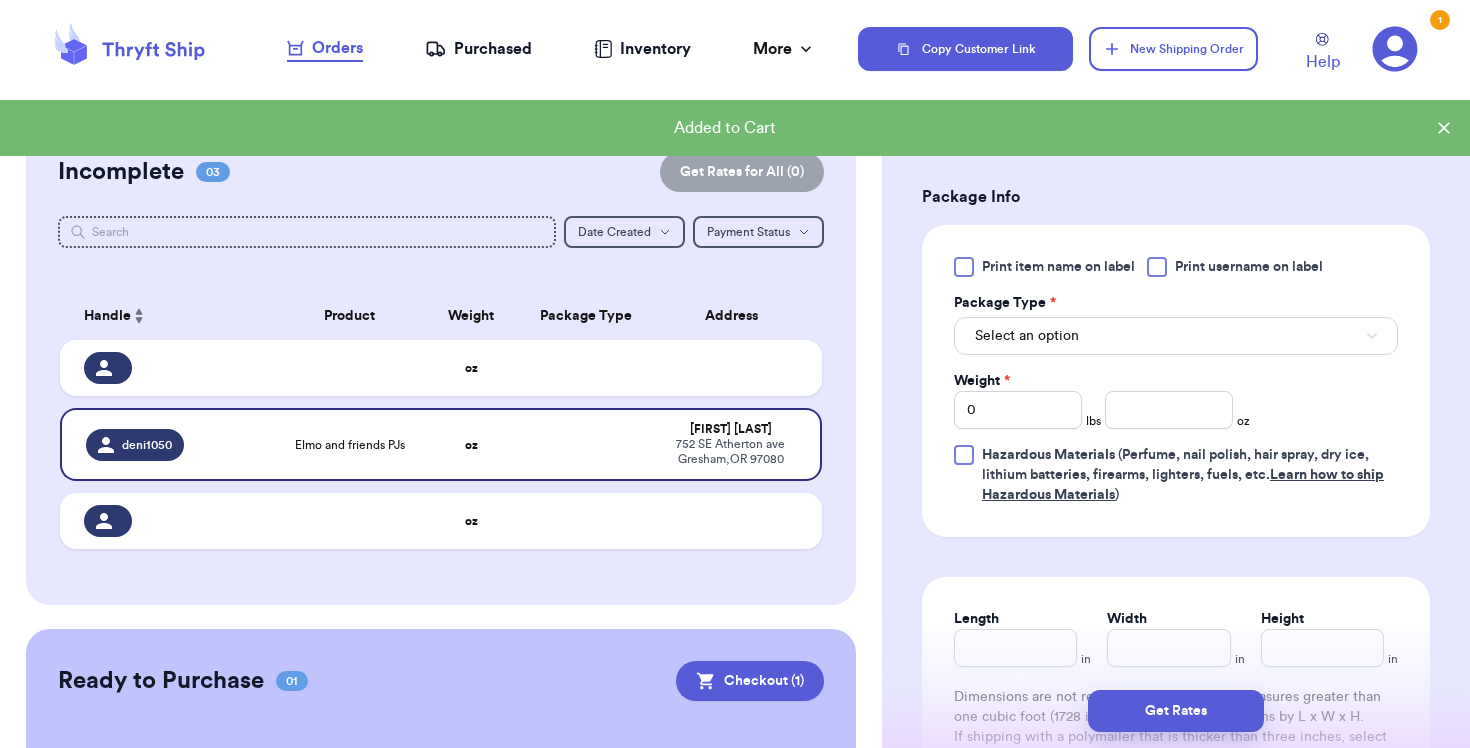 click on "Select an option" at bounding box center [1027, 336] 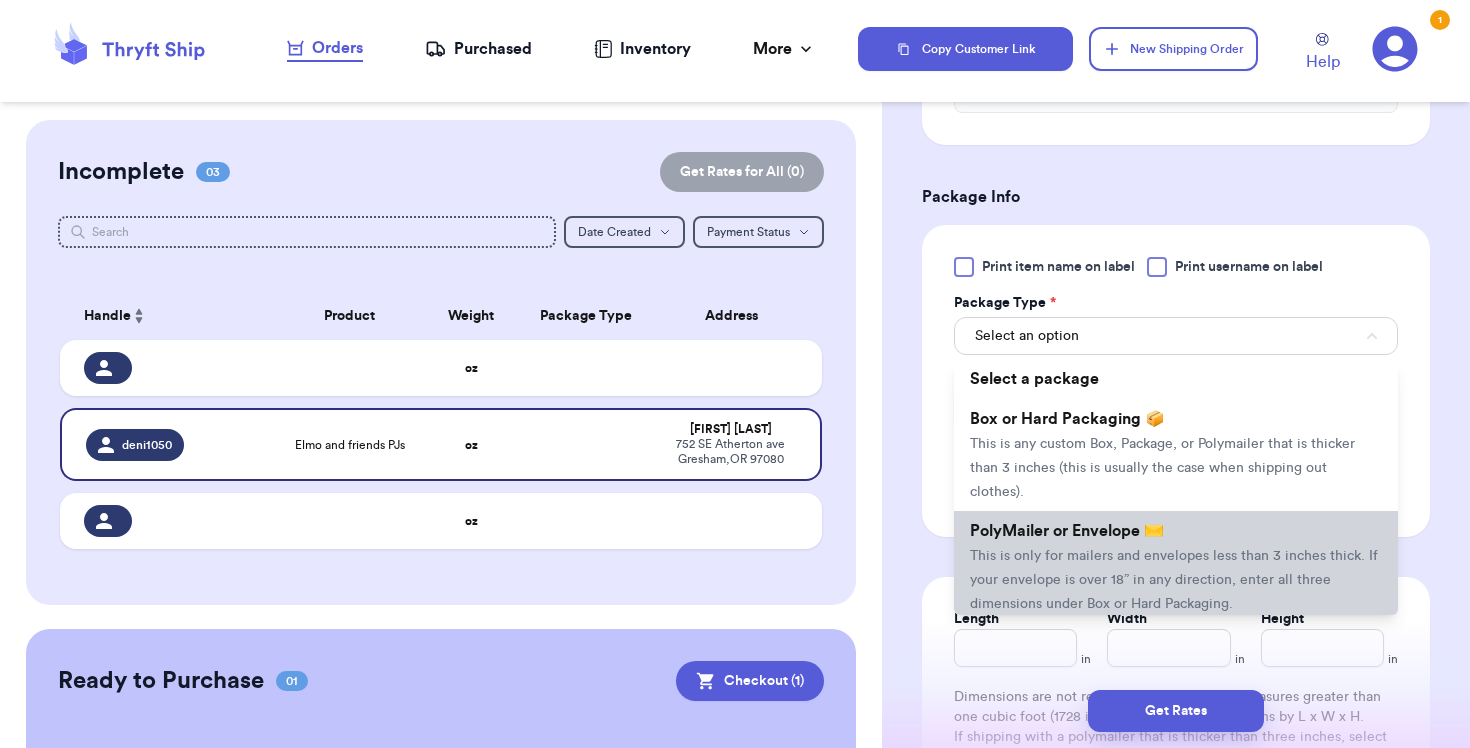 click on "This is only for mailers and envelopes less than 3 inches thick. If your envelope is over 18” in any direction, enter all three dimensions under Box or Hard Packaging." at bounding box center [1174, 580] 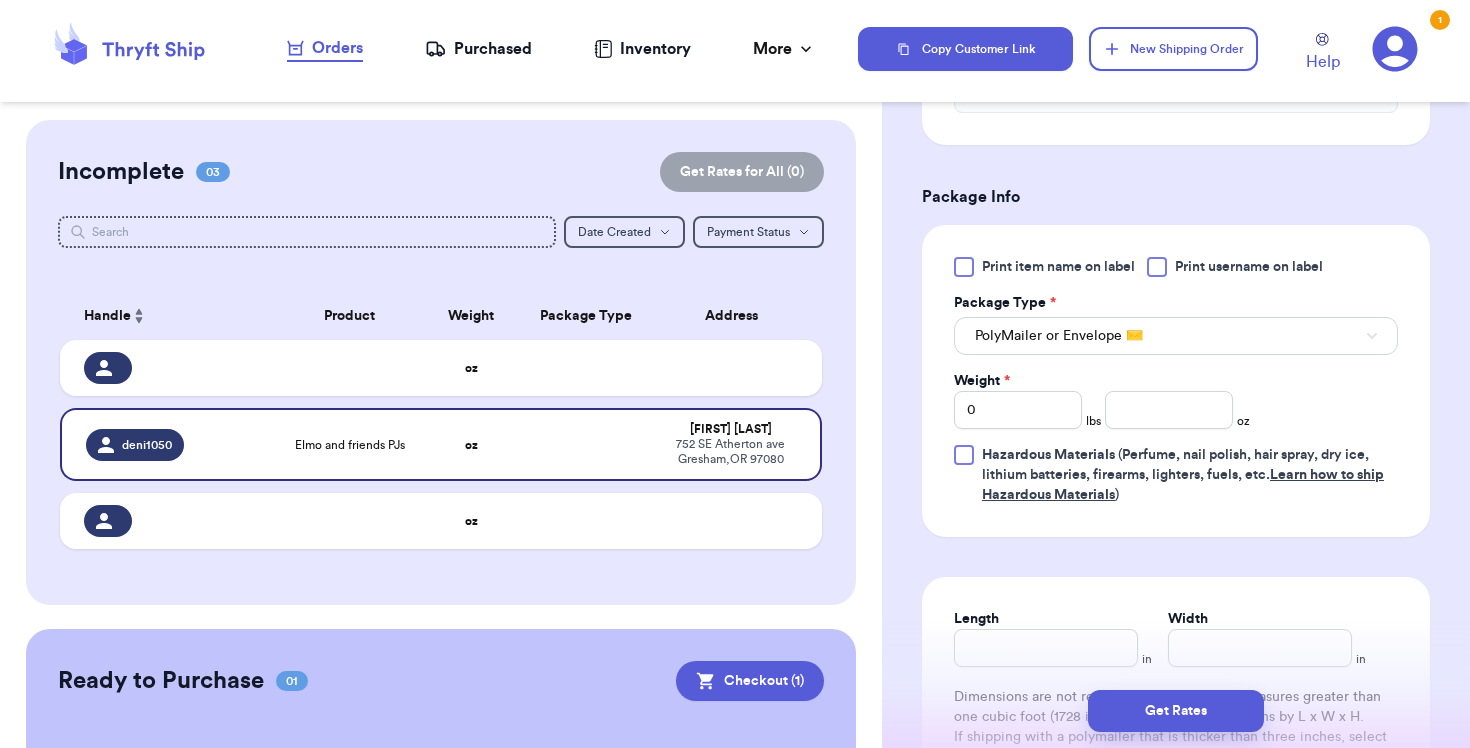 type 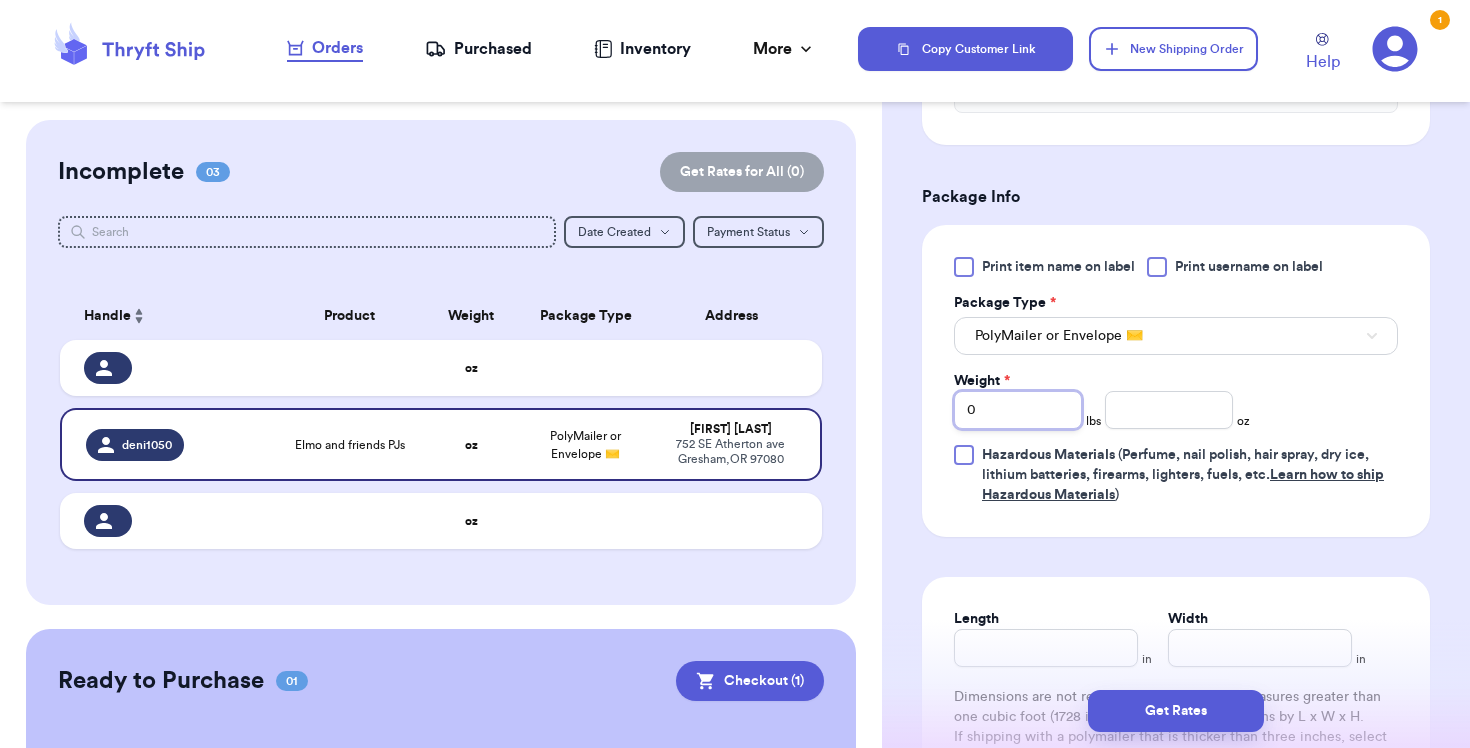 click on "0" at bounding box center [1018, 410] 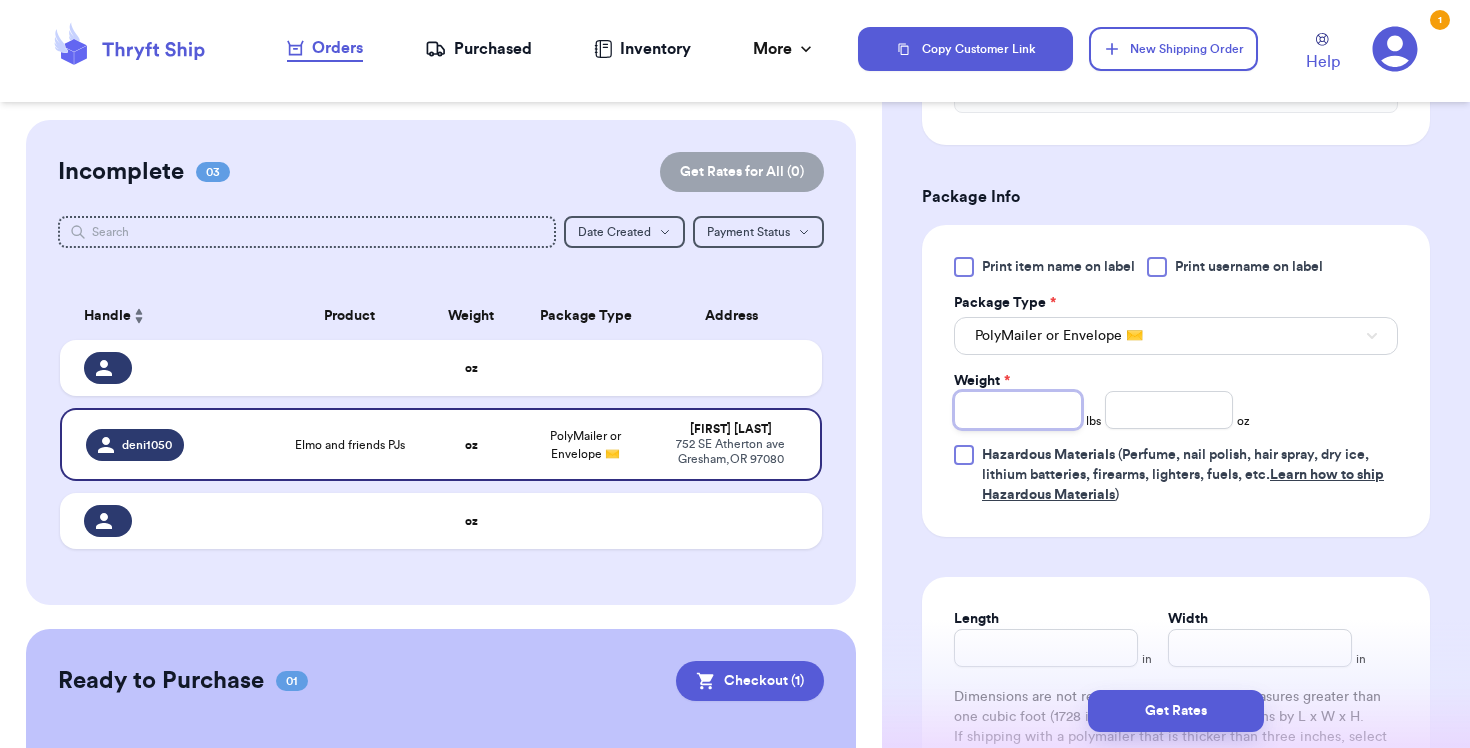 type 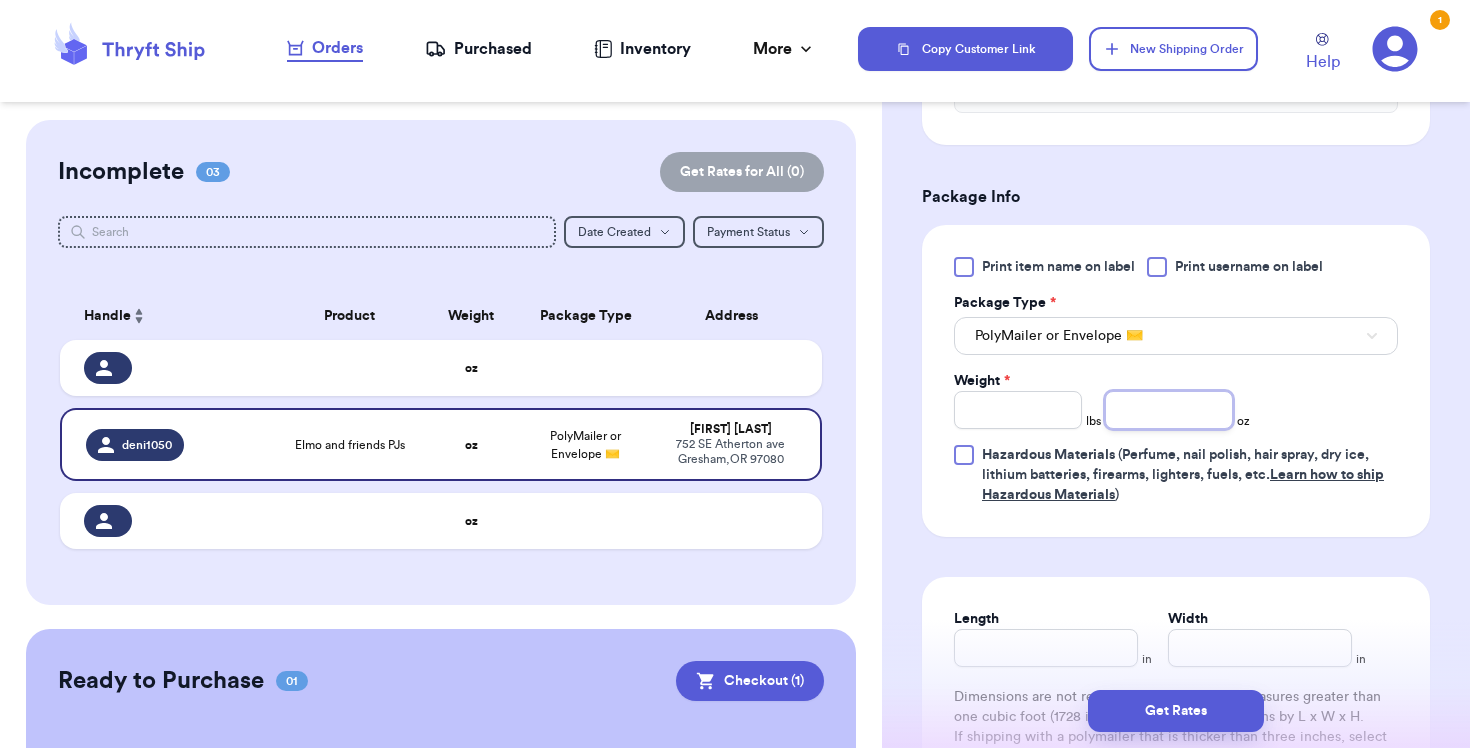 click at bounding box center (1169, 410) 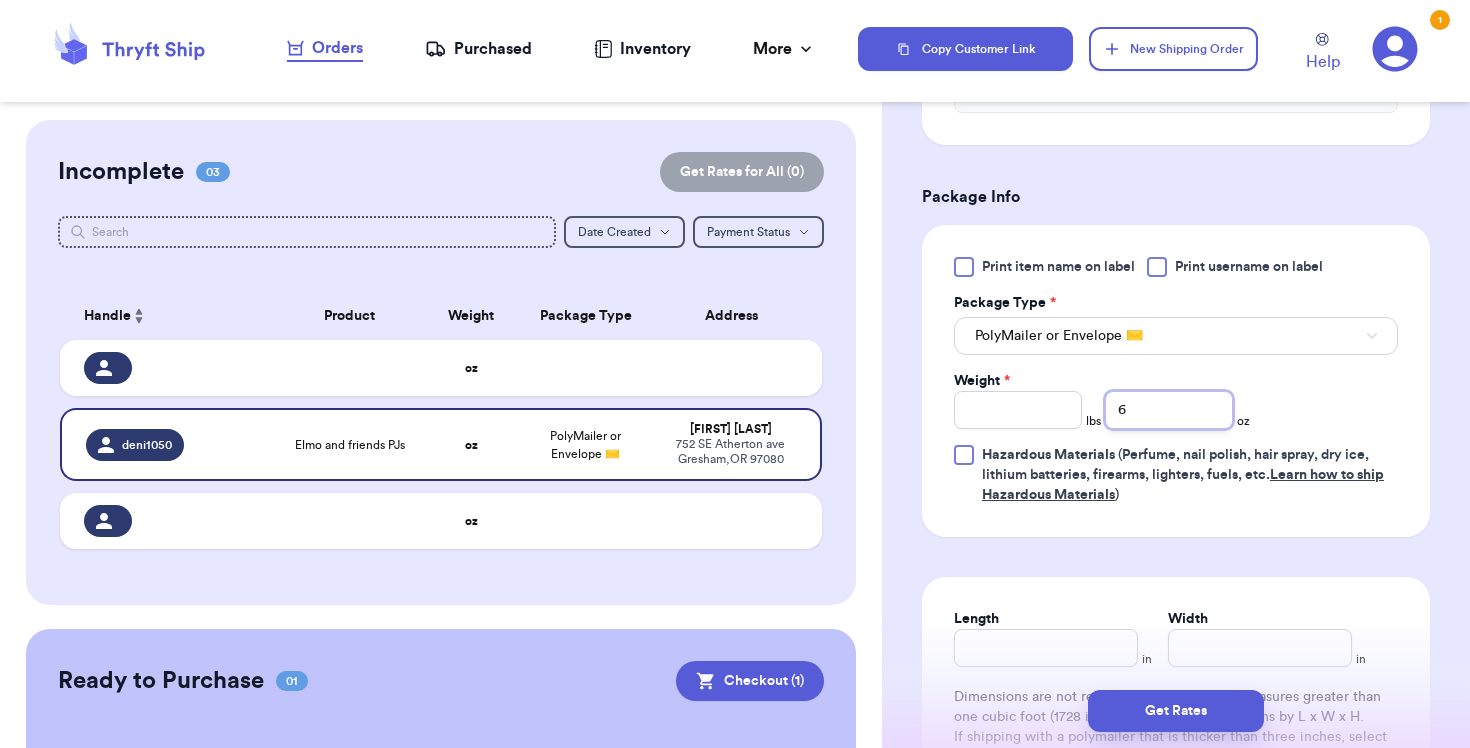 type on "6" 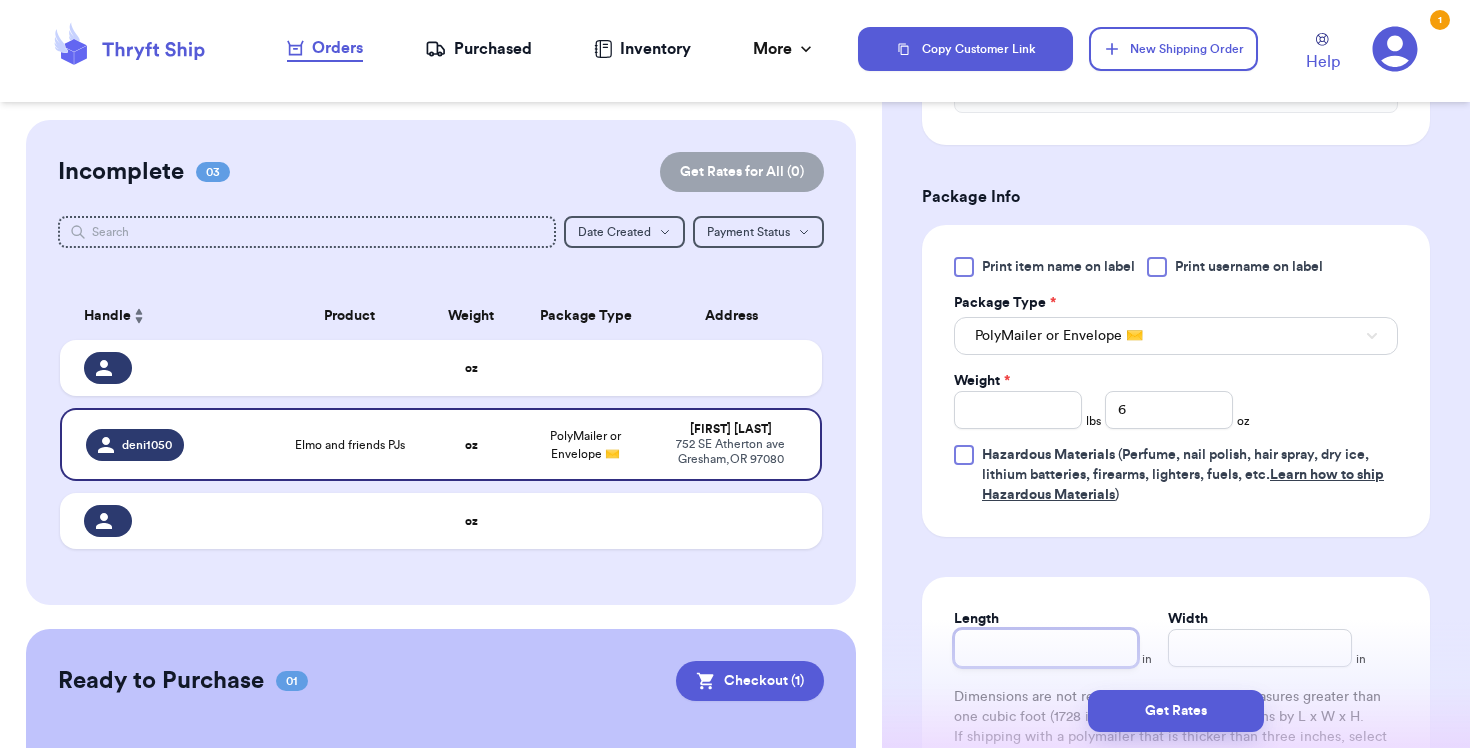 click on "Length" at bounding box center [1046, 648] 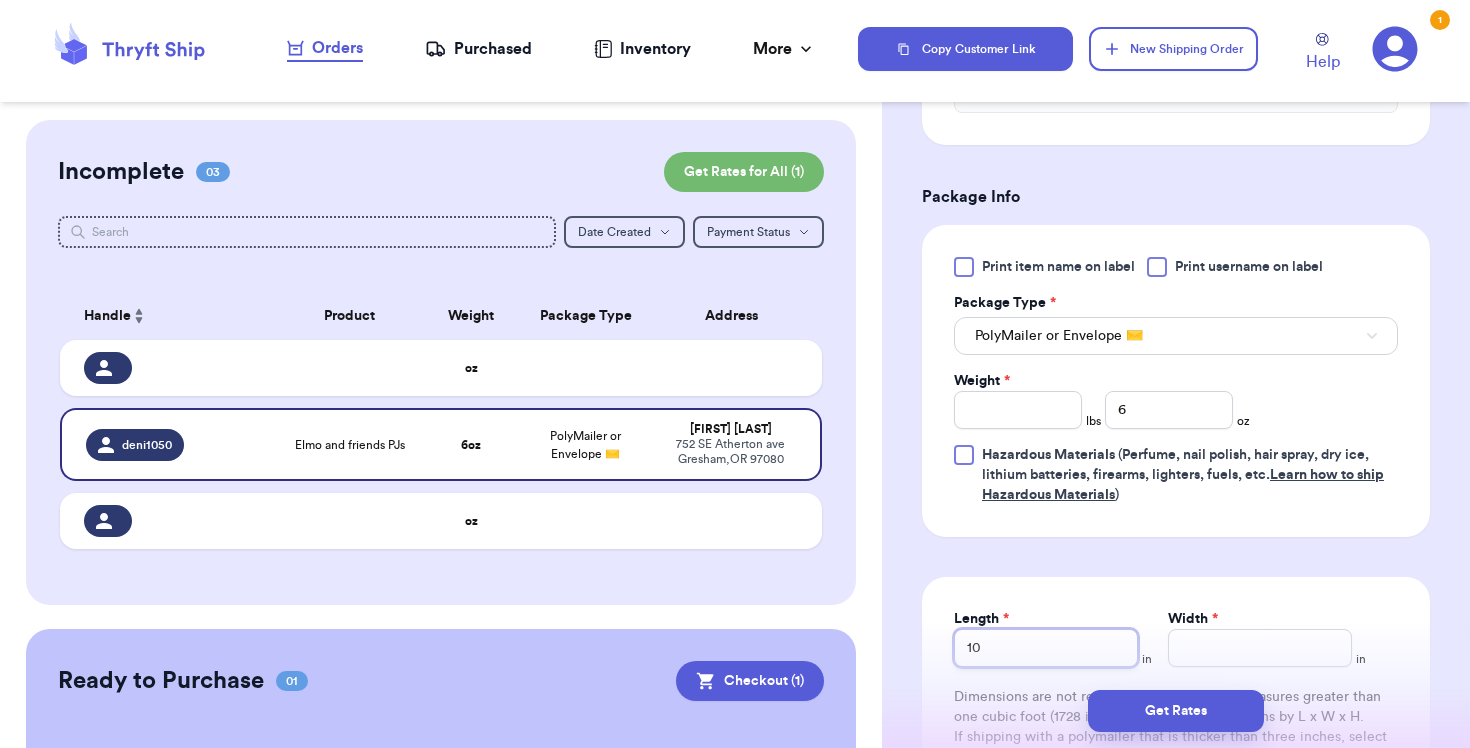 type on "10" 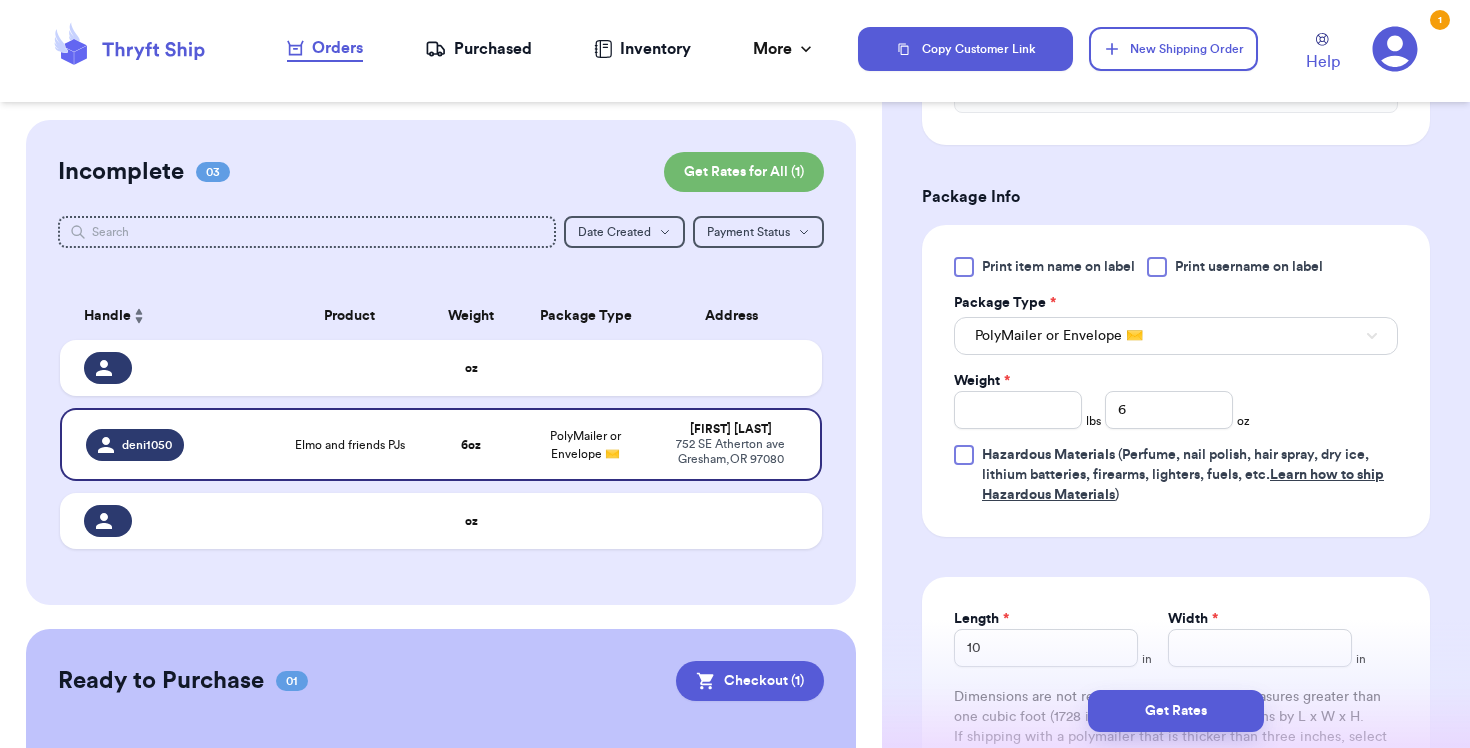 click on "Width *" at bounding box center (1260, 619) 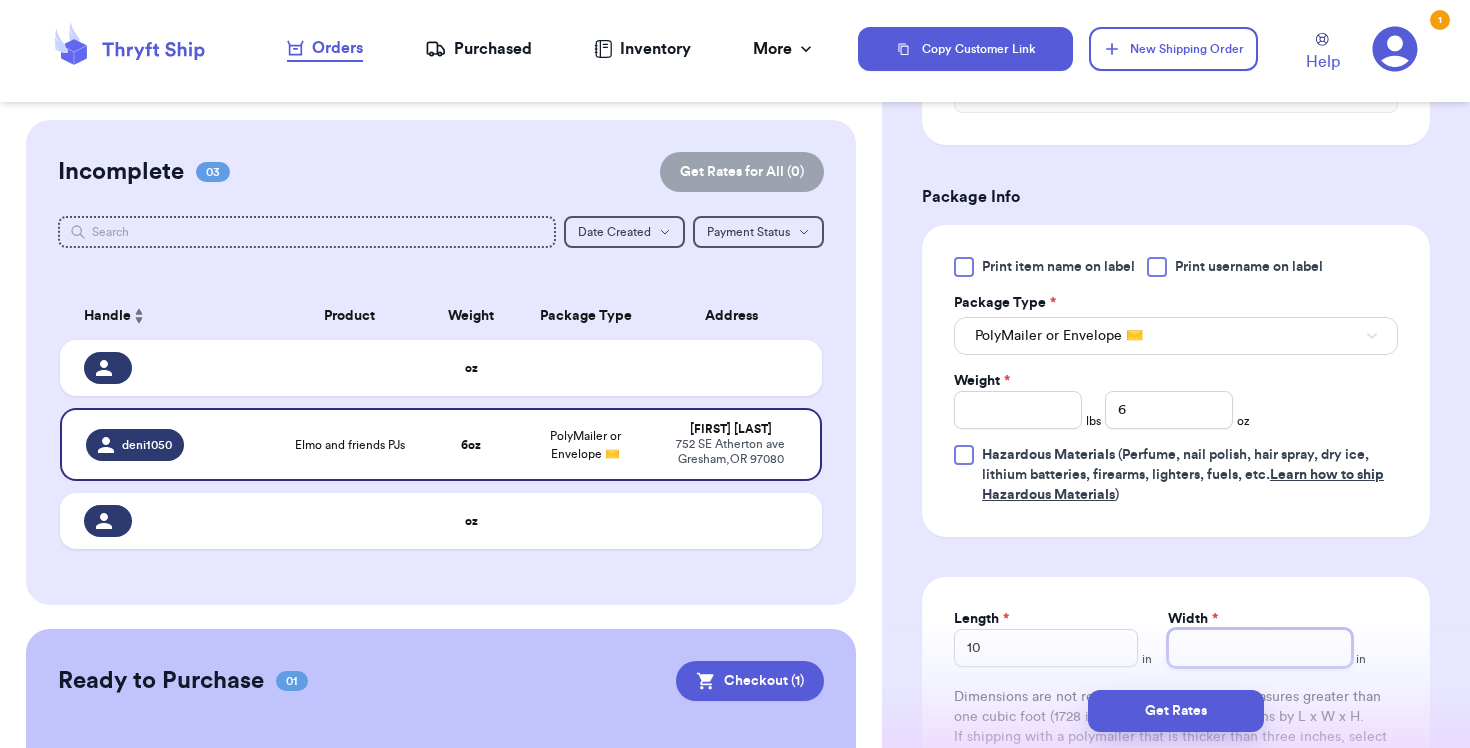 click on "Width *" at bounding box center [1260, 648] 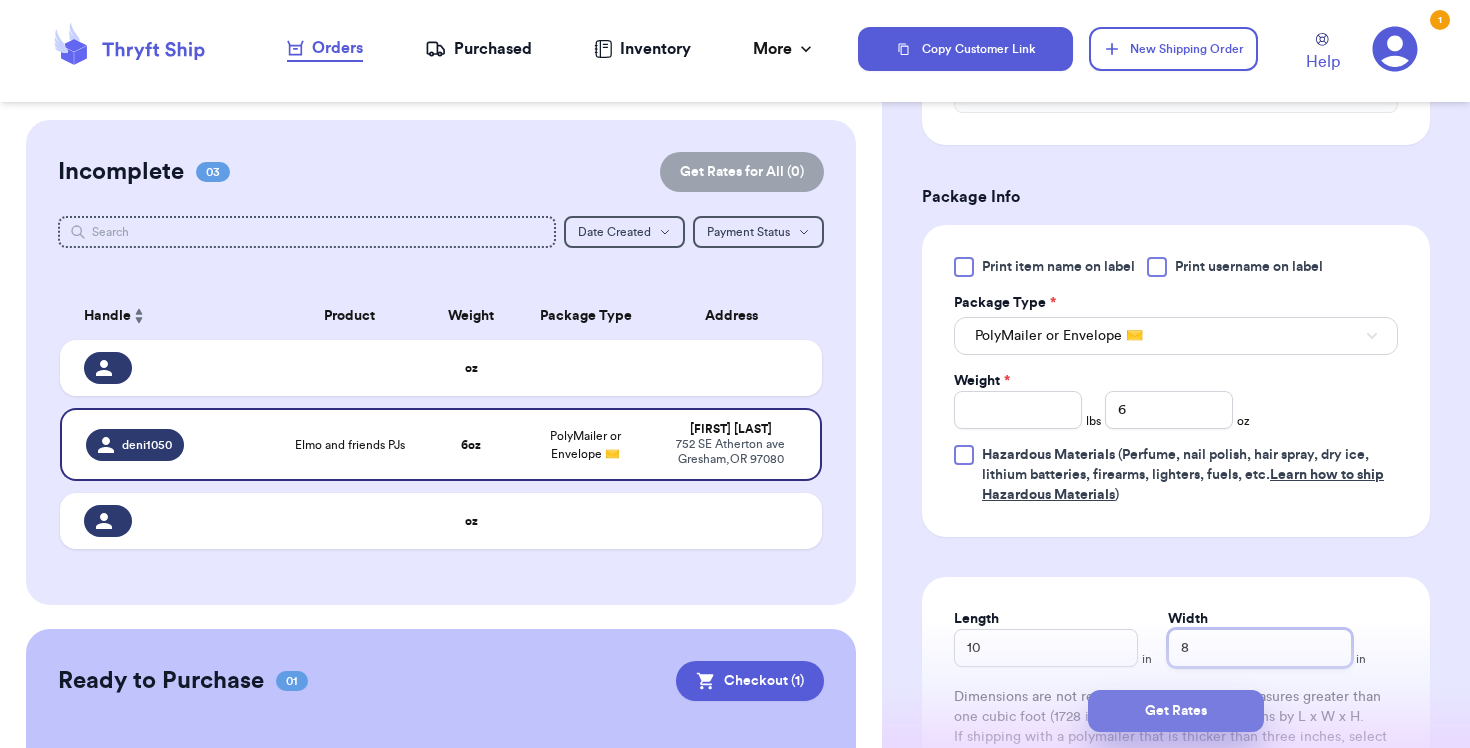 type on "8" 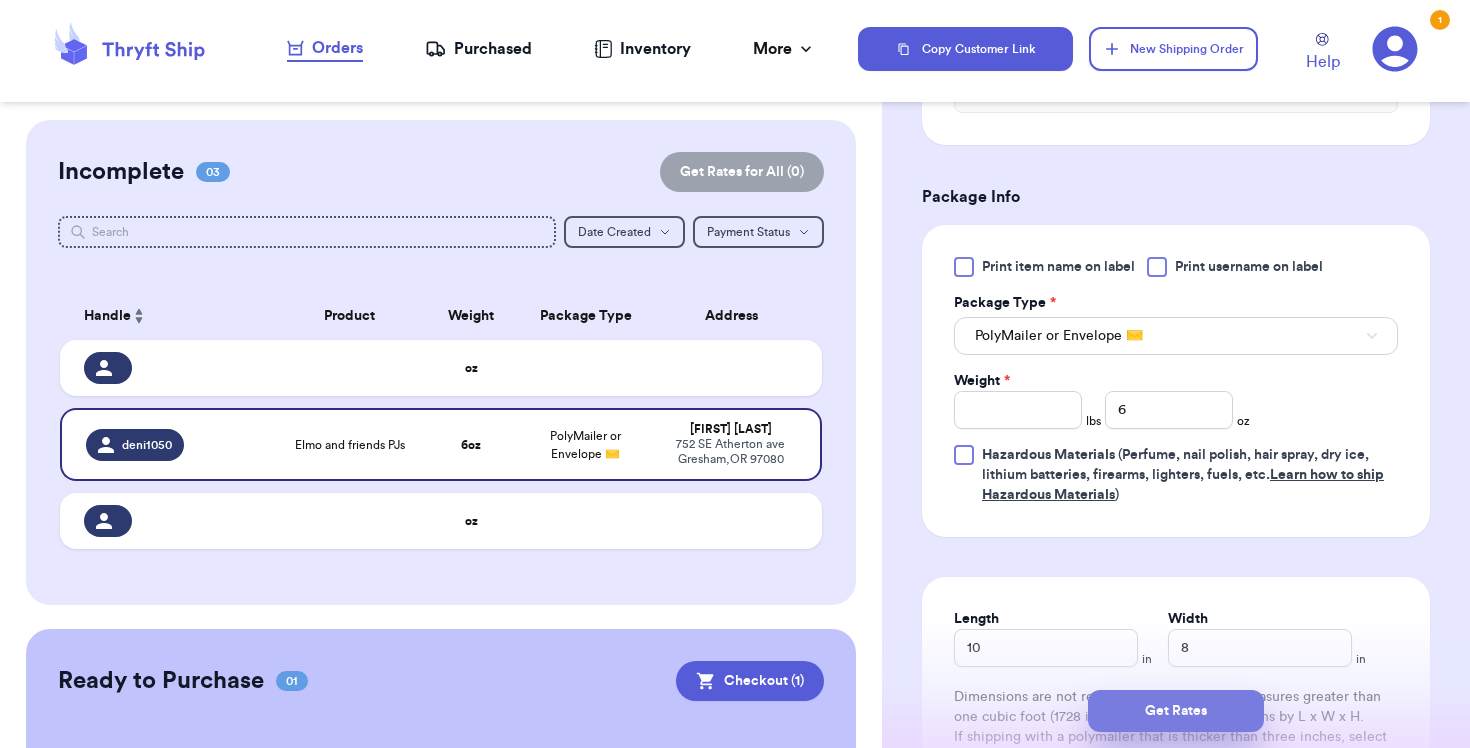 click on "Get Rates" at bounding box center [1176, 711] 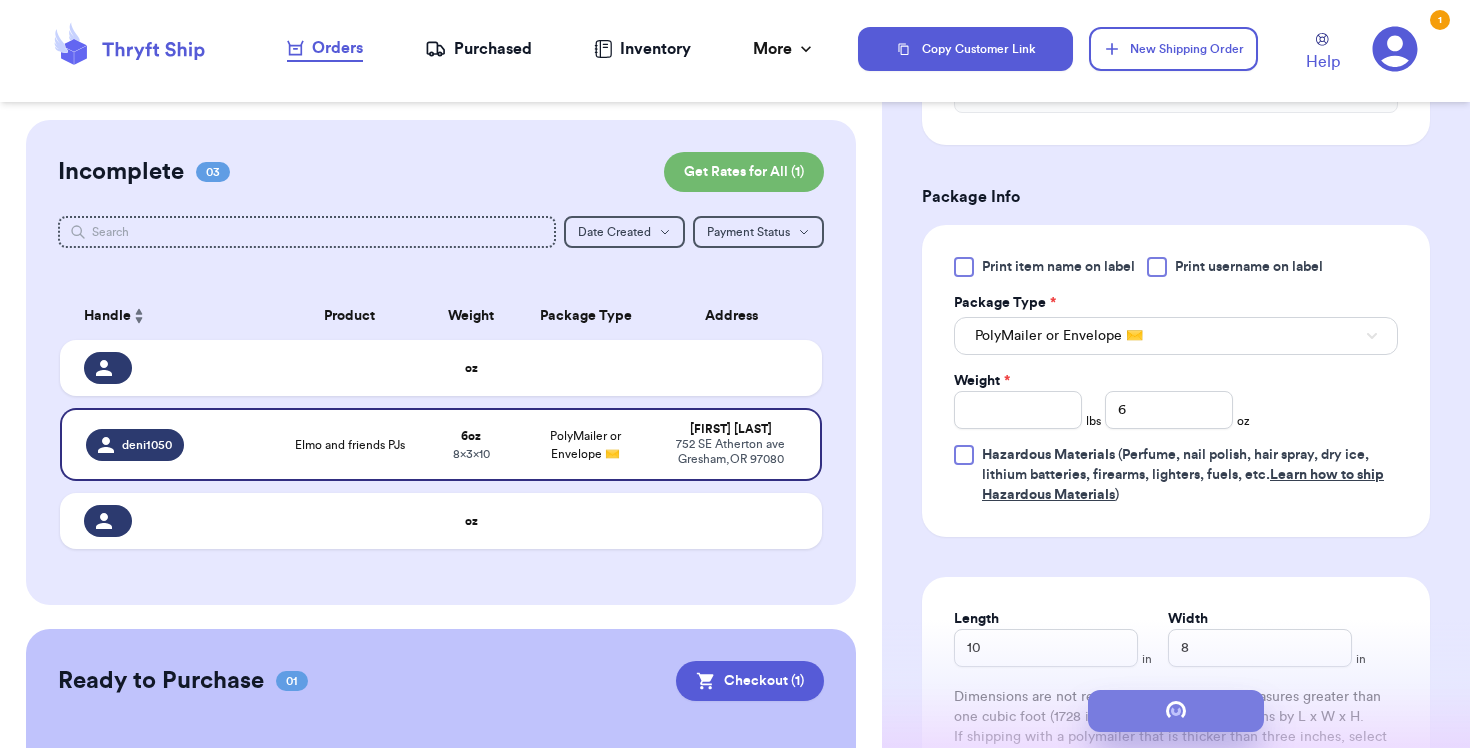 type 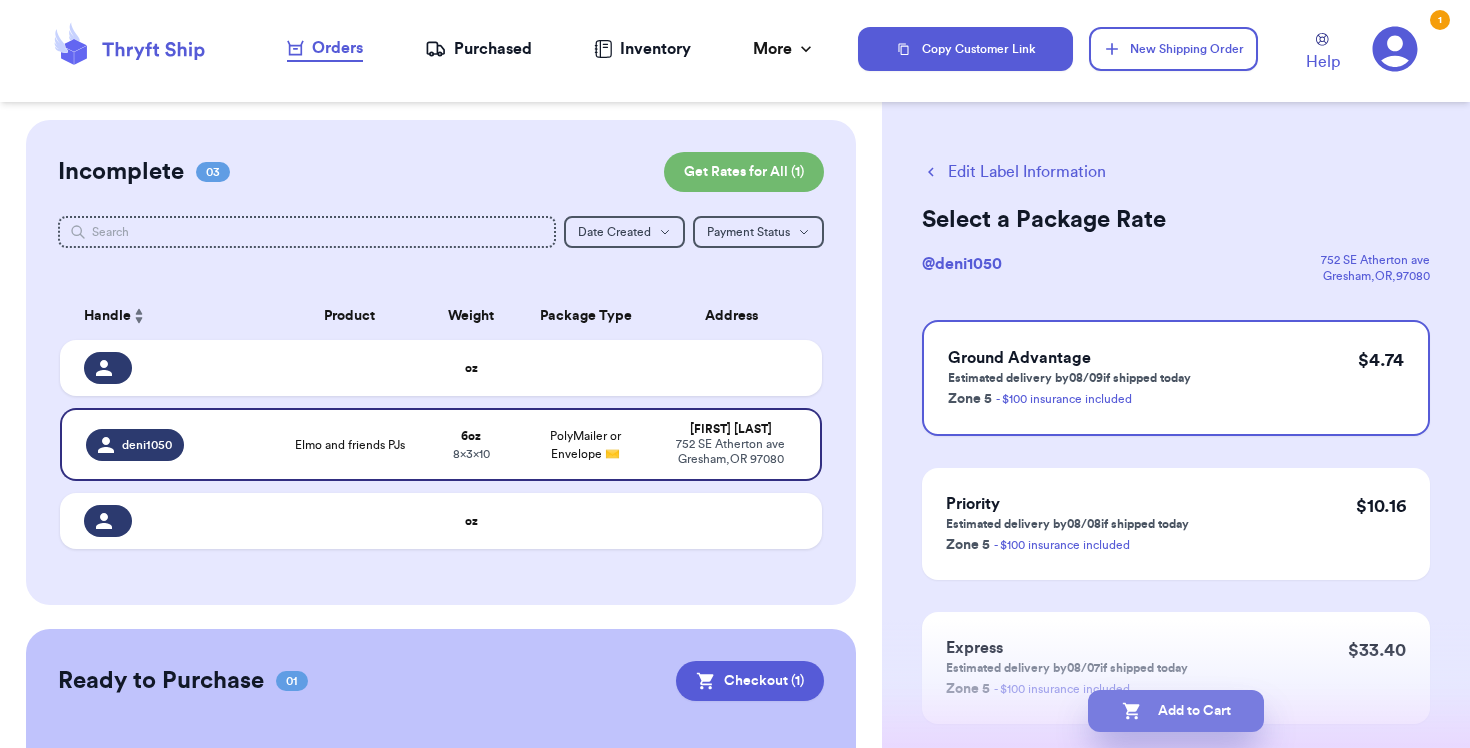 click on "Add to Cart" at bounding box center [1176, 711] 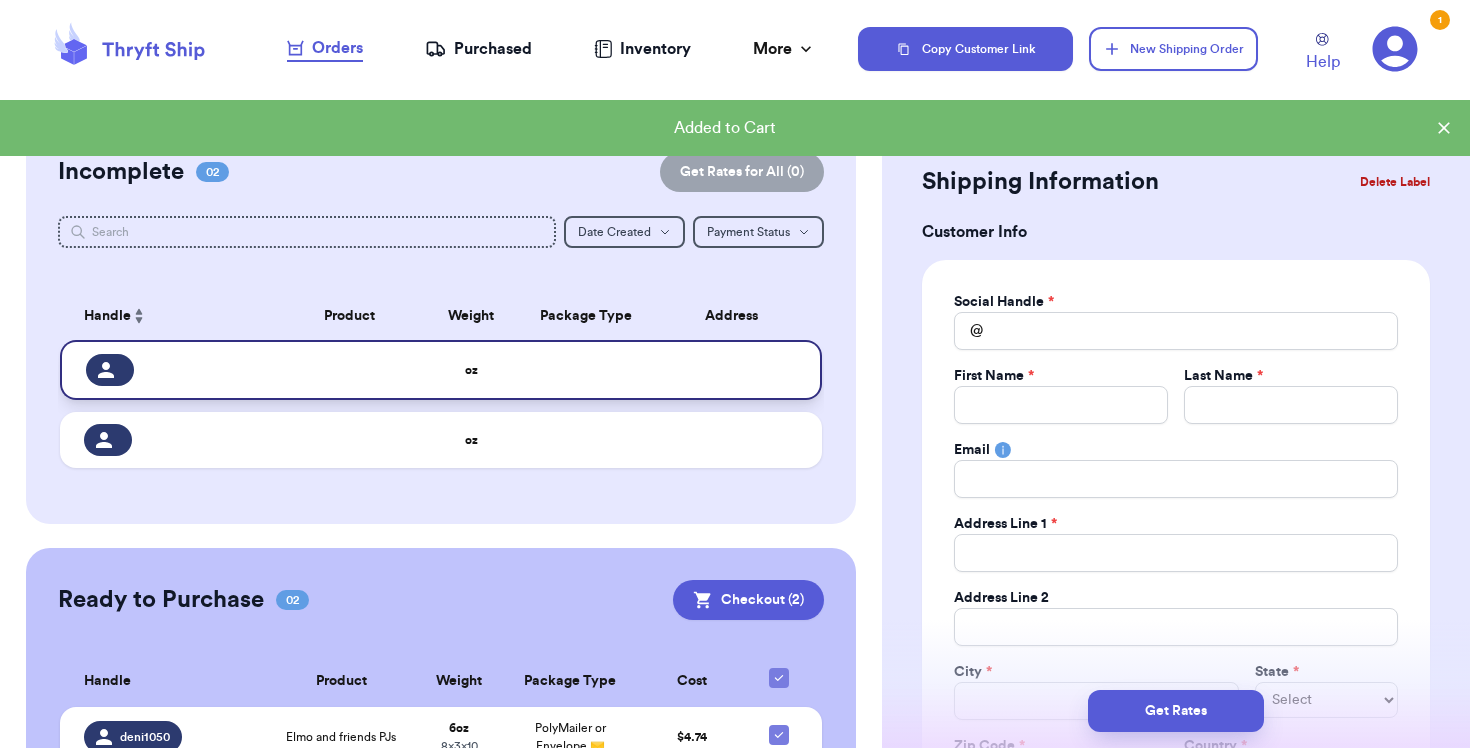 scroll, scrollTop: 244, scrollLeft: 0, axis: vertical 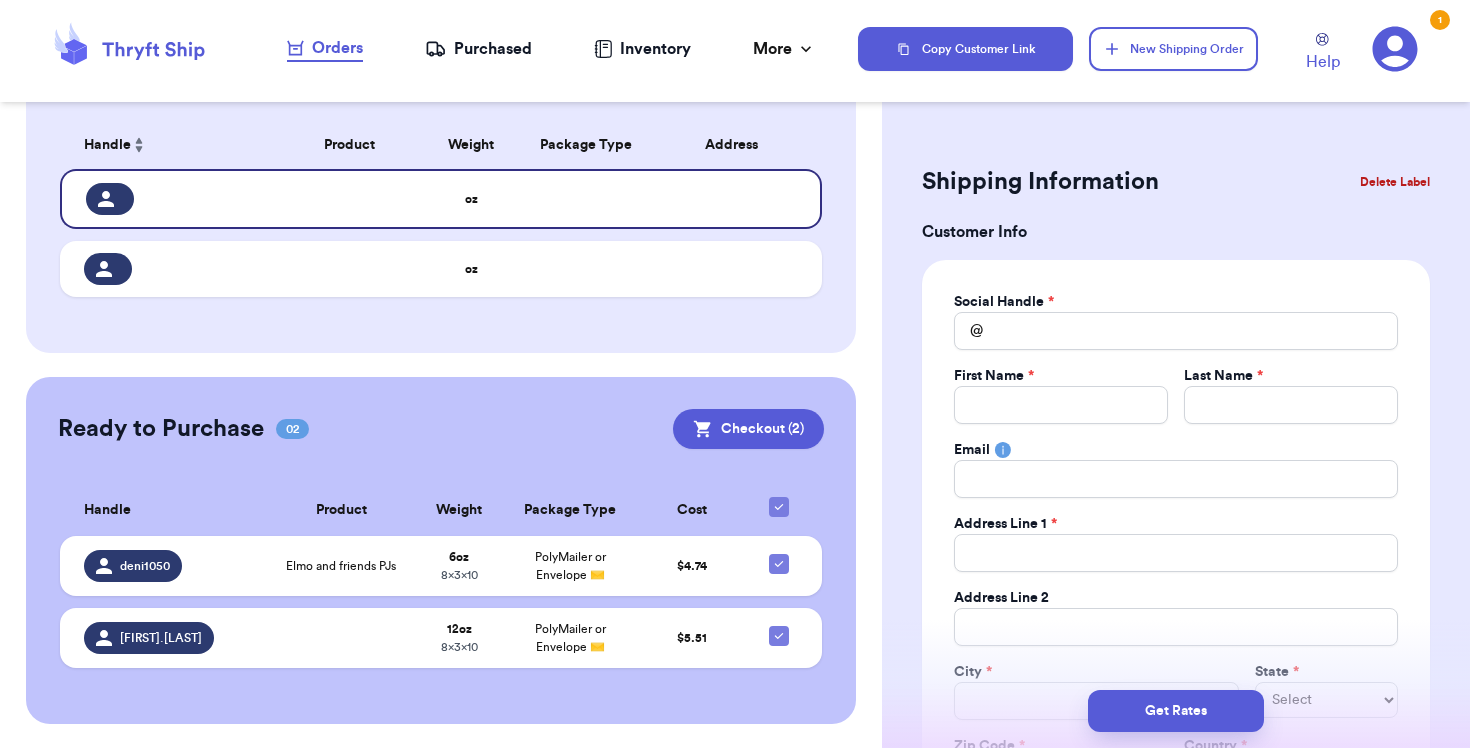 click on "Delete Label" at bounding box center (1395, 182) 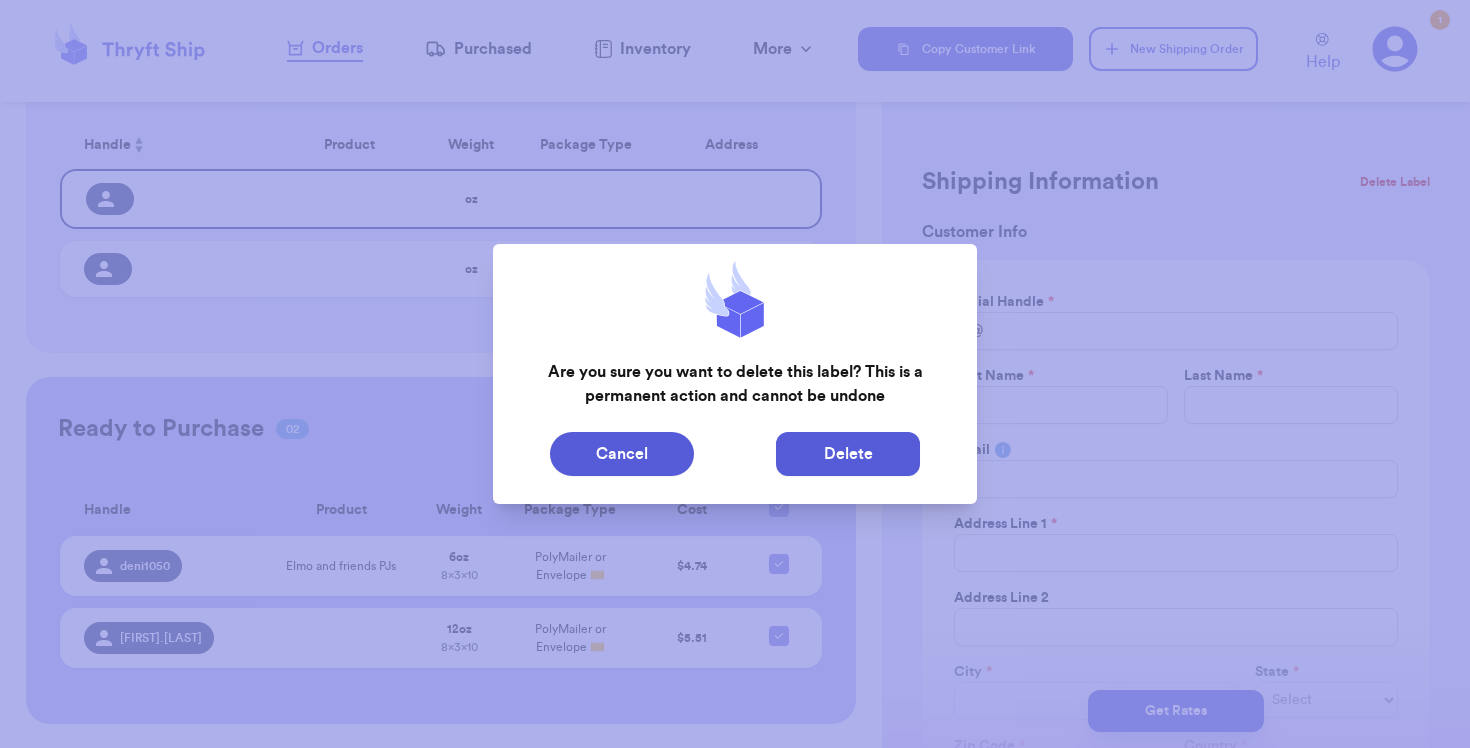 click on "Delete" at bounding box center [848, 454] 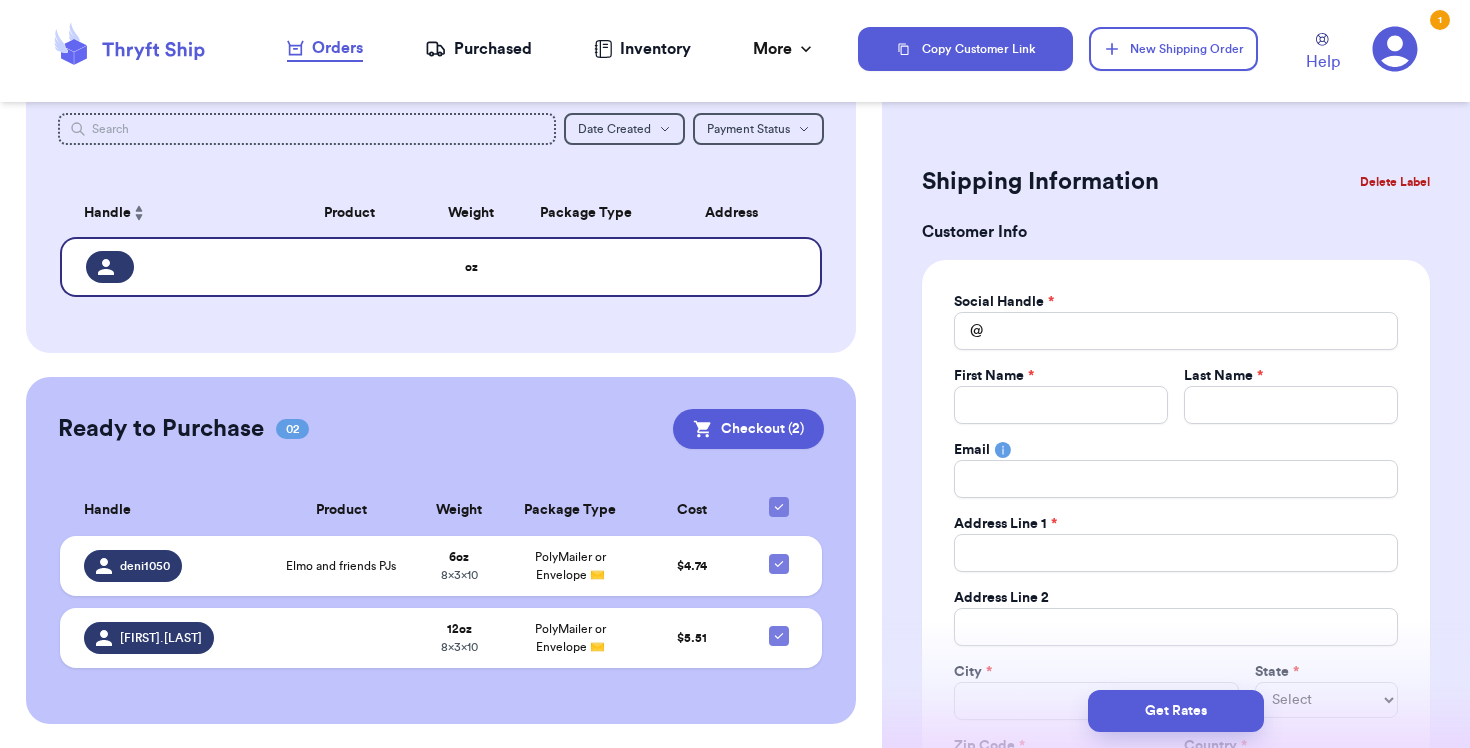 click on "Delete Label" at bounding box center (1395, 182) 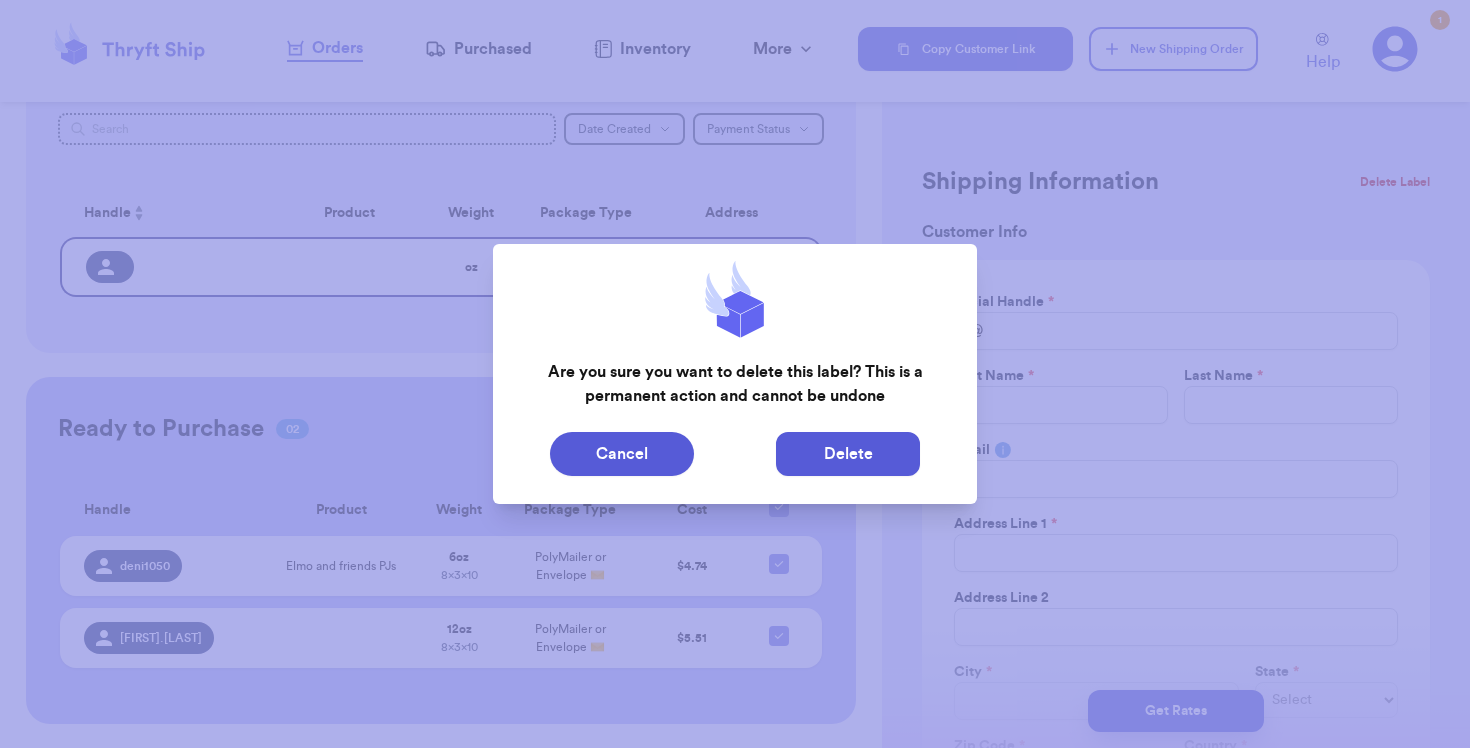 click on "Delete" at bounding box center (848, 454) 